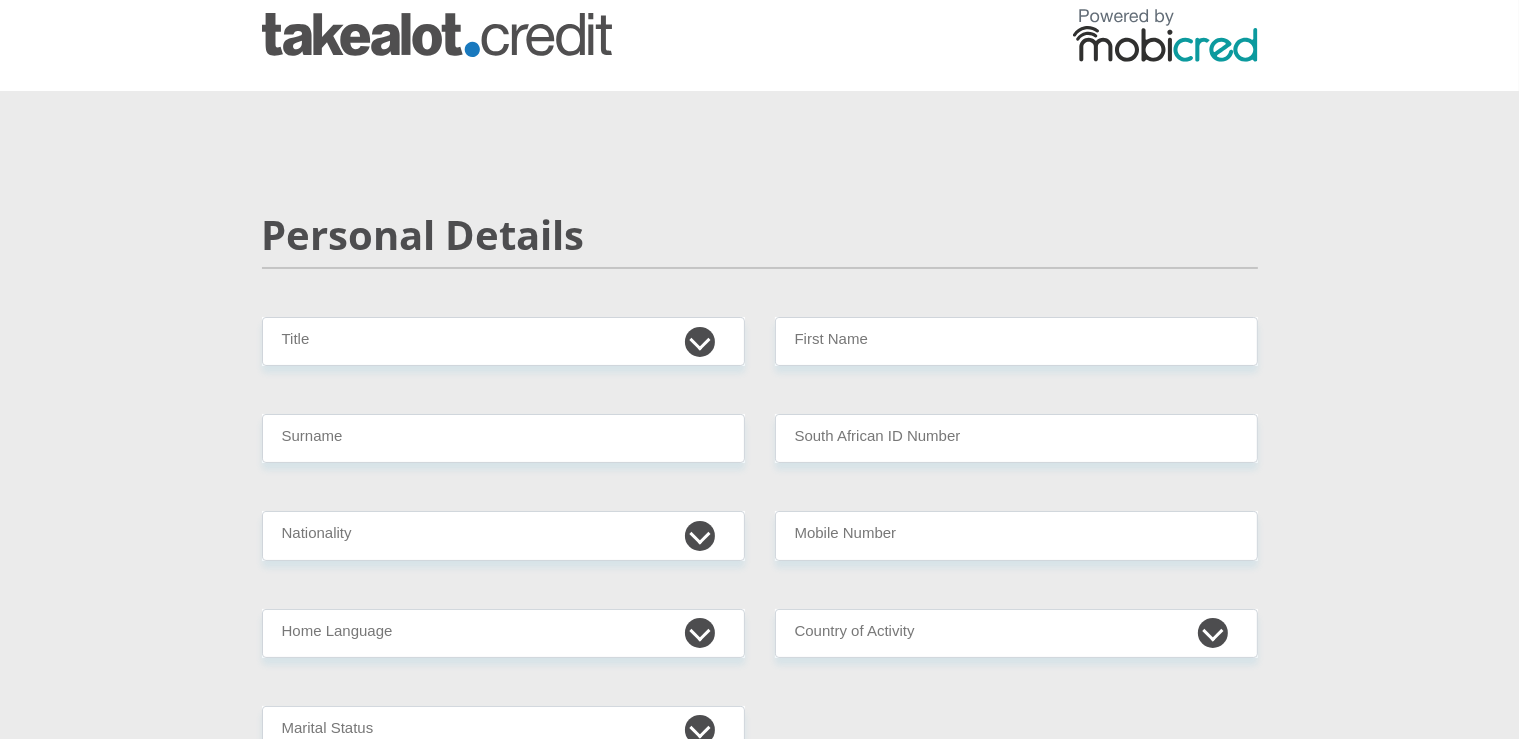 scroll, scrollTop: 0, scrollLeft: 0, axis: both 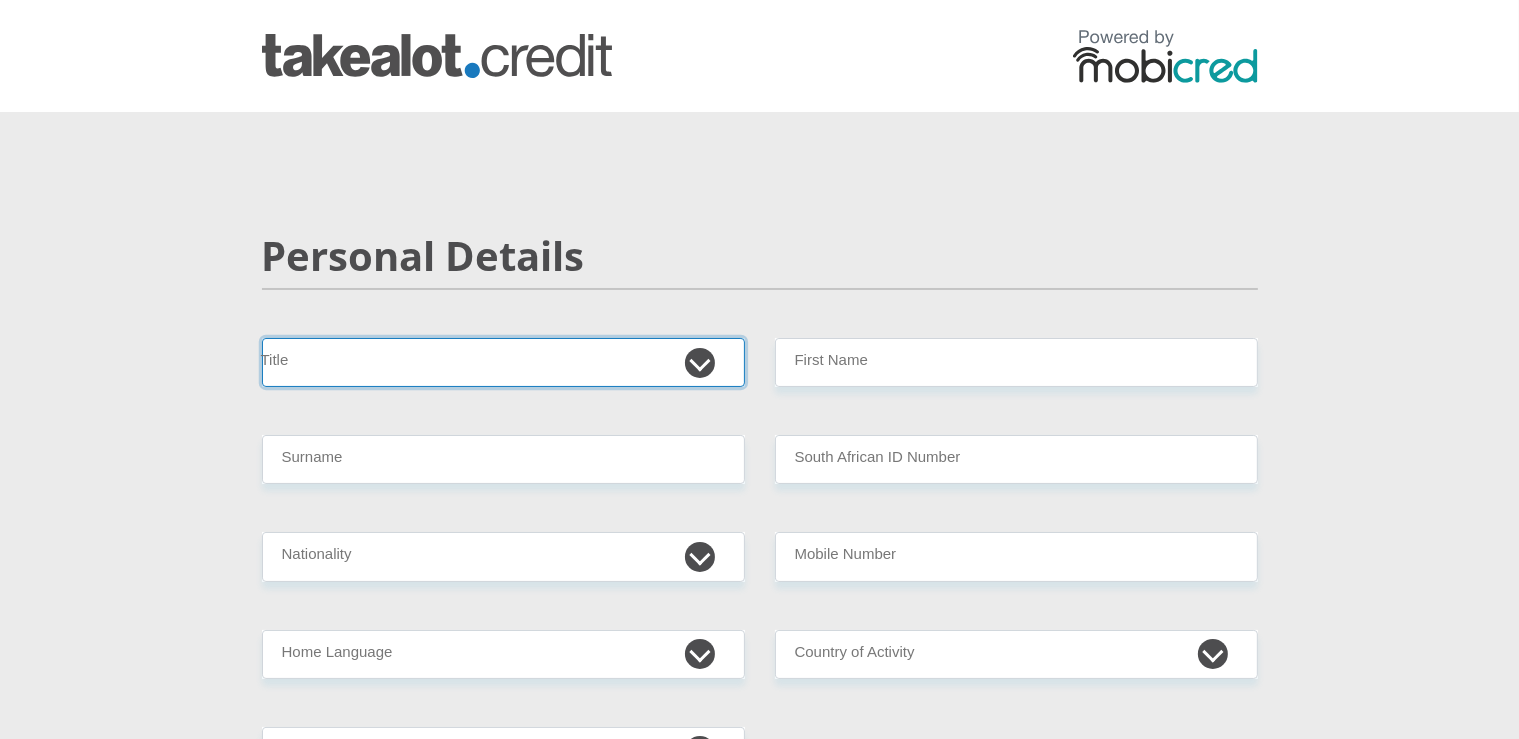 click on "Mr
Ms
Mrs
Dr
Other" at bounding box center (503, 362) 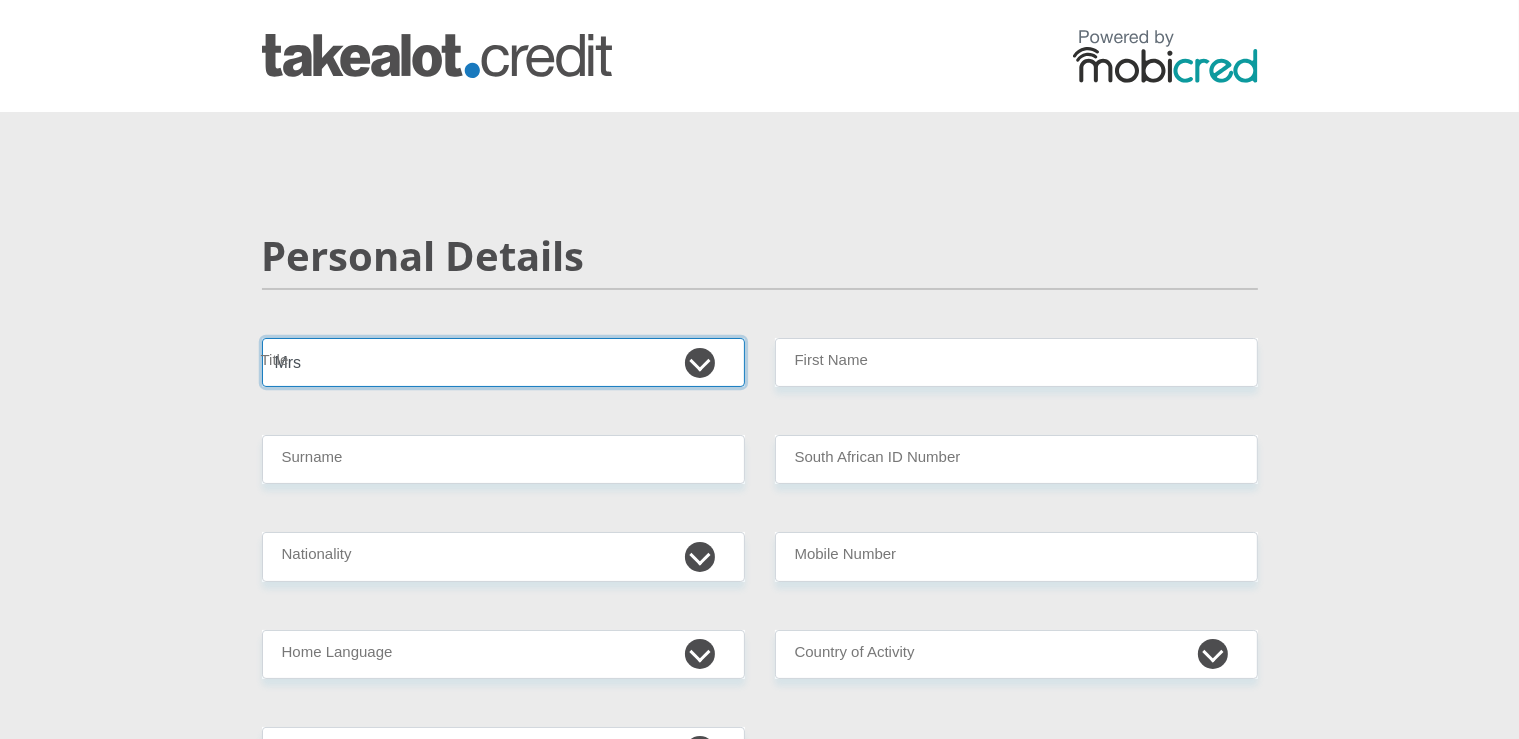 click on "Mrs" at bounding box center [0, 0] 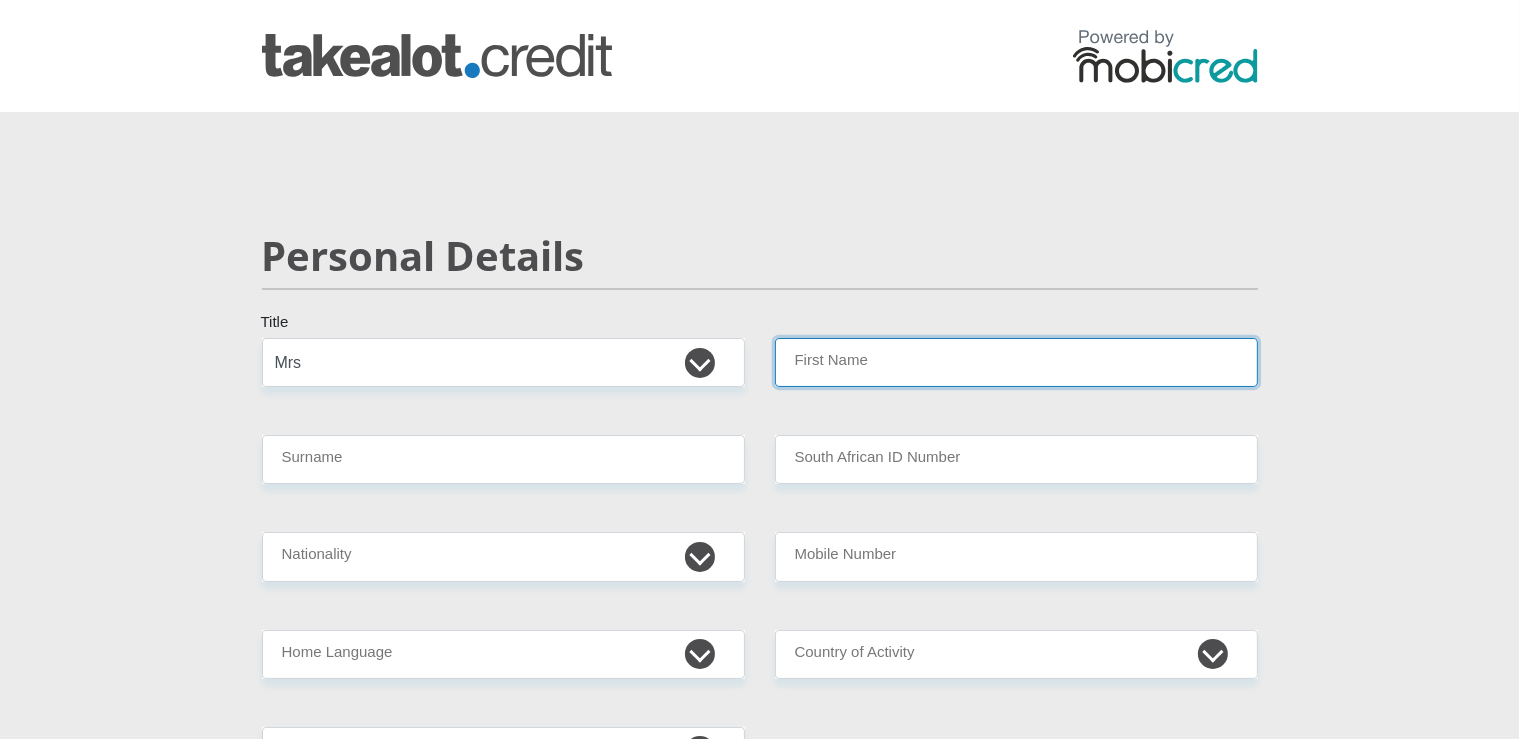 click on "First Name" at bounding box center (1016, 362) 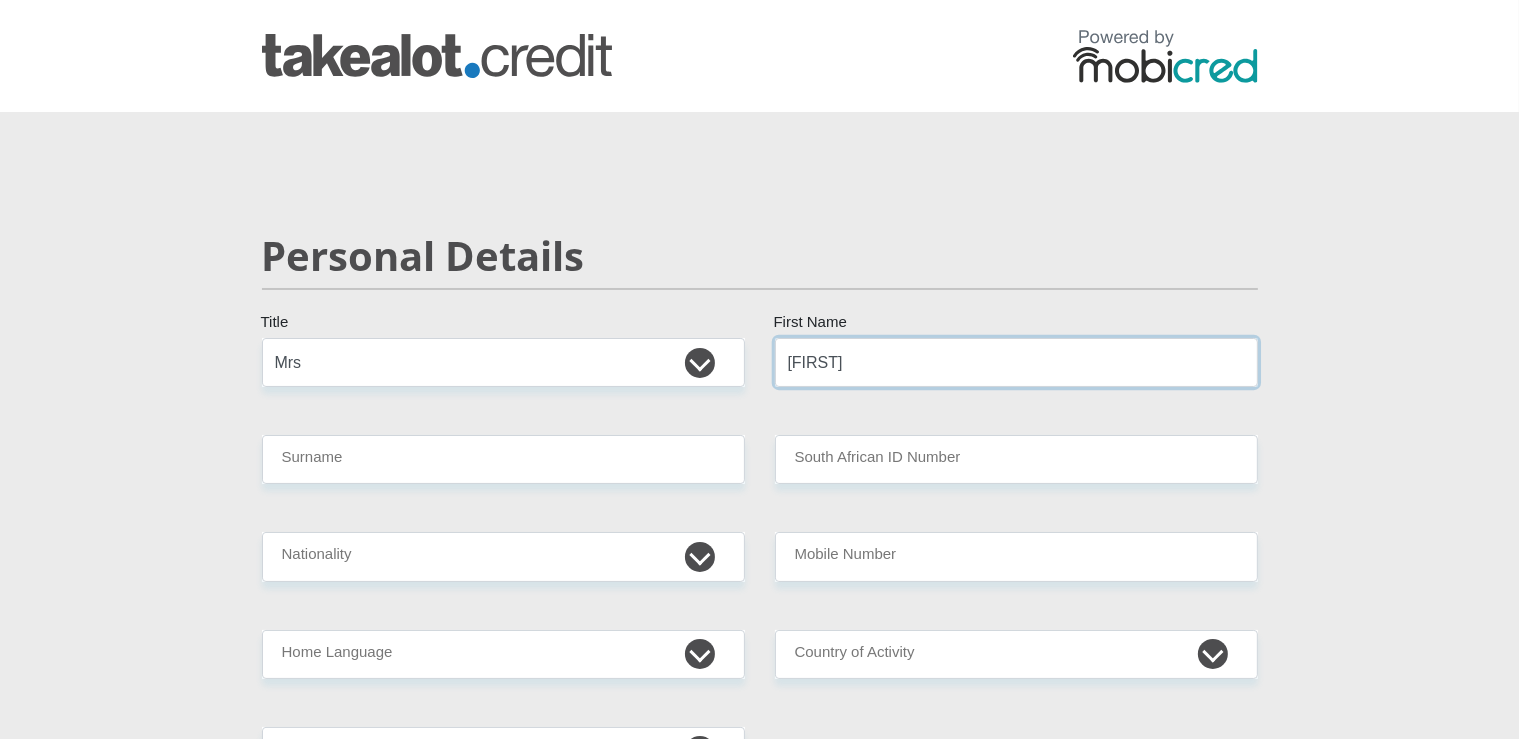type on "[FIRST]" 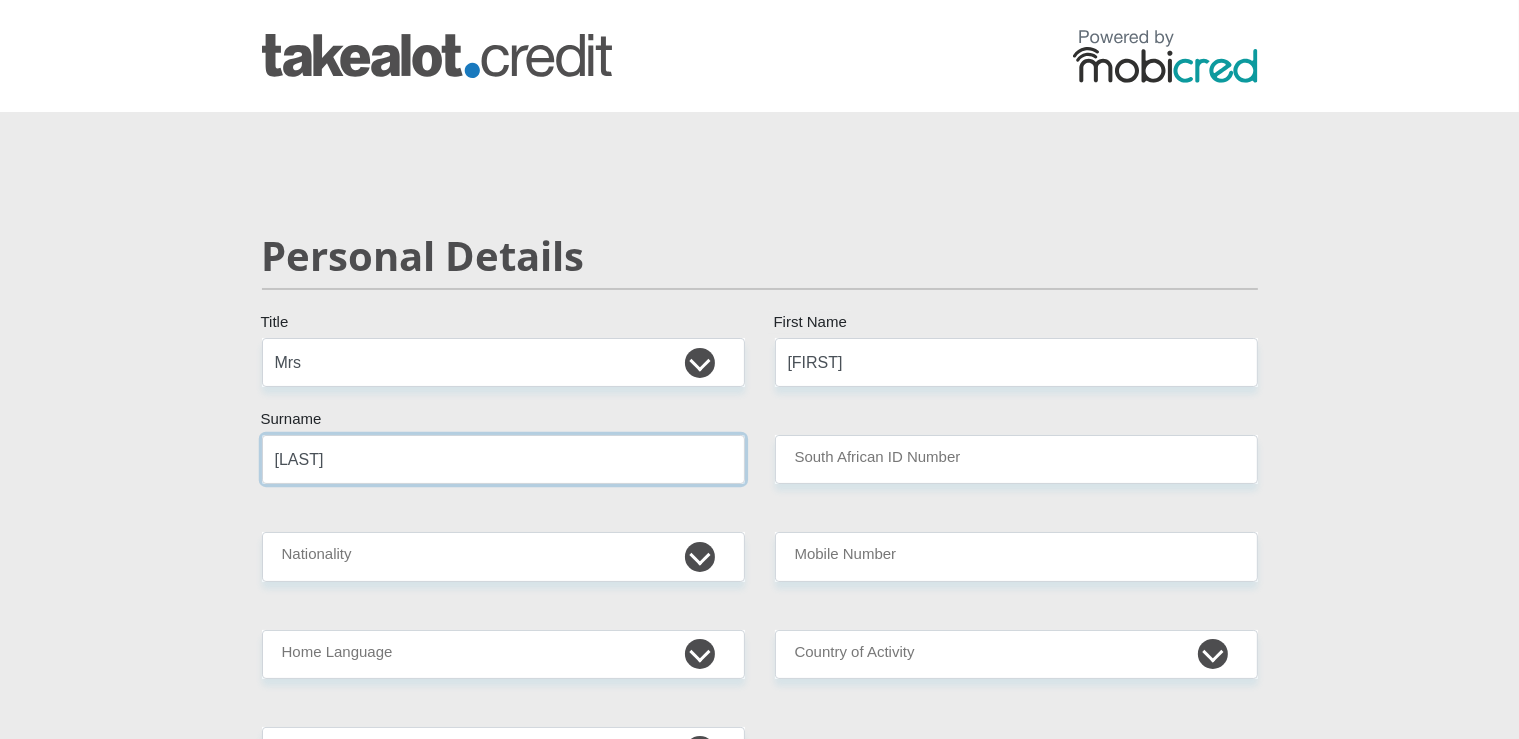 type on "[LAST]" 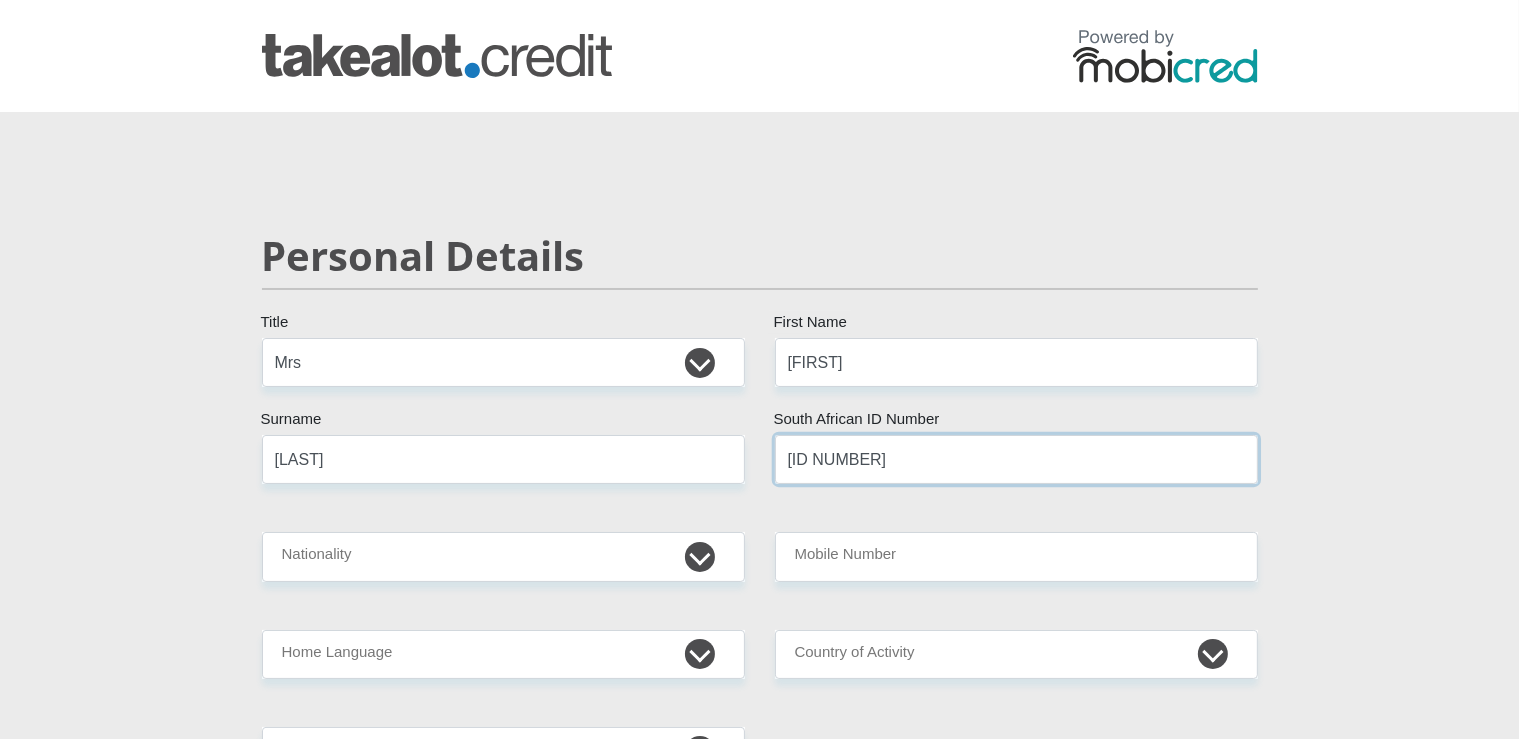 type on "[ID NUMBER]" 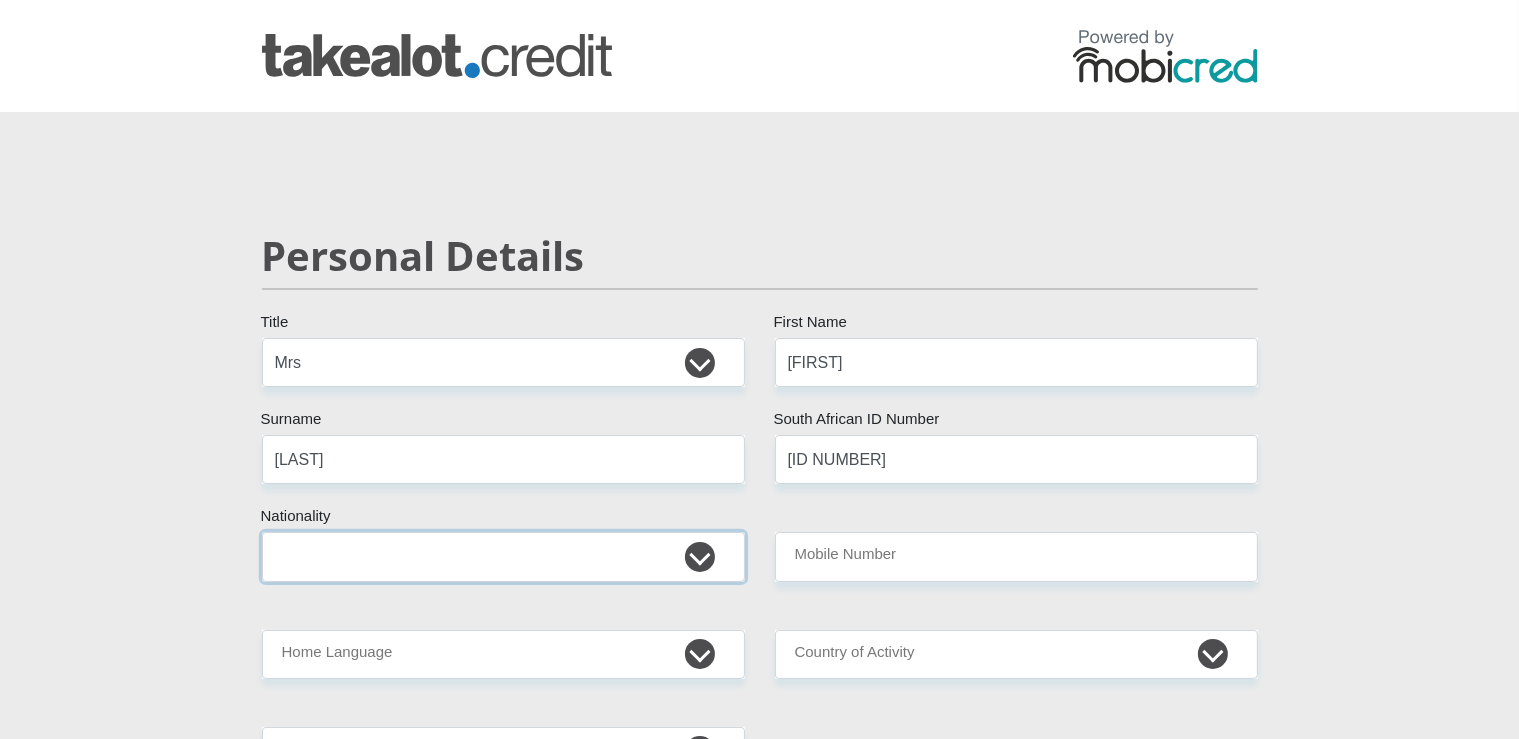 click on "South Africa
Afghanistan
Aland Islands
Albania
Algeria
America Samoa
American Virgin Islands
Andorra
Angola
Anguilla
Antarctica
Antigua and Barbuda
Argentina
Armenia
Aruba
Ascension Island
Australia
Austria
Azerbaijan
Bahamas
Bahrain
Bangladesh
Barbados
Chad" at bounding box center (503, 556) 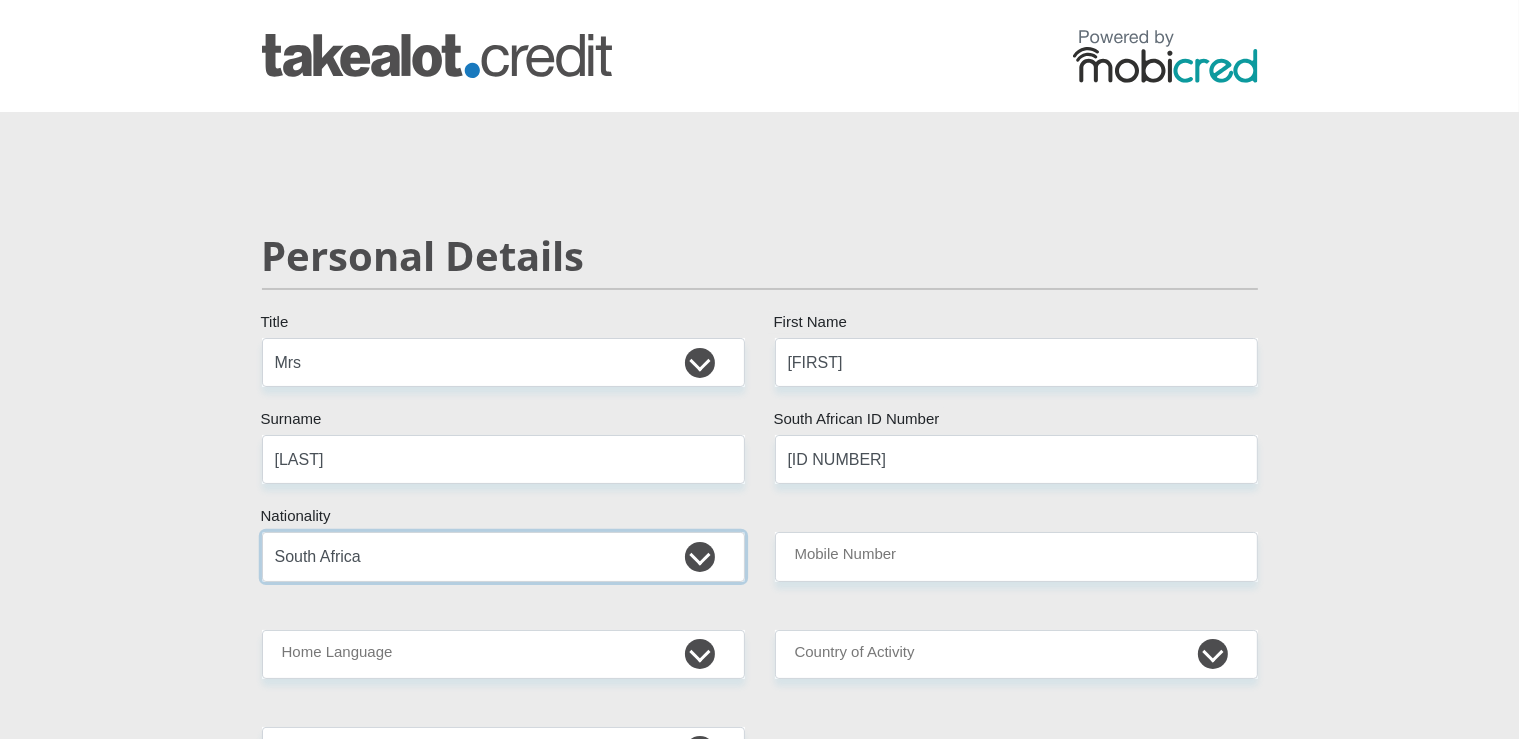 click on "South Africa" at bounding box center (0, 0) 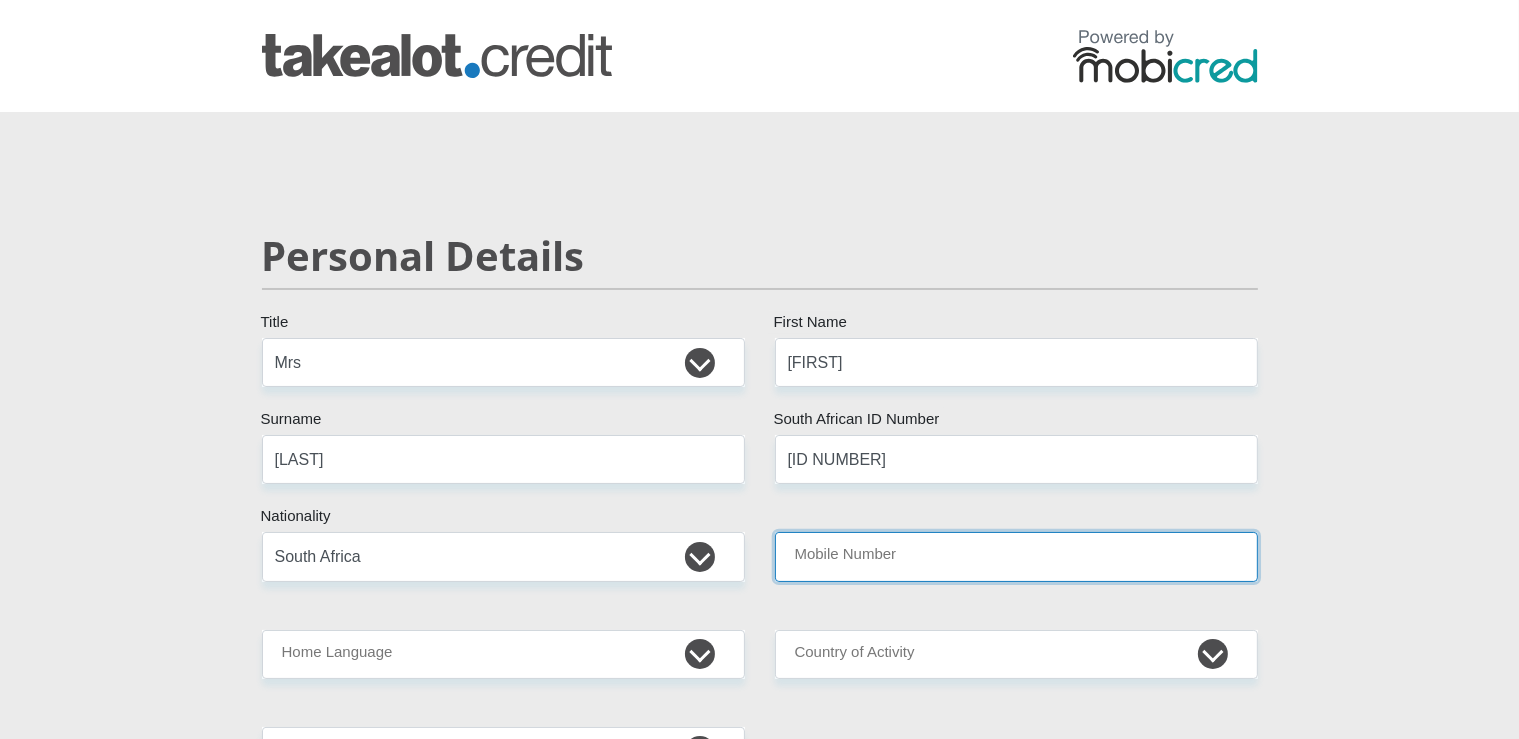 click on "Mobile Number" at bounding box center [1016, 556] 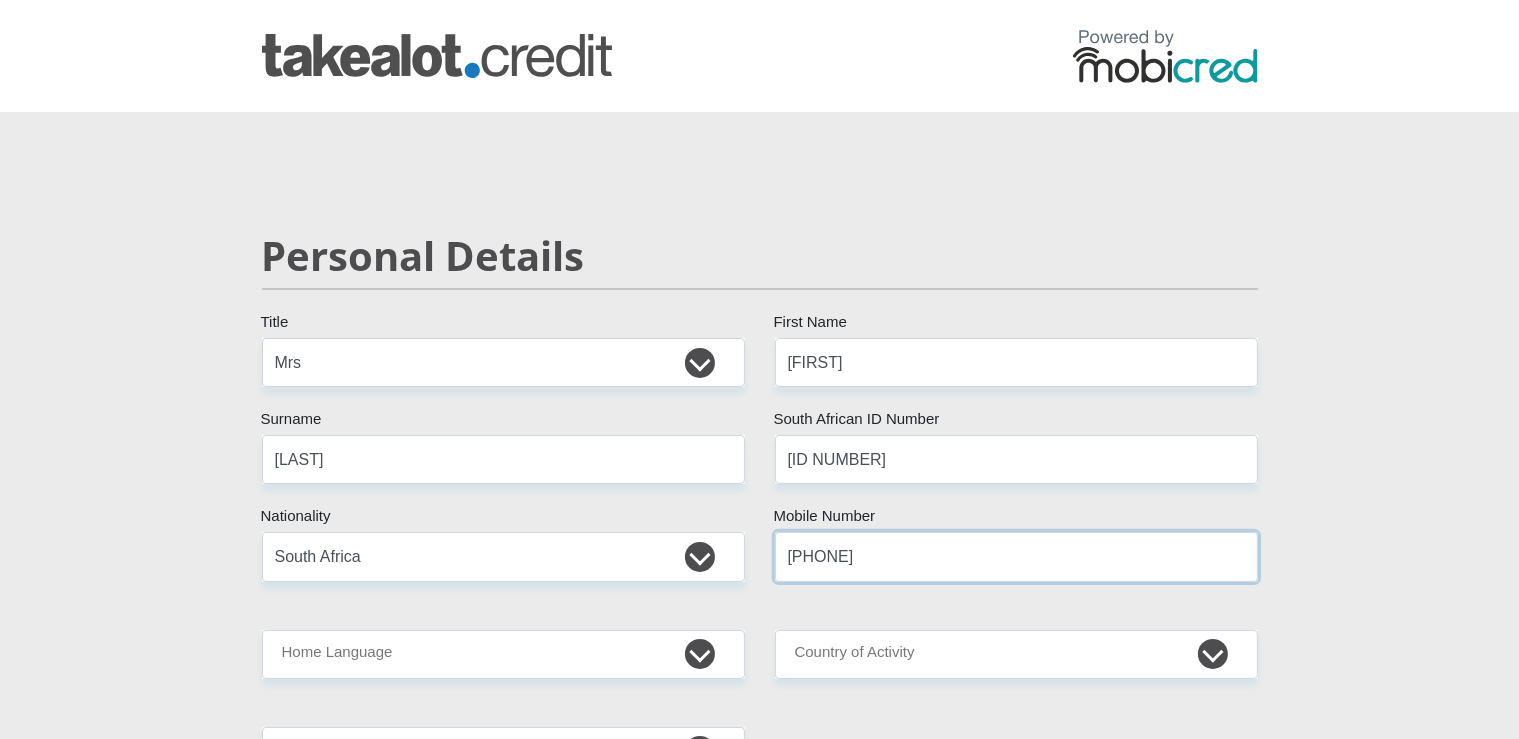 type on "[PHONE]" 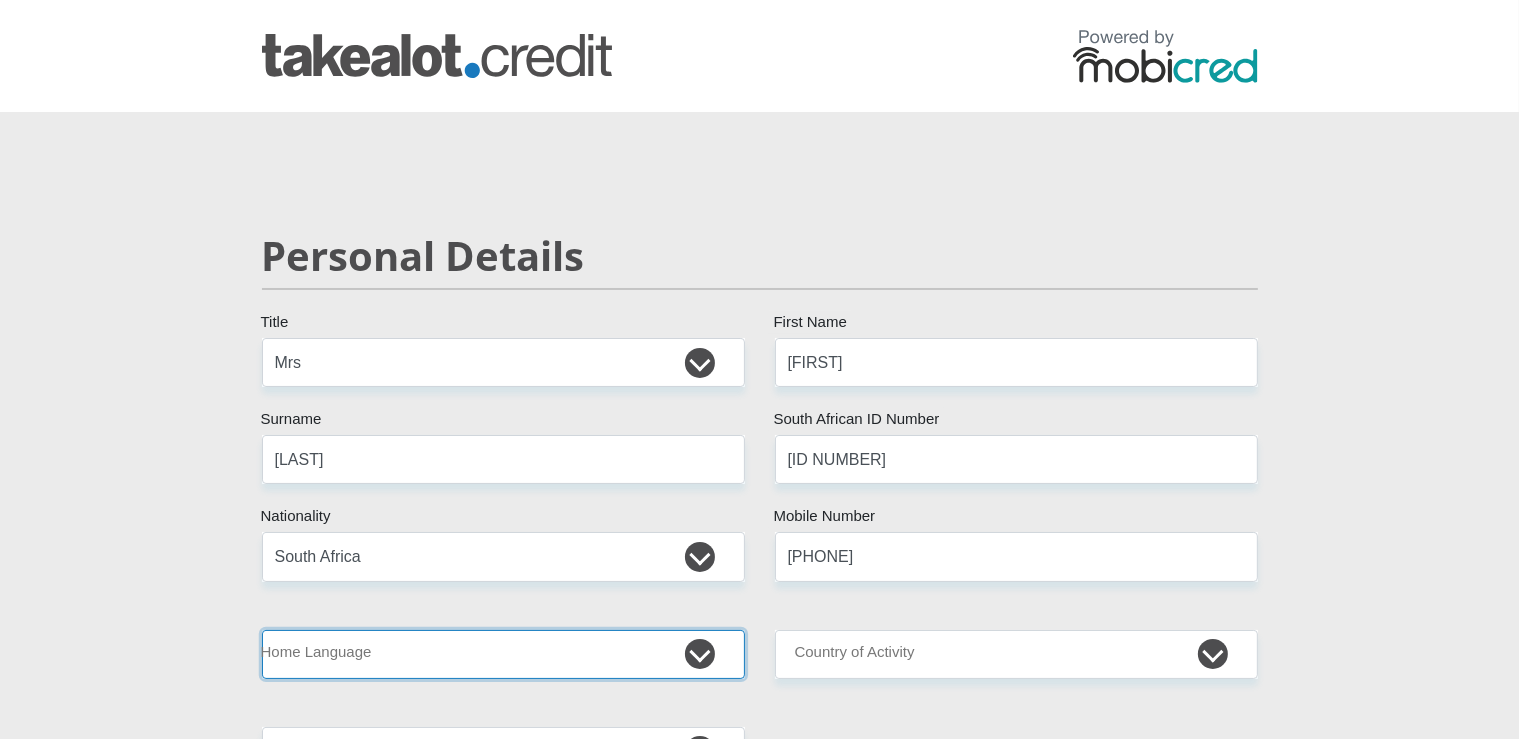 select on "eng" 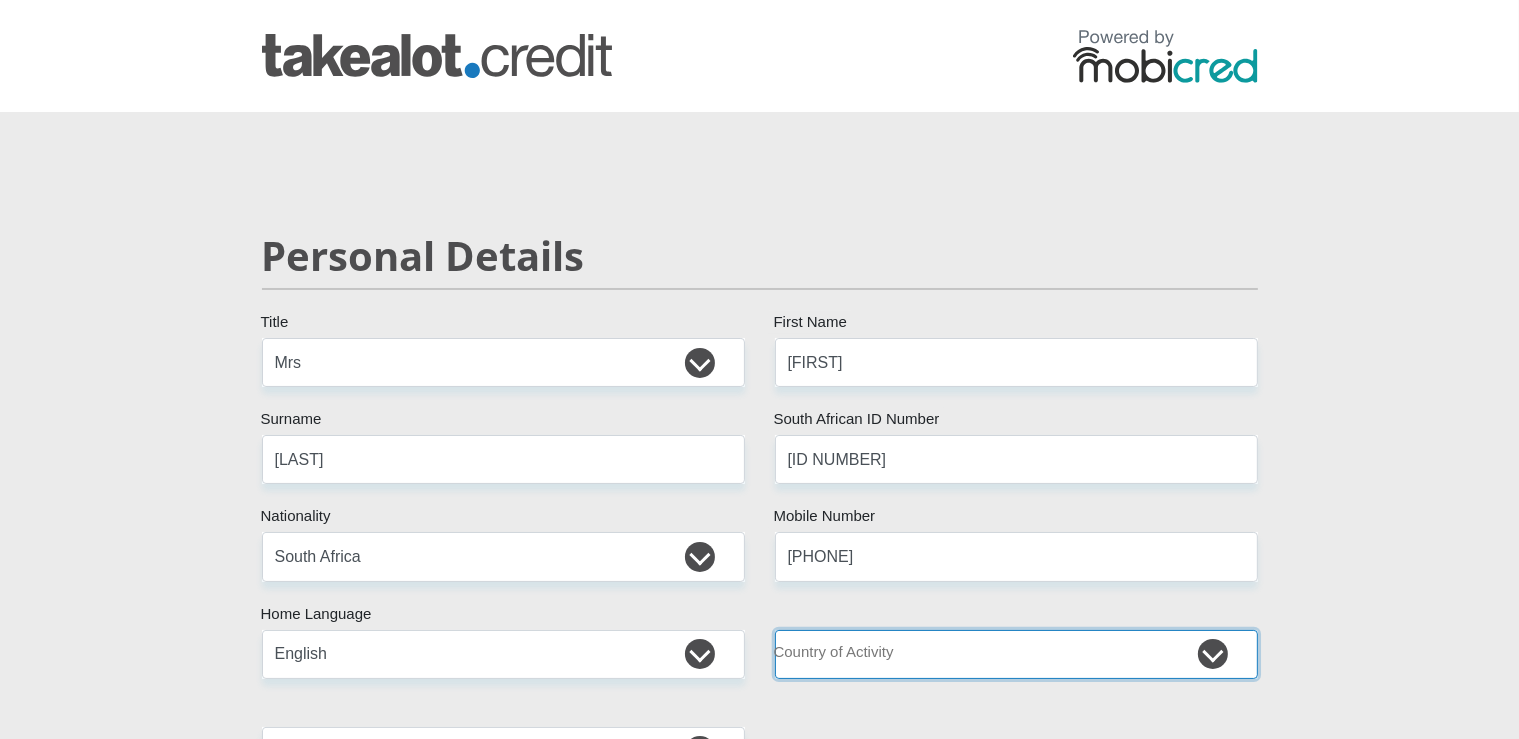 select on "ZAF" 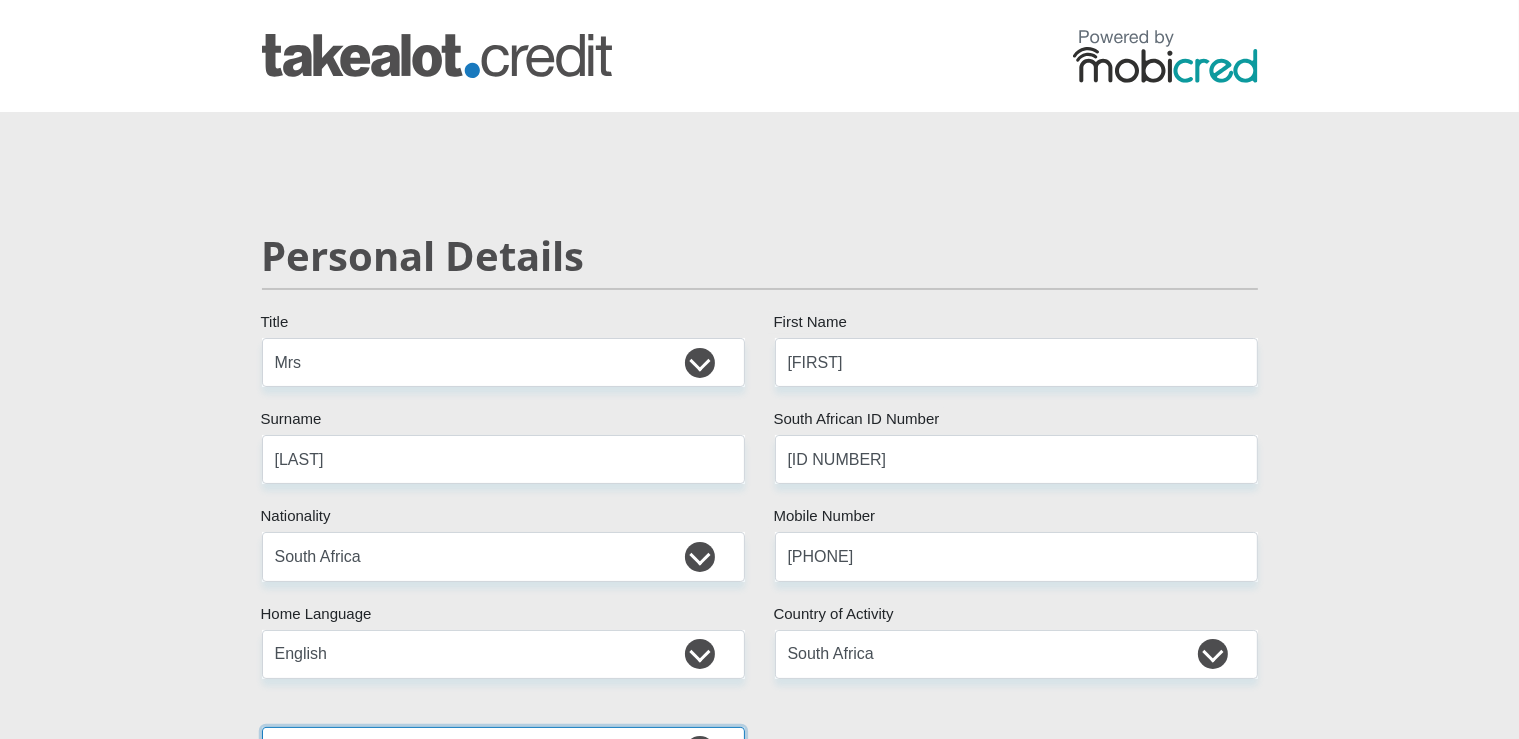 scroll, scrollTop: 381, scrollLeft: 0, axis: vertical 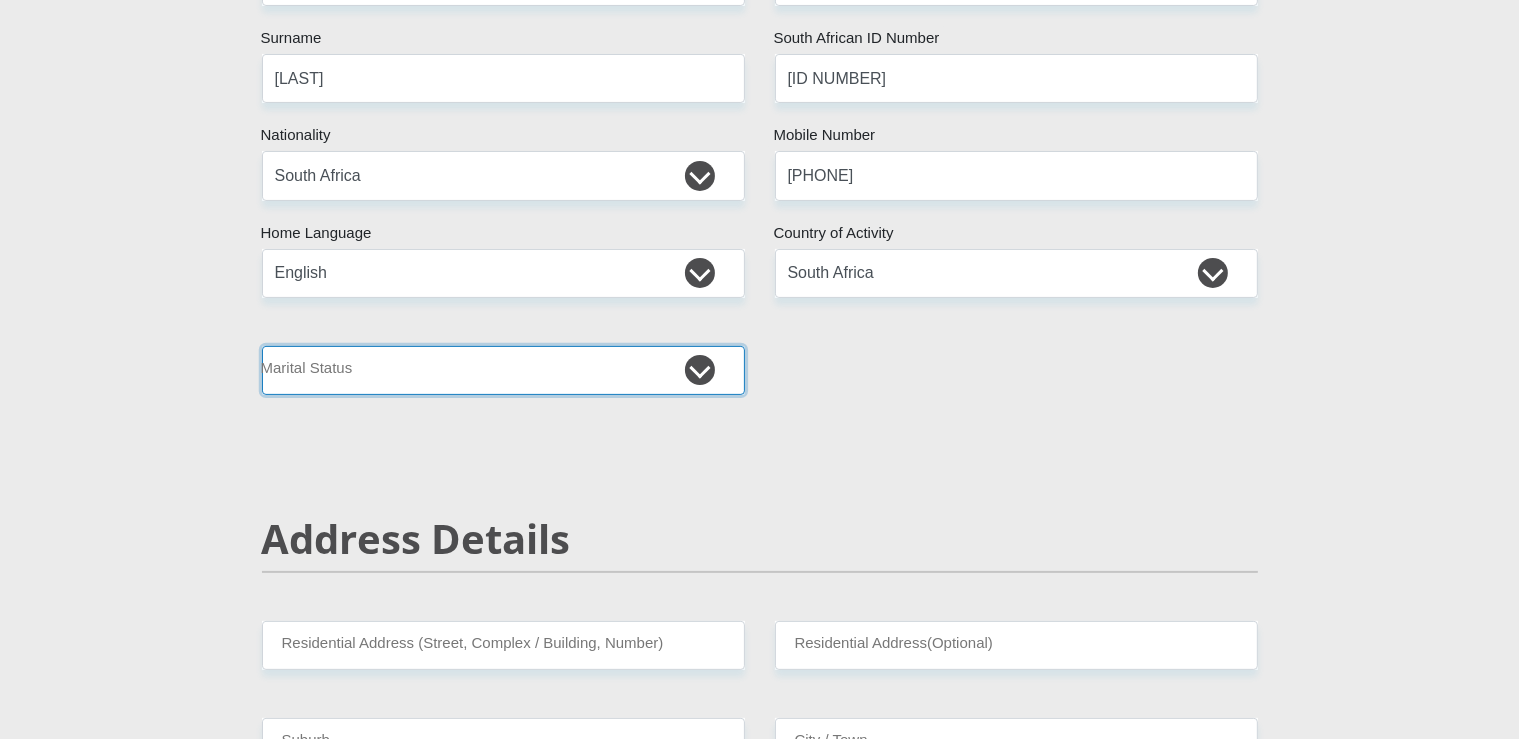click on "Married ANC
Single
Divorced
Widowed
Married COP or Customary Law" at bounding box center [503, 370] 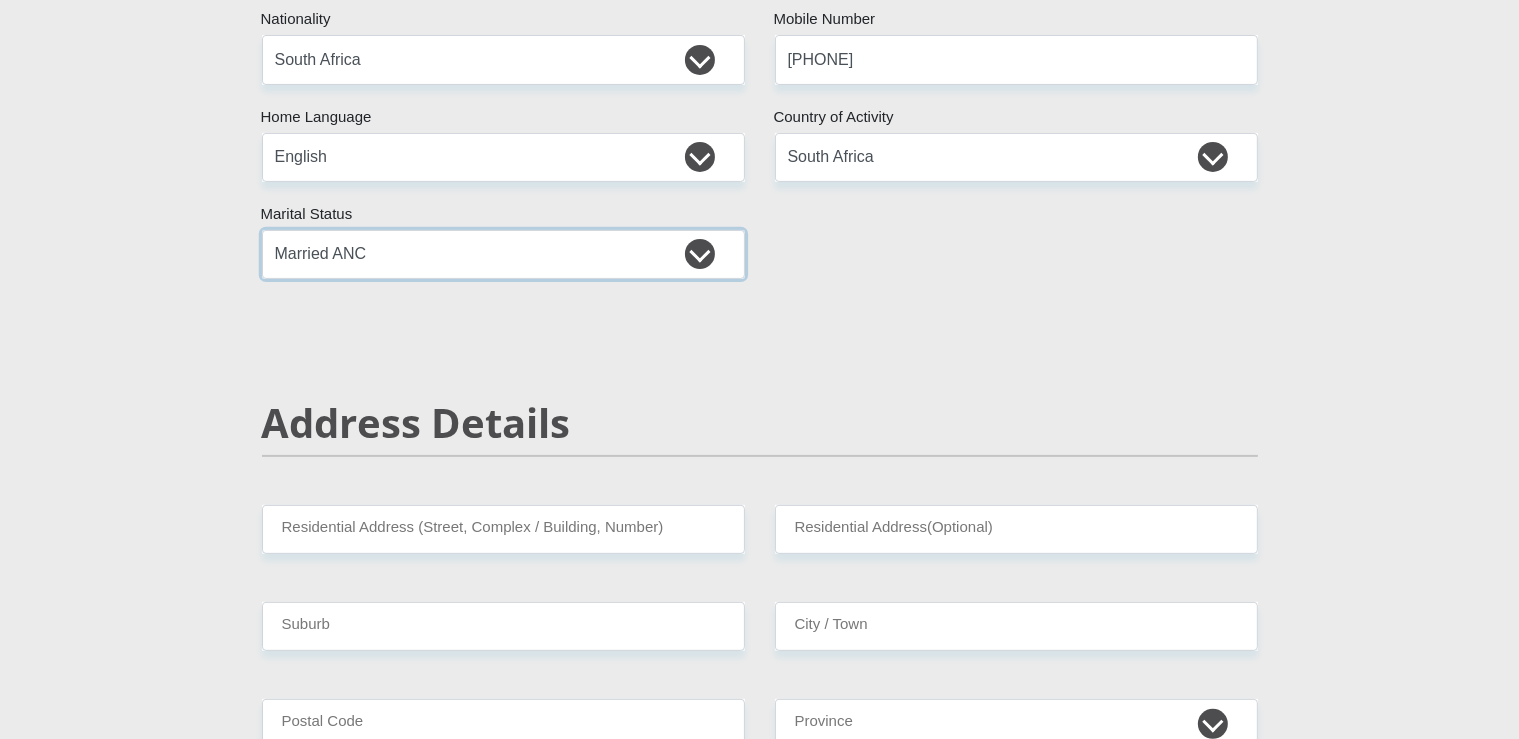 scroll, scrollTop: 592, scrollLeft: 0, axis: vertical 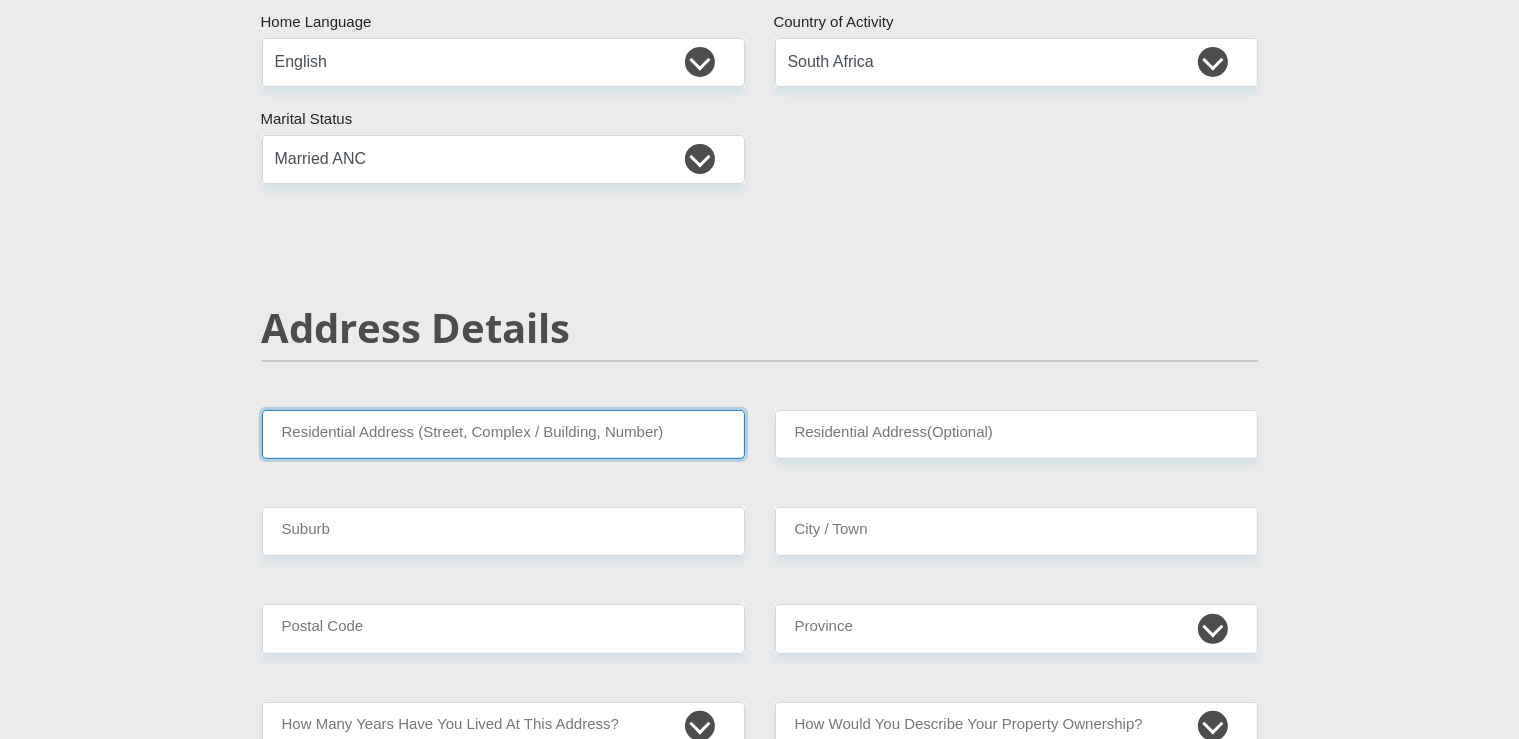 click on "Residential Address (Street, Complex / Building, Number)" at bounding box center (503, 434) 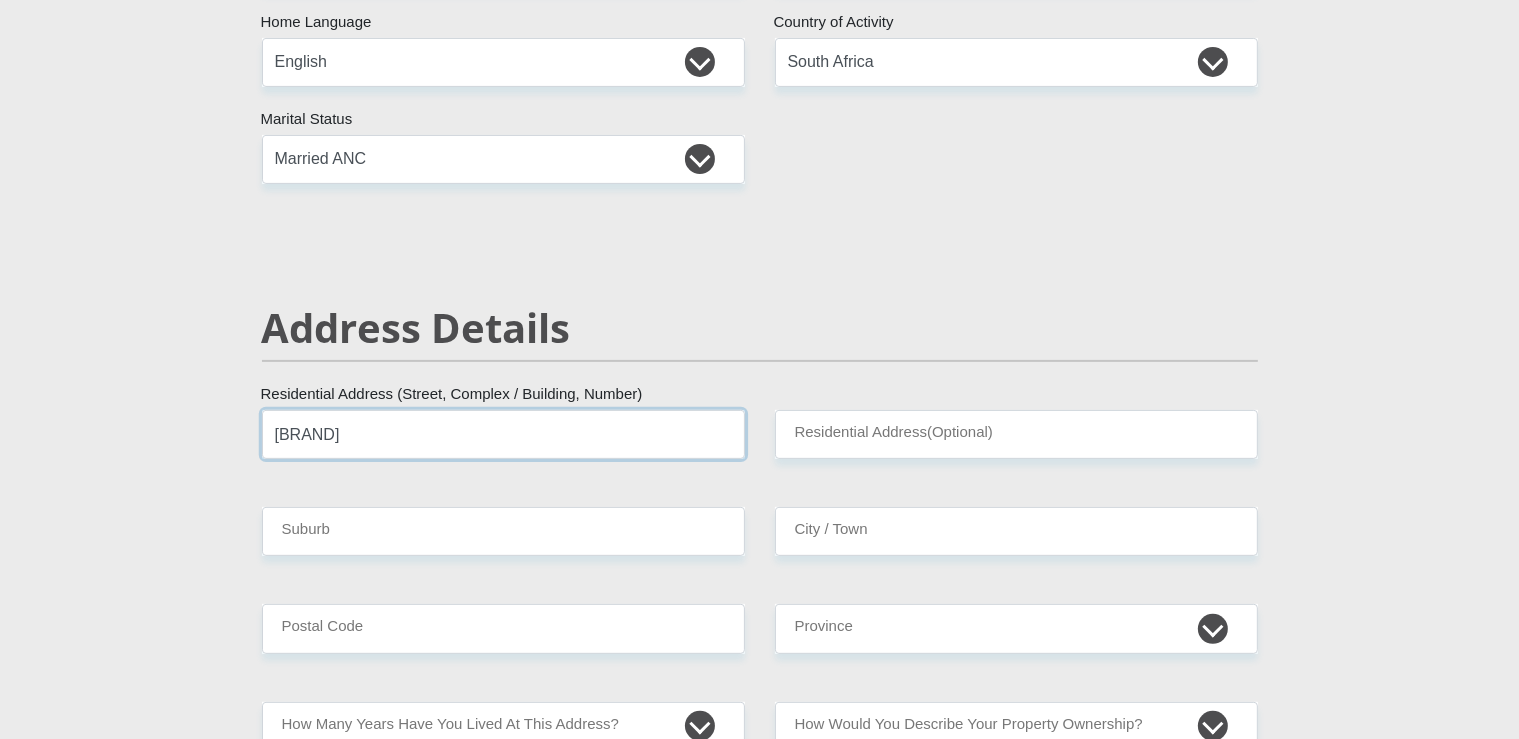 type on "[BRAND]" 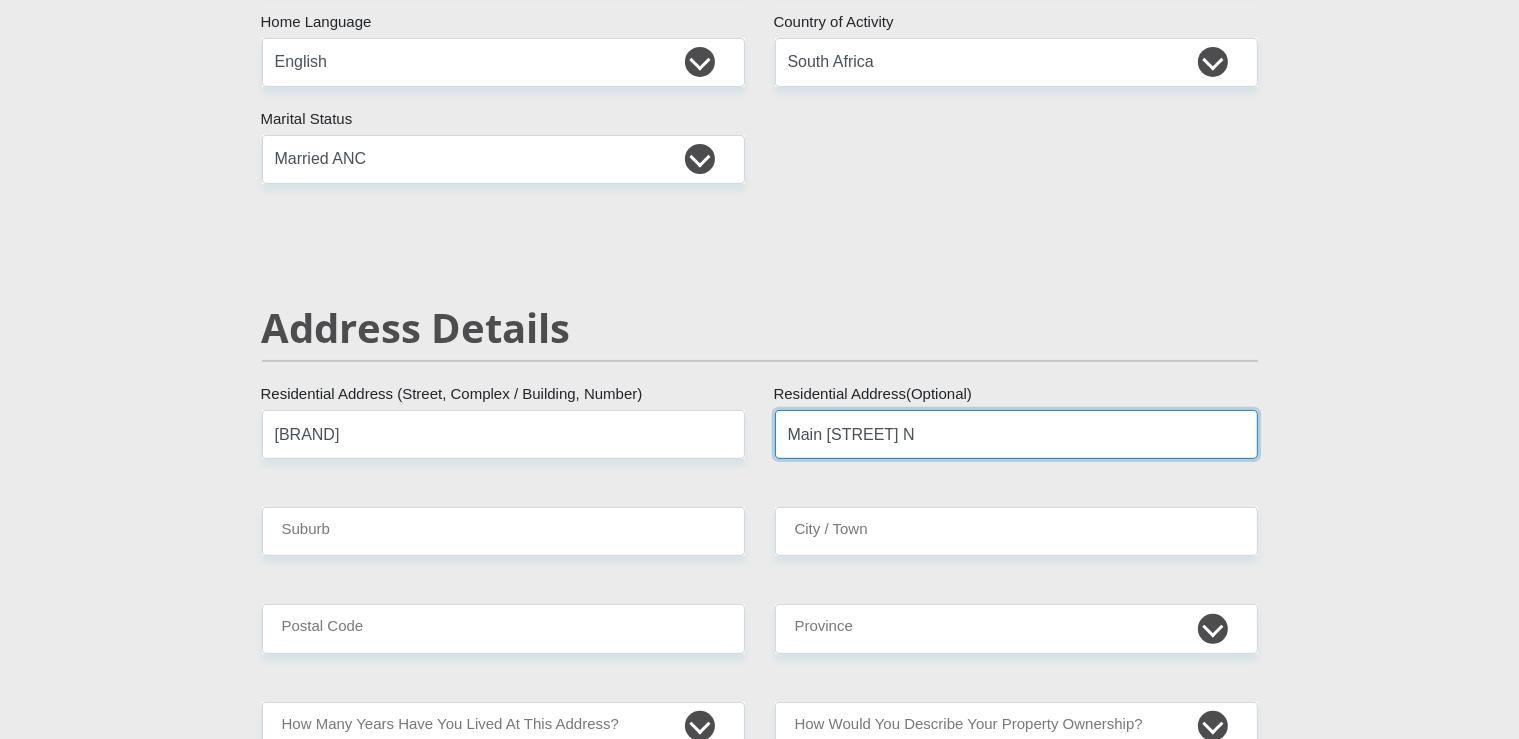 type on "Main [STREET] N" 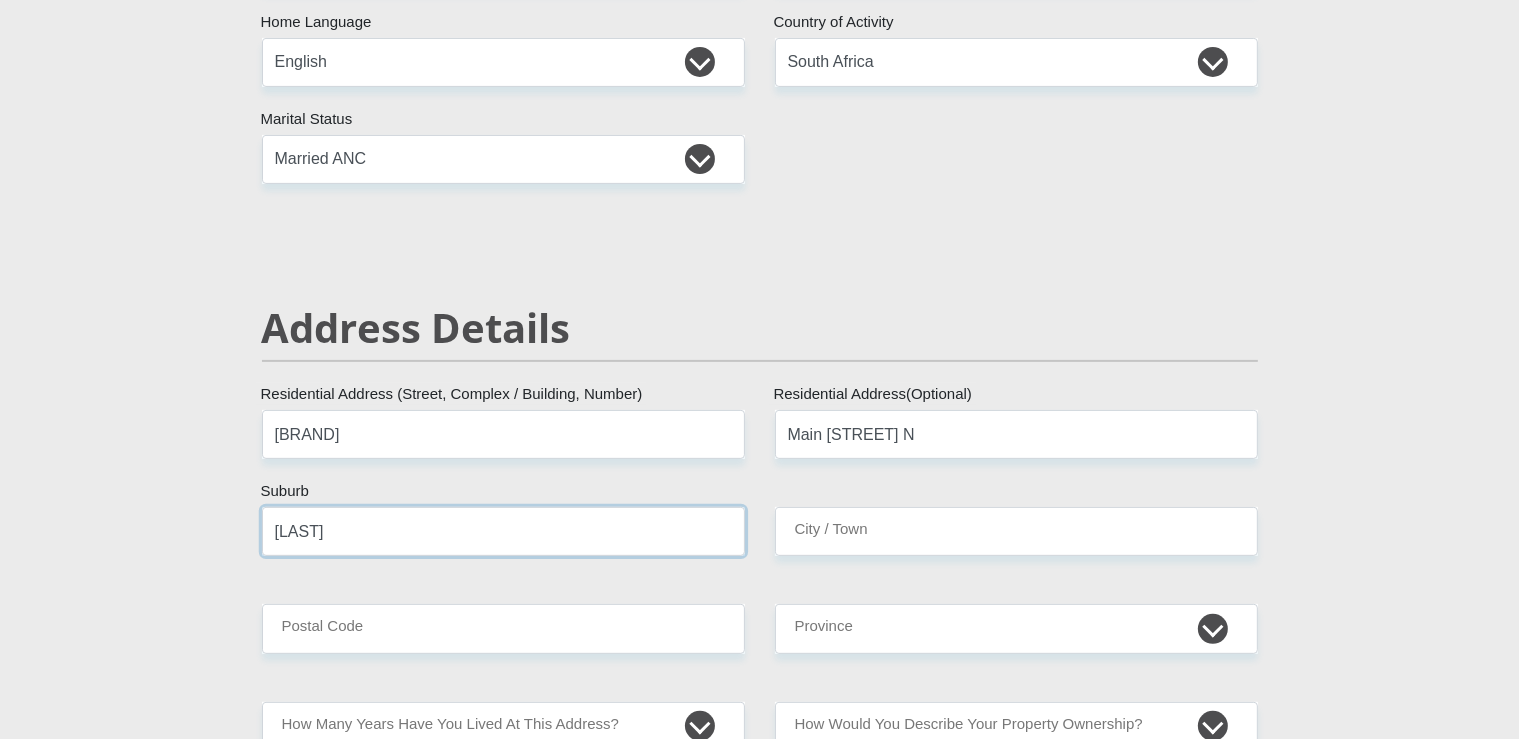 type on "[LAST]" 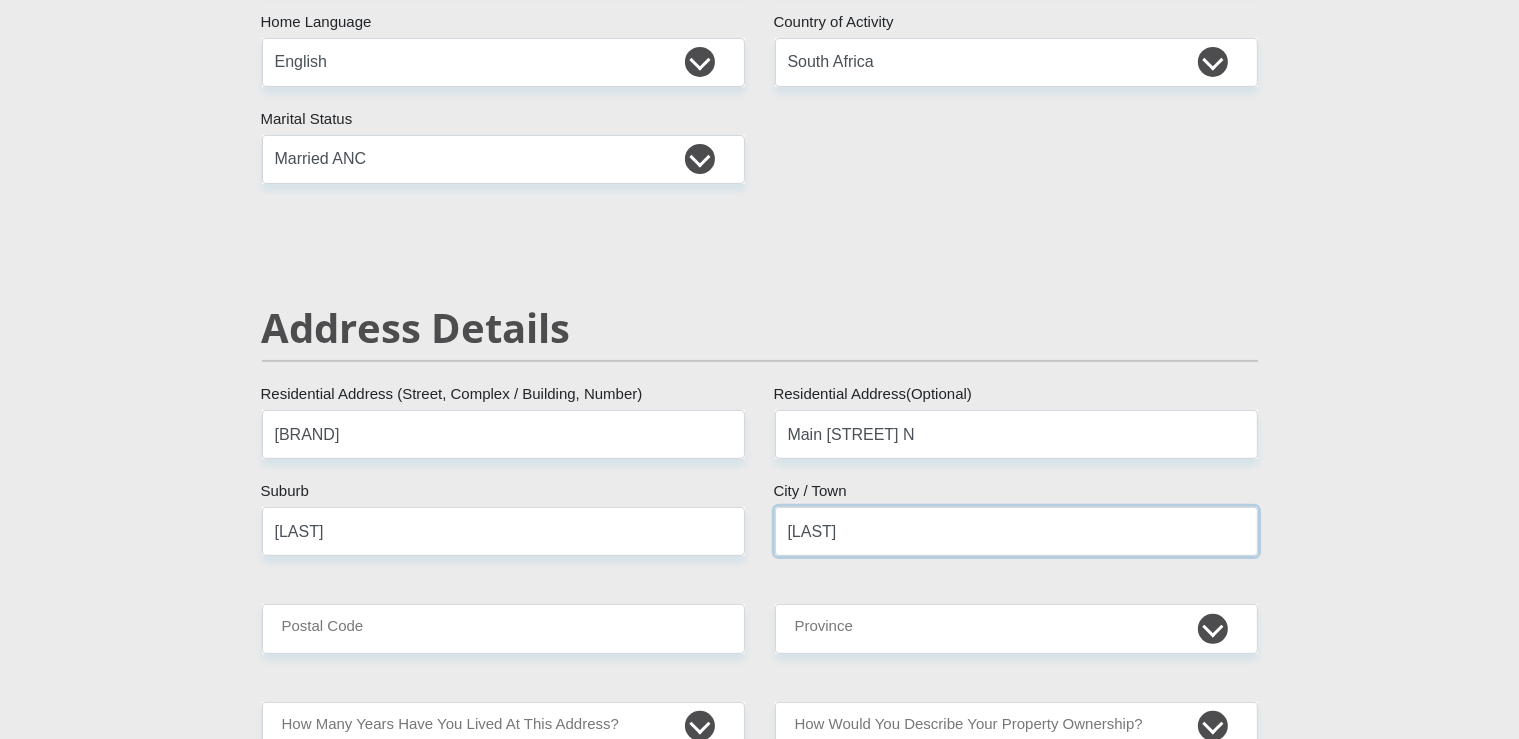 type on "[LAST]" 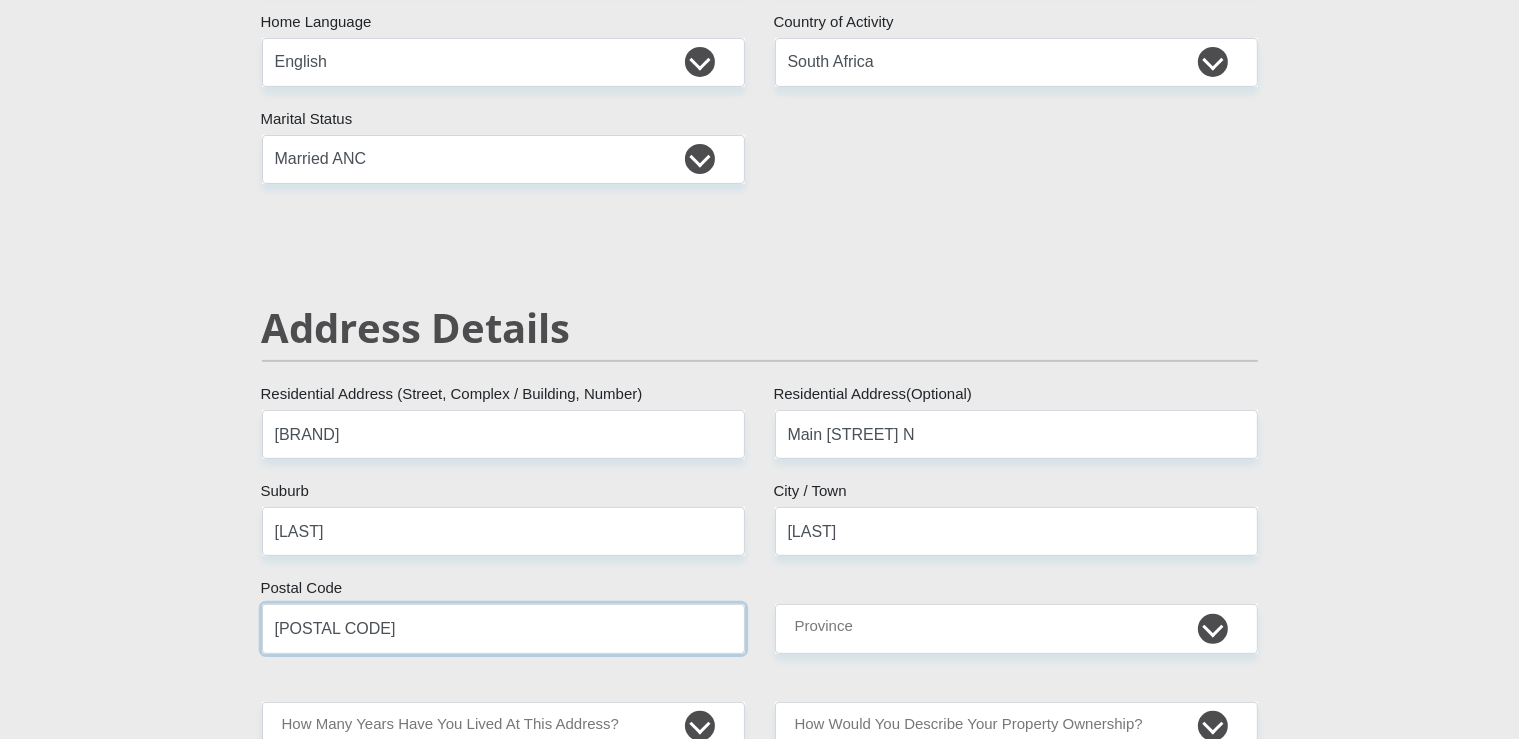 type on "[POSTAL CODE]" 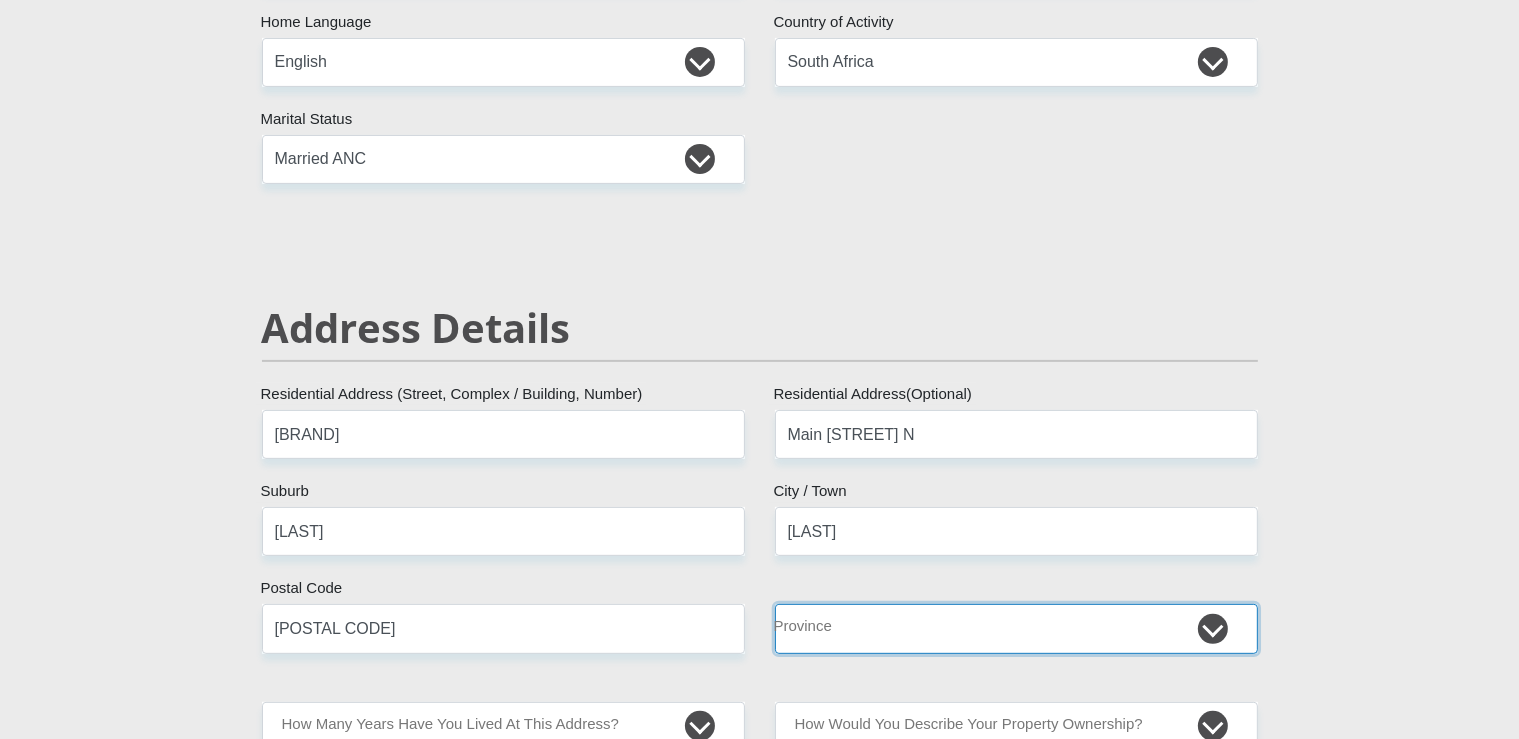 select on "KwaZulu-Natal" 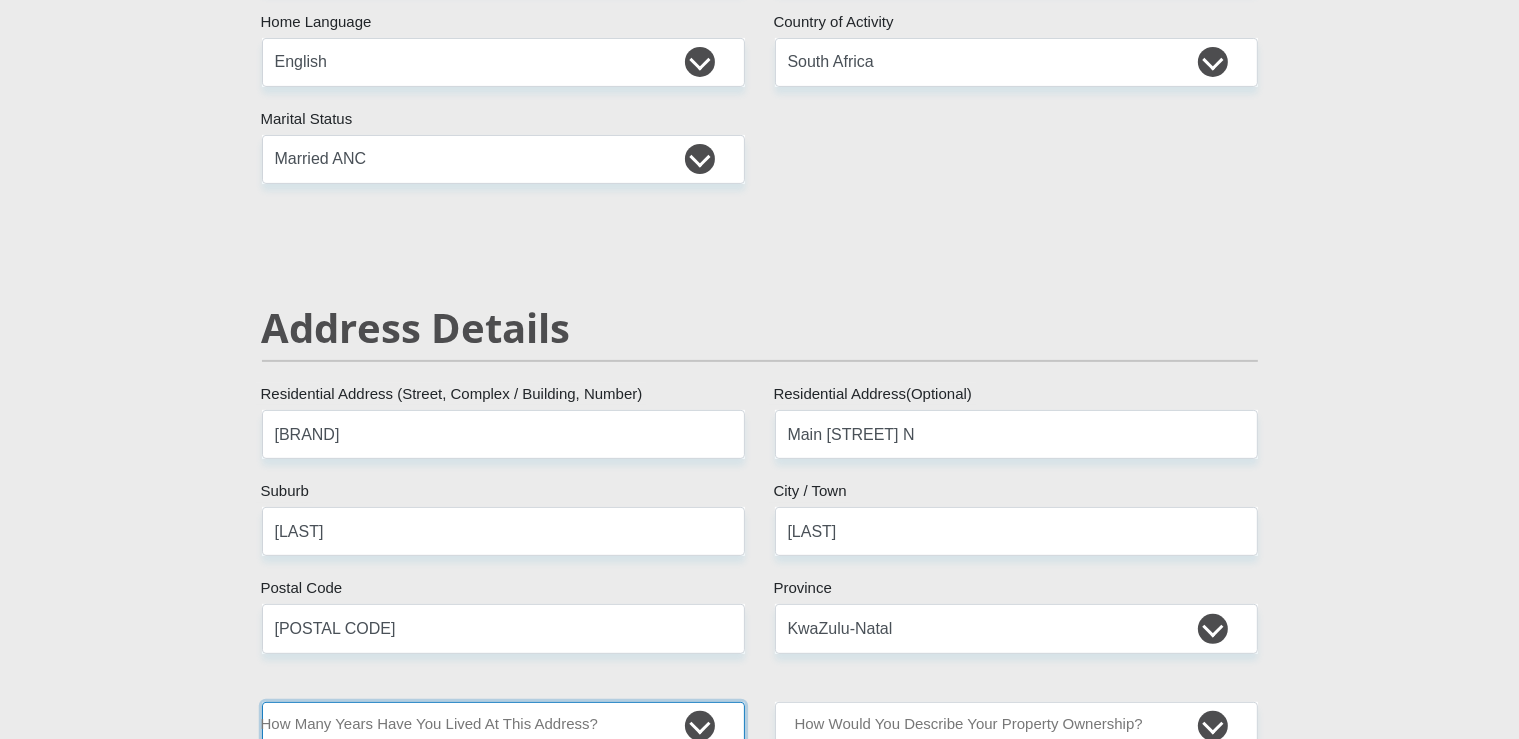 scroll, scrollTop: 1015, scrollLeft: 0, axis: vertical 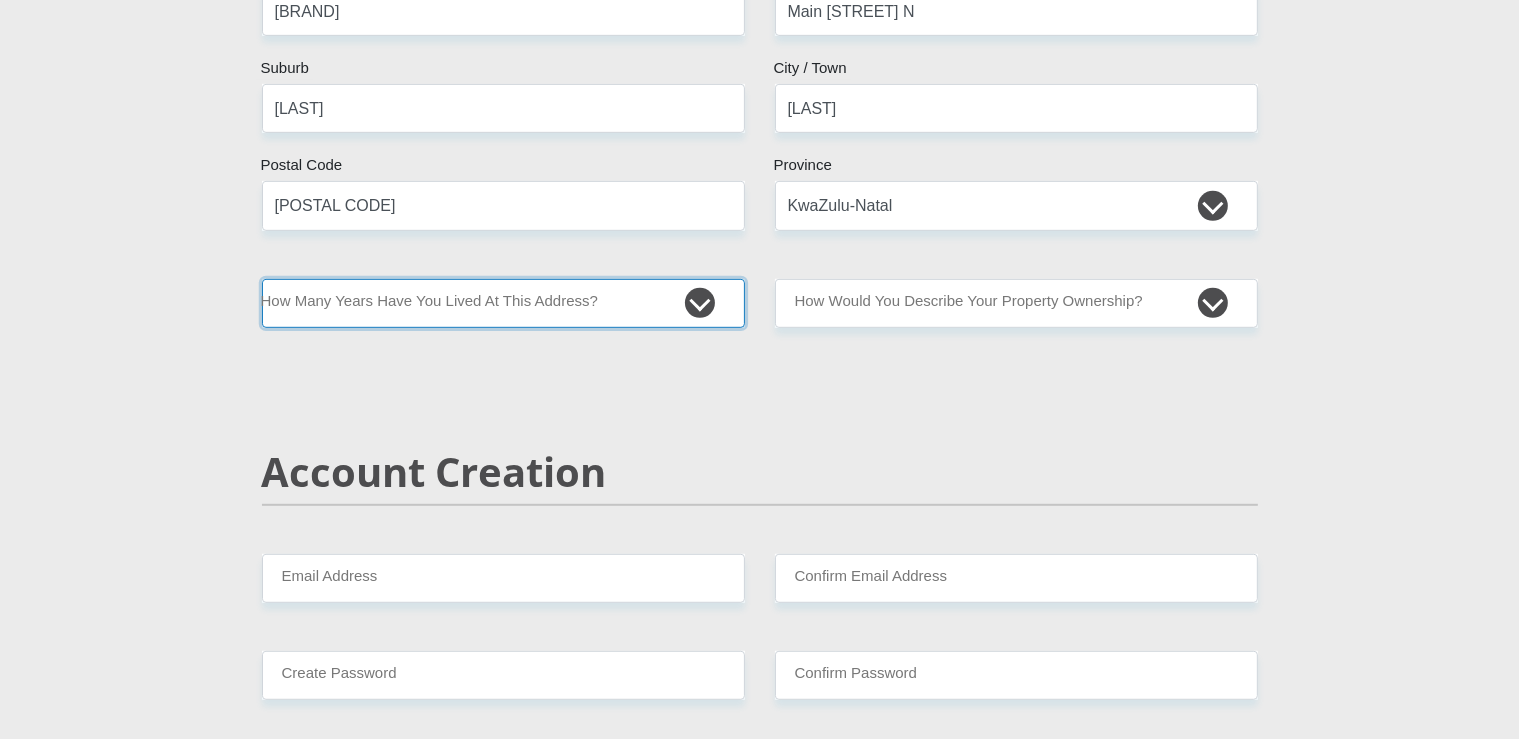 click on "less than 1 year
1-3 years
3-5 years
5+ years" at bounding box center [503, 303] 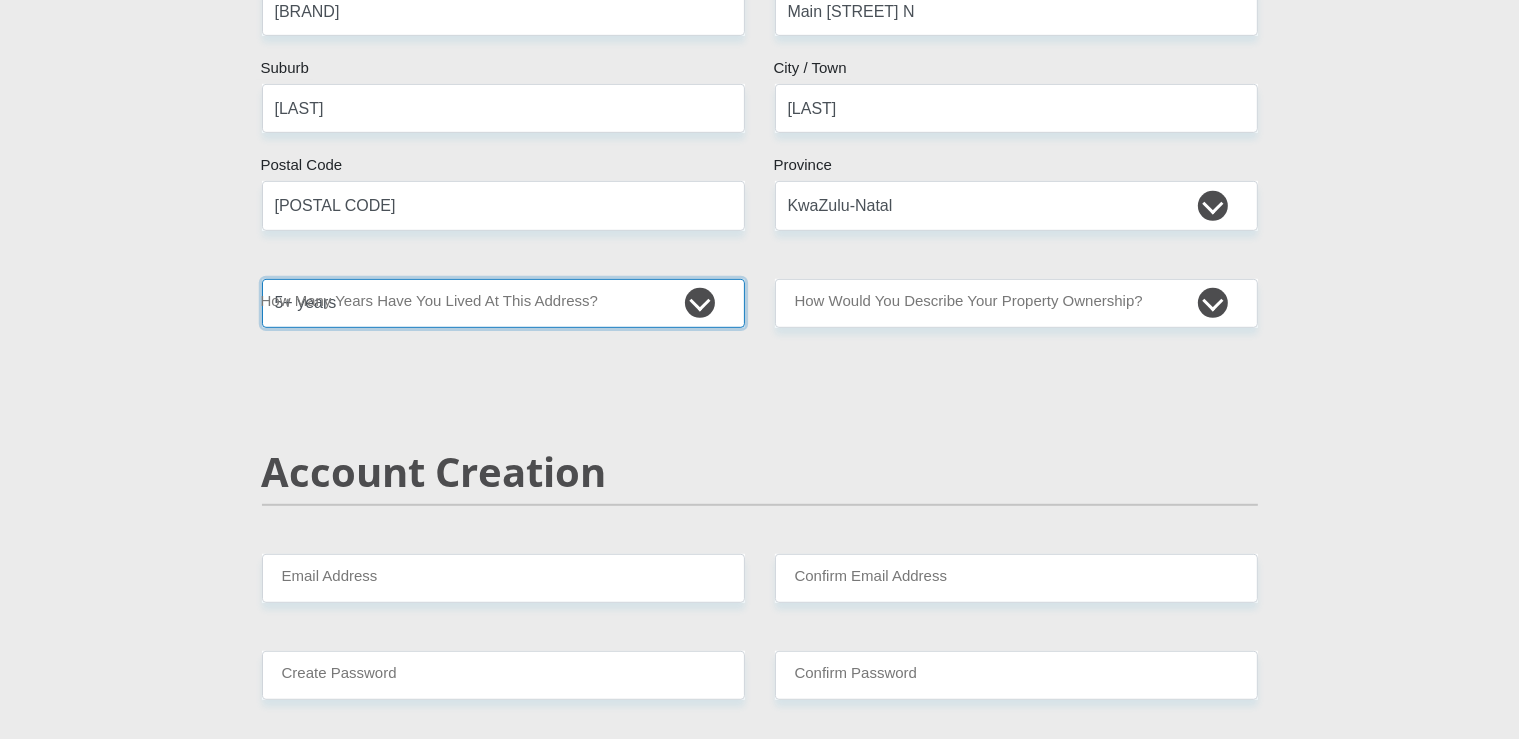 click on "5+ years" at bounding box center [0, 0] 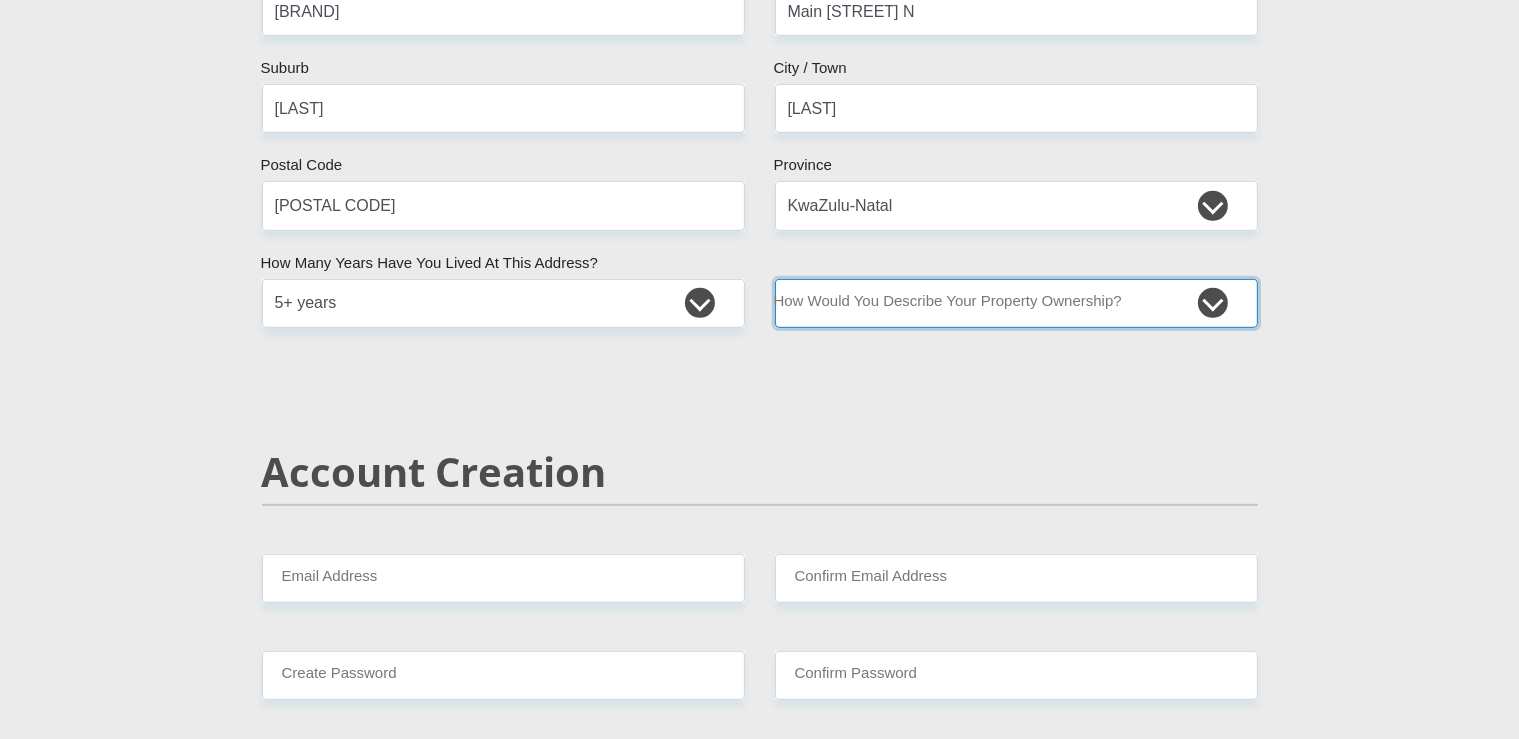 click on "Owned
Rented
Family Owned
Company Dwelling" at bounding box center [1016, 303] 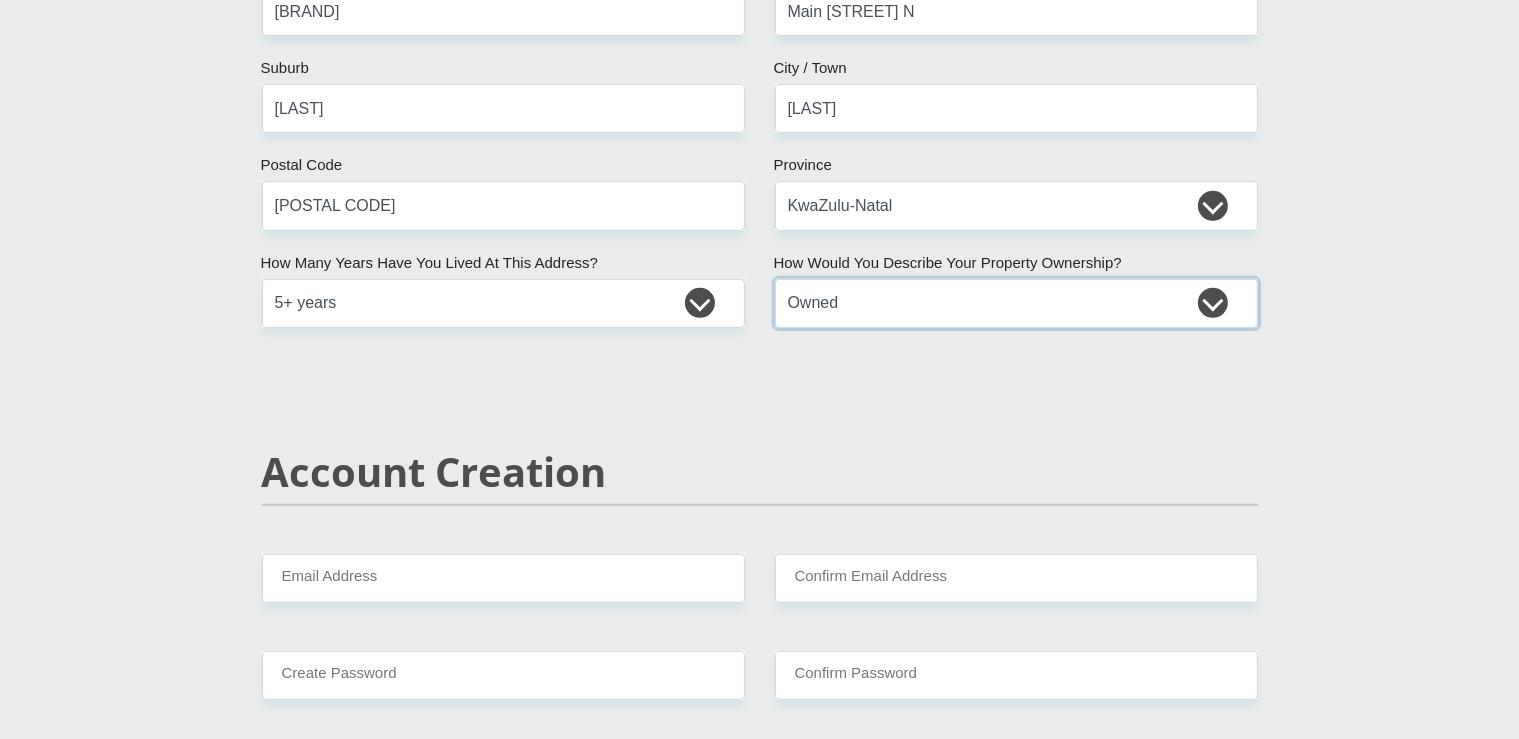 scroll, scrollTop: 1332, scrollLeft: 0, axis: vertical 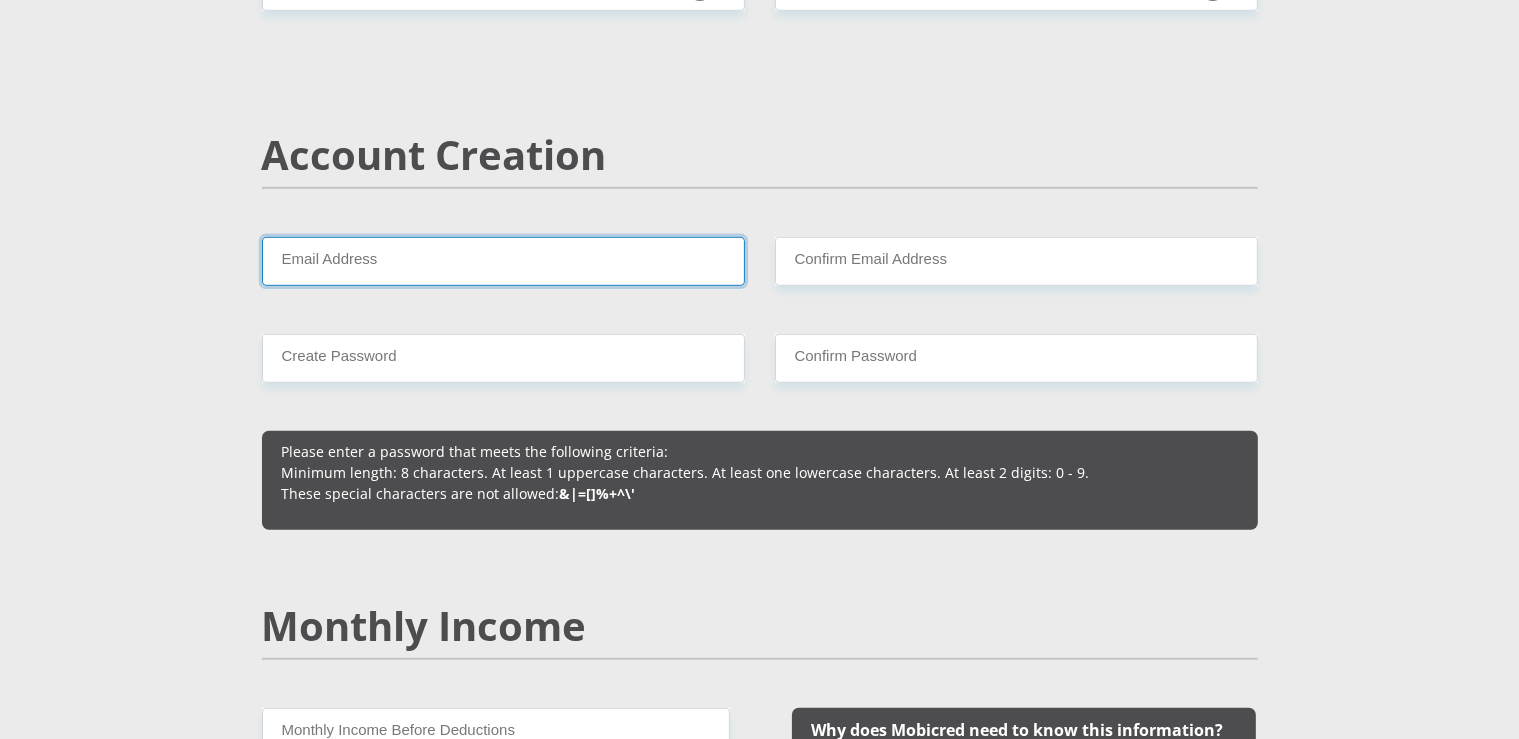 click on "Email Address" at bounding box center (503, 261) 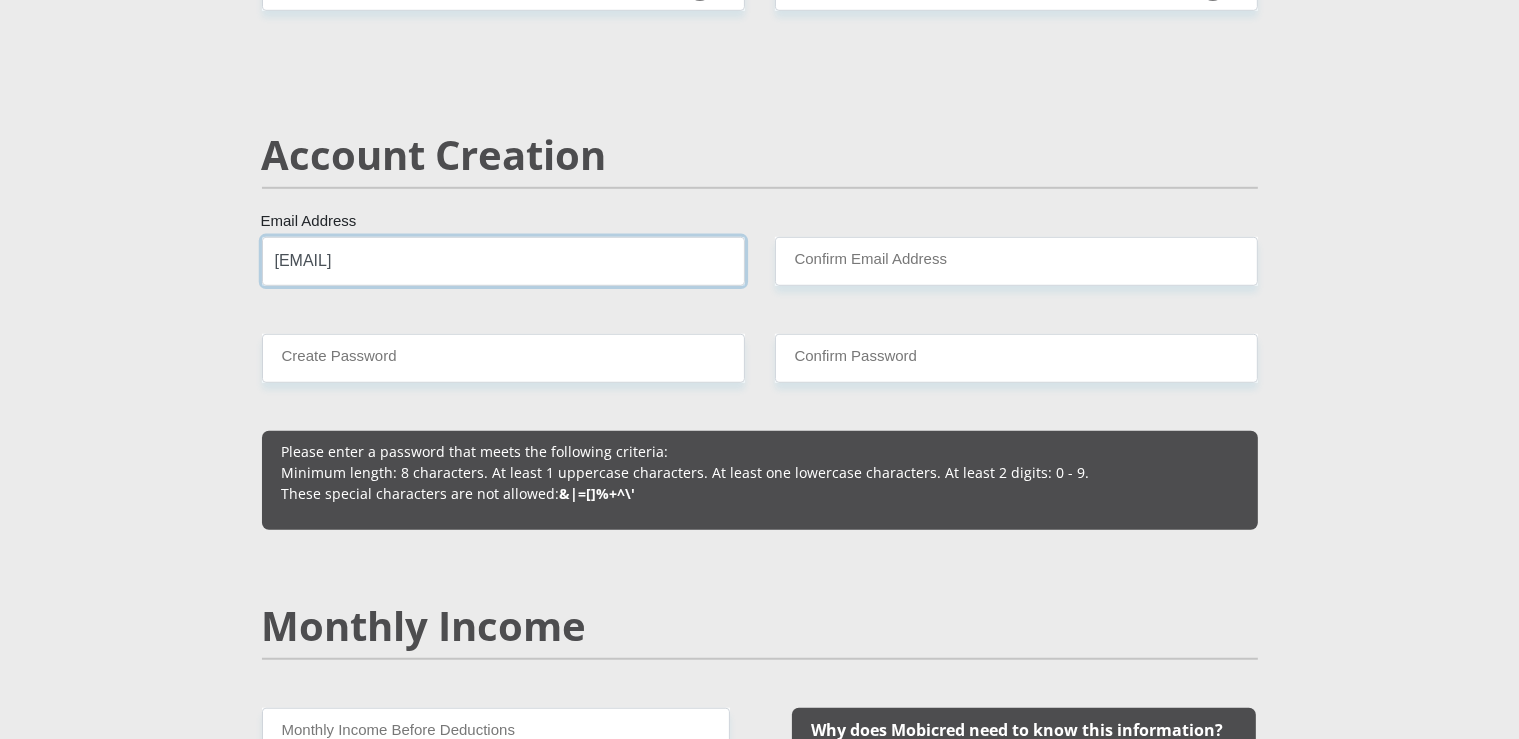 type on "[EMAIL]" 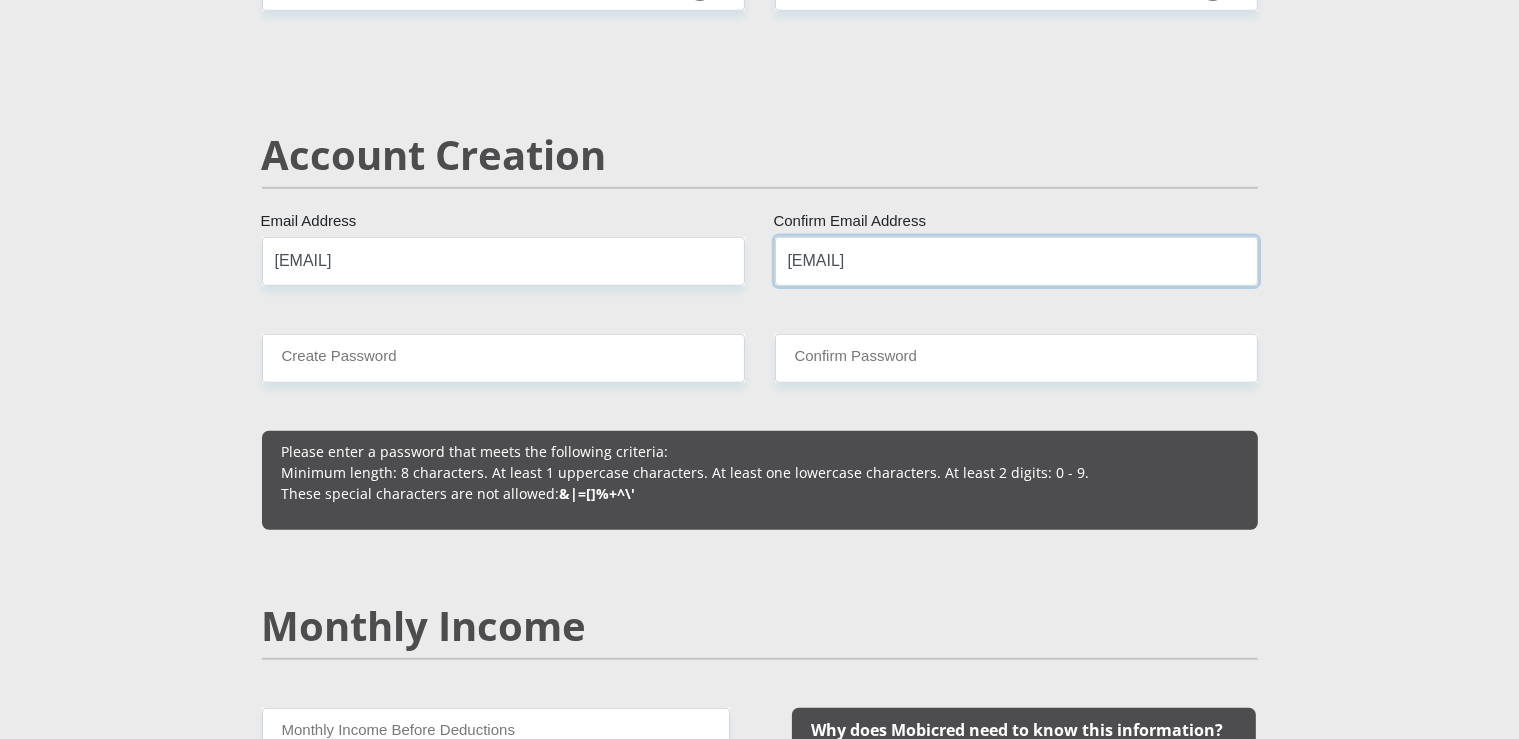type on "[EMAIL]" 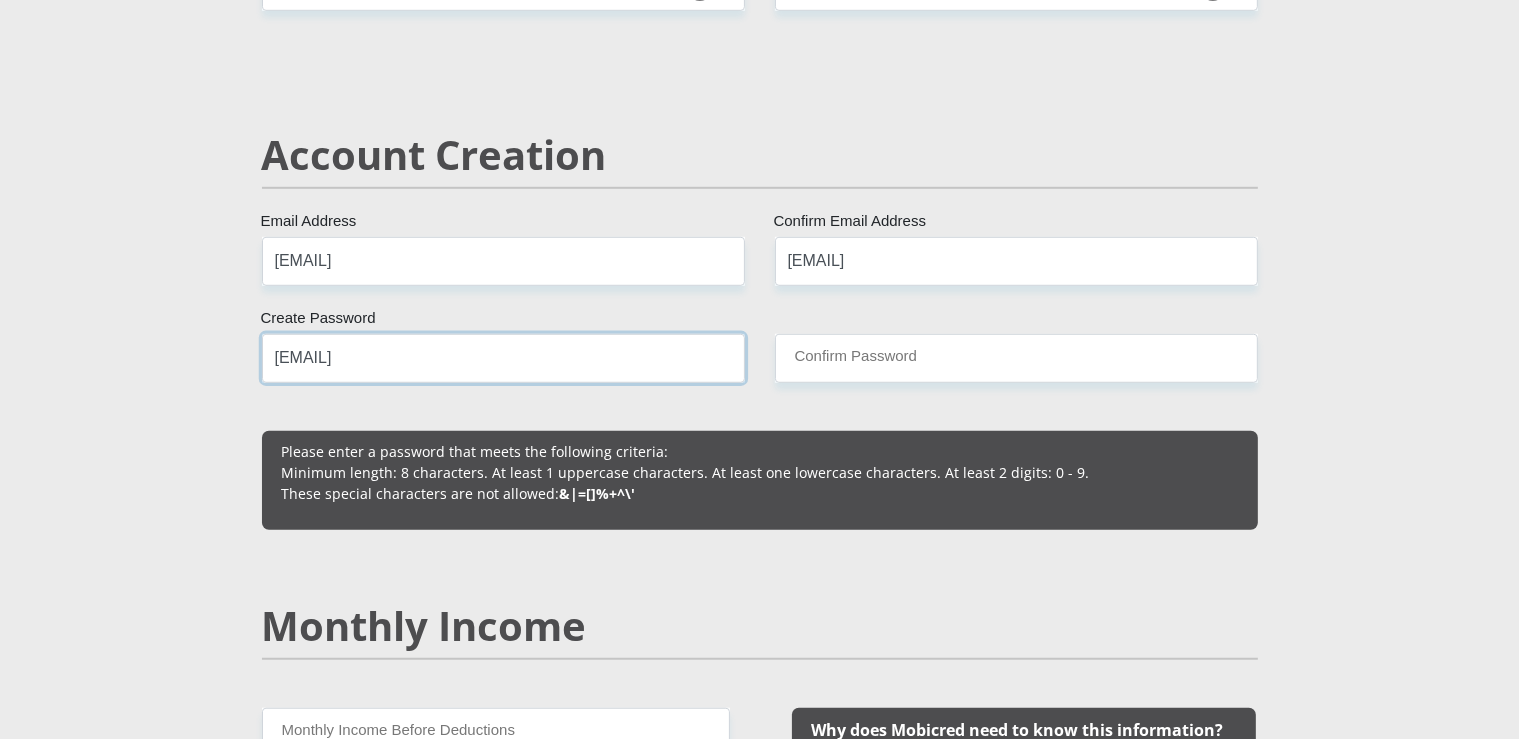 type on "[EMAIL]" 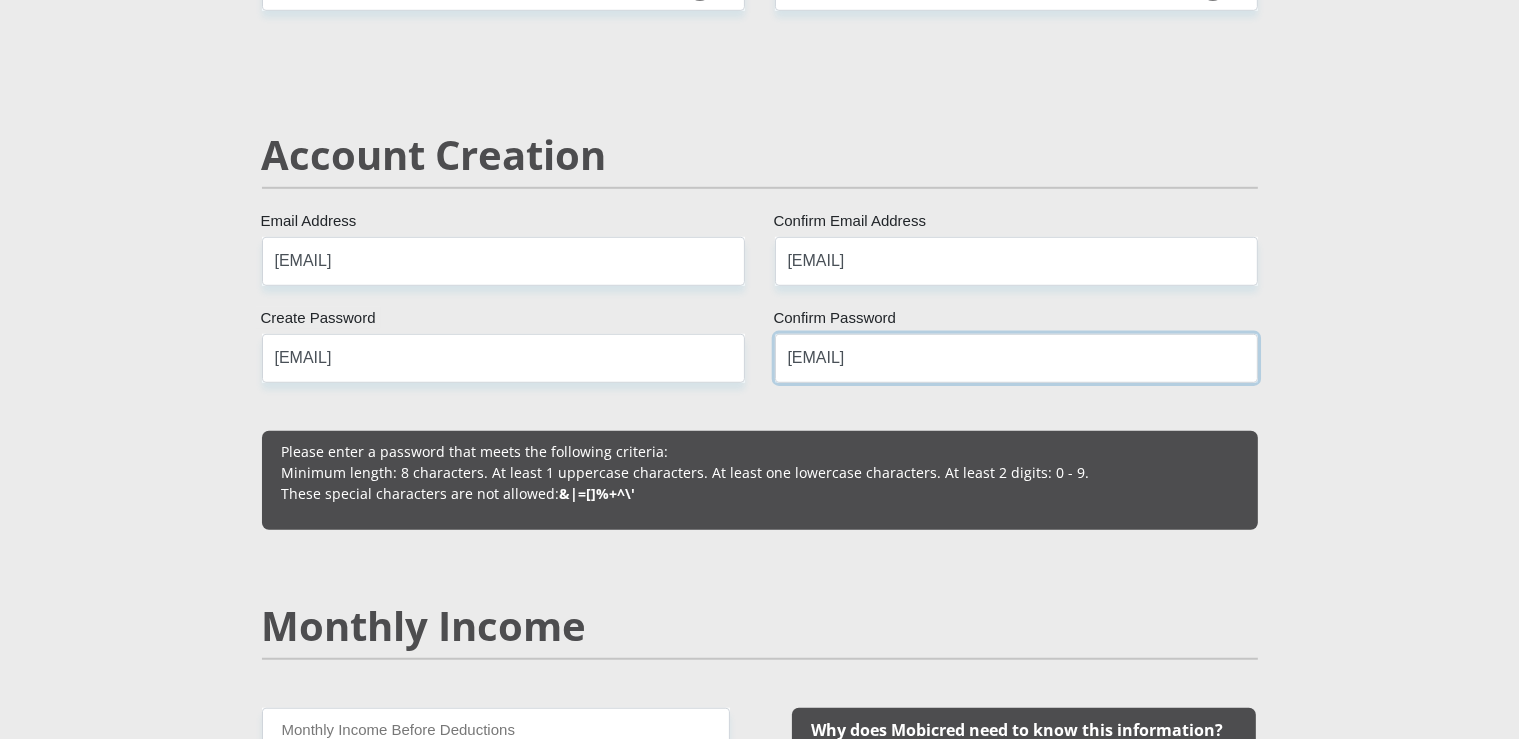 scroll, scrollTop: 1754, scrollLeft: 0, axis: vertical 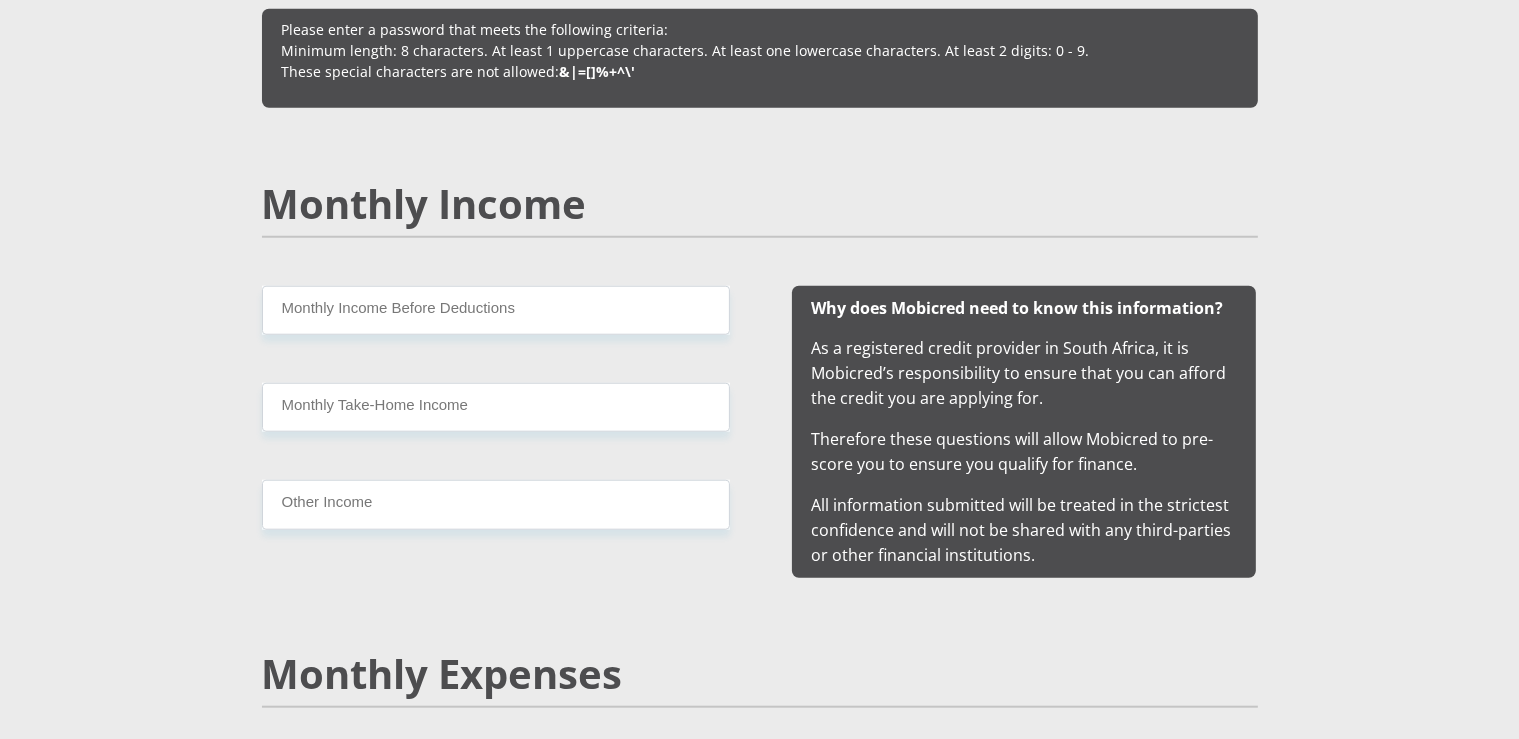 type on "[EMAIL]" 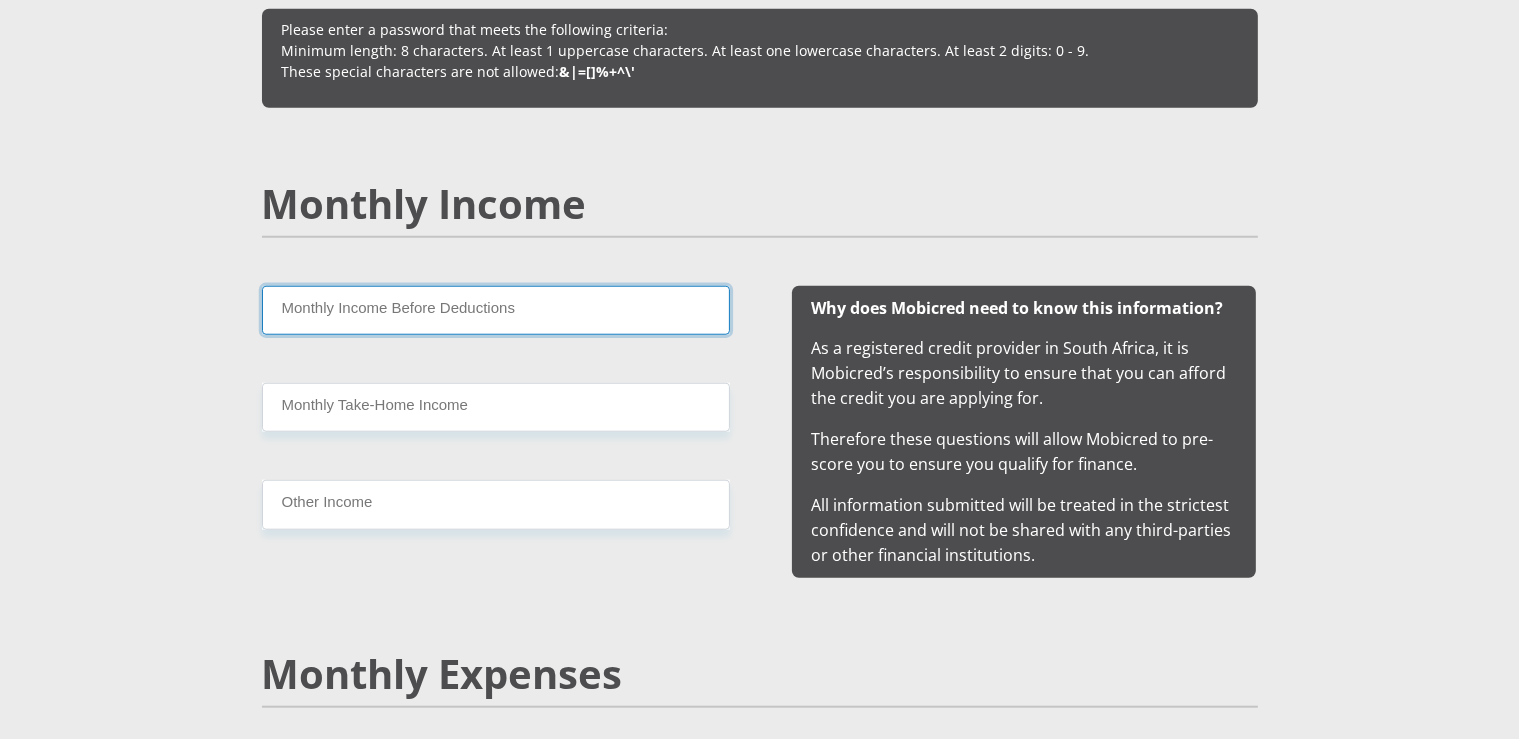 click on "Monthly Income Before Deductions" at bounding box center (496, 310) 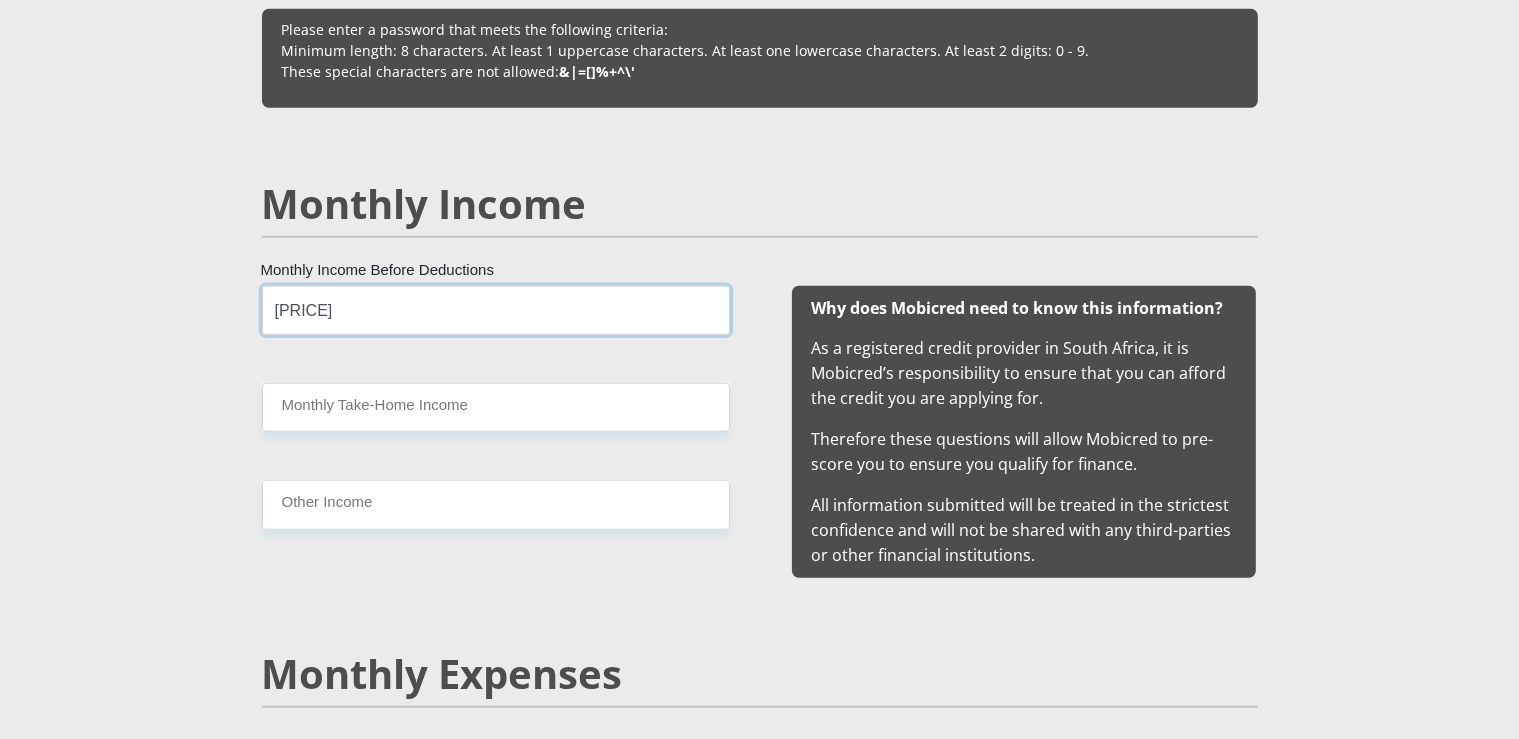 type on "[PRICE]" 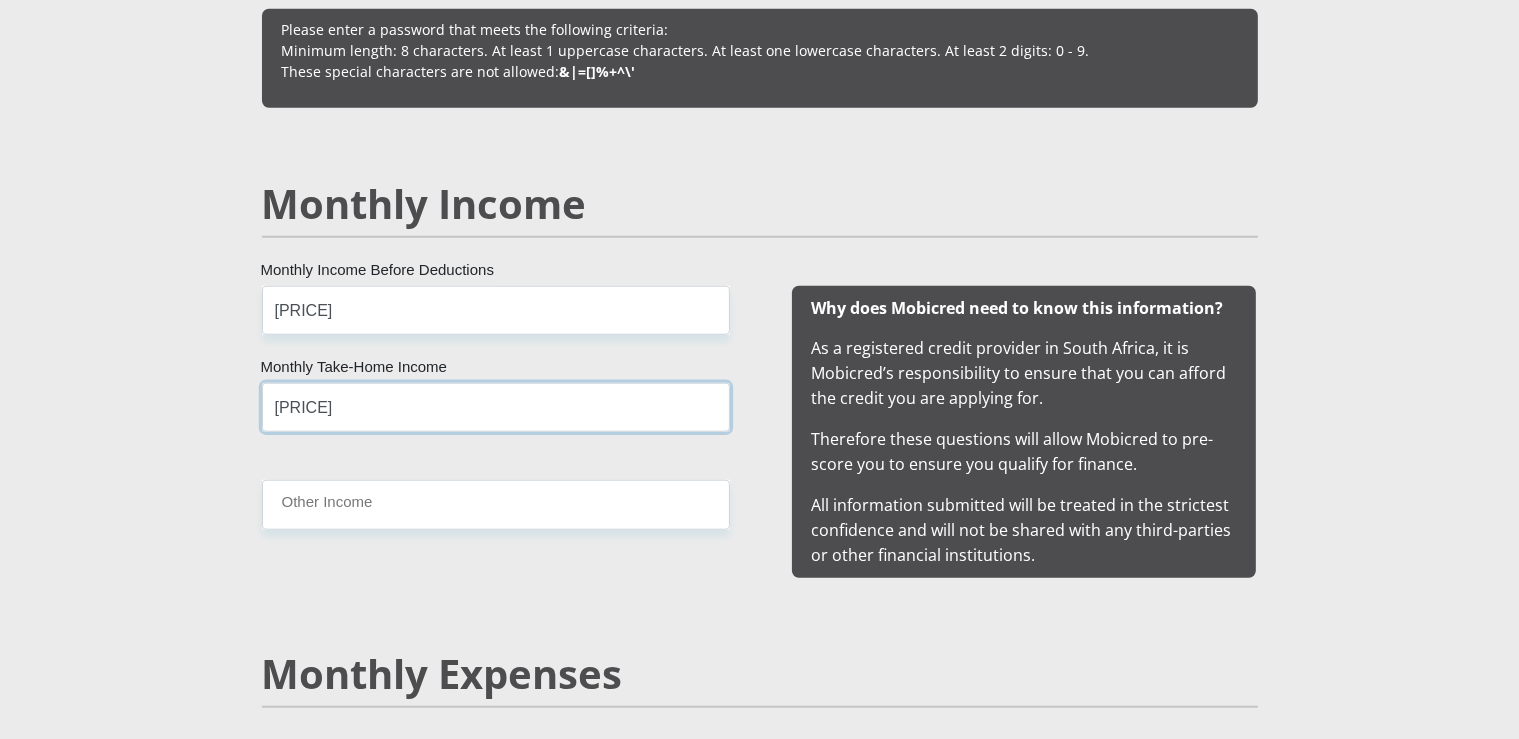 type on "[PRICE]" 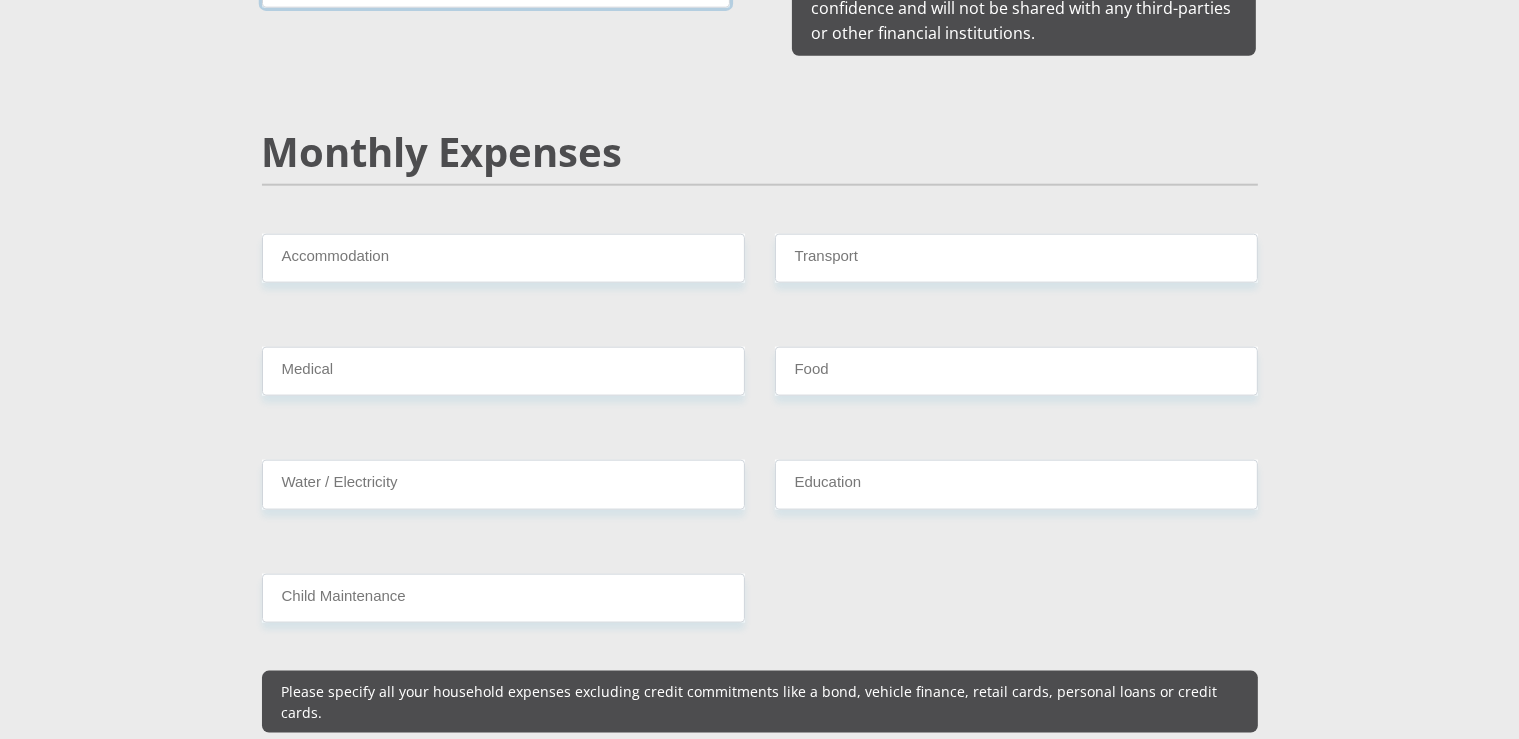 scroll, scrollTop: 2282, scrollLeft: 0, axis: vertical 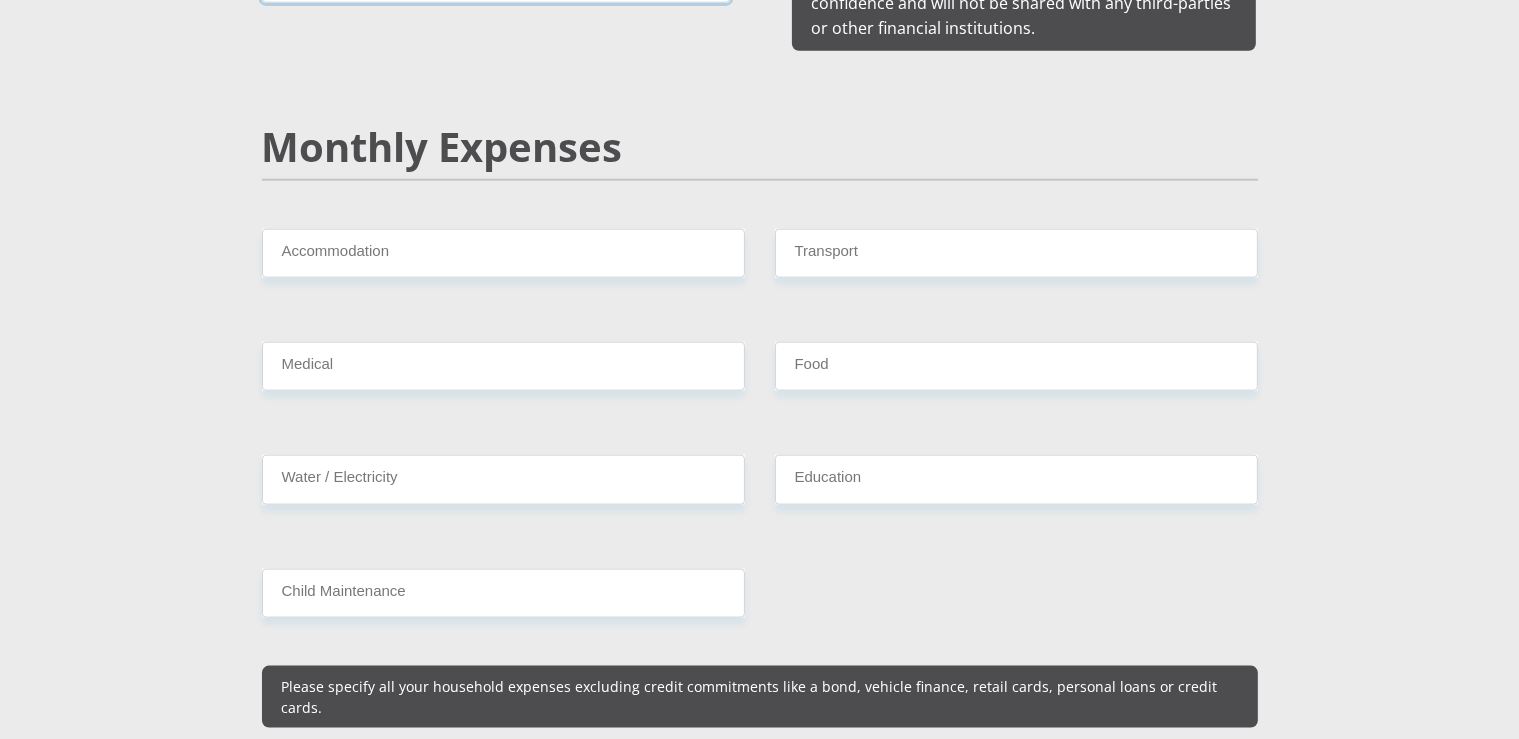 type on "0.00" 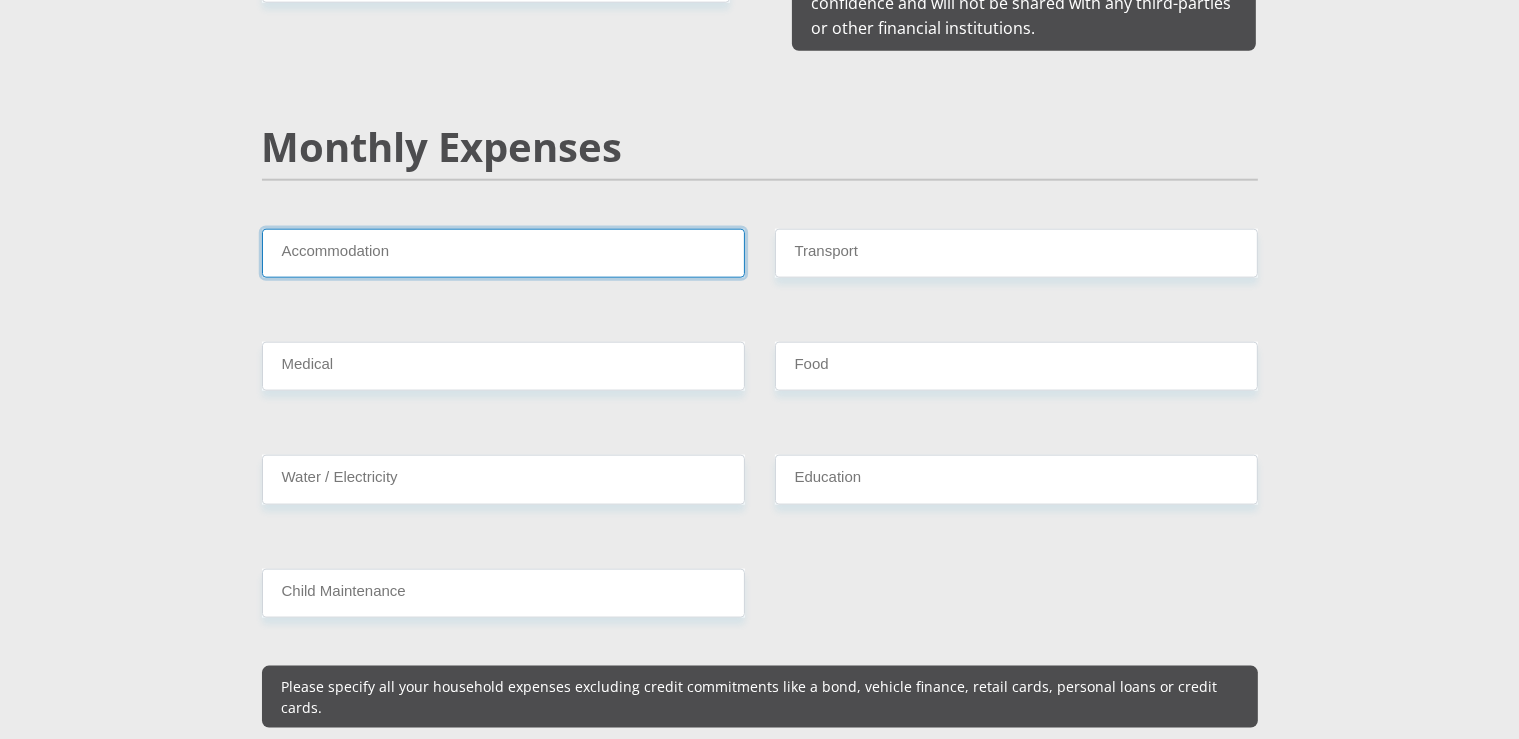 click on "Accommodation" at bounding box center (503, 252) 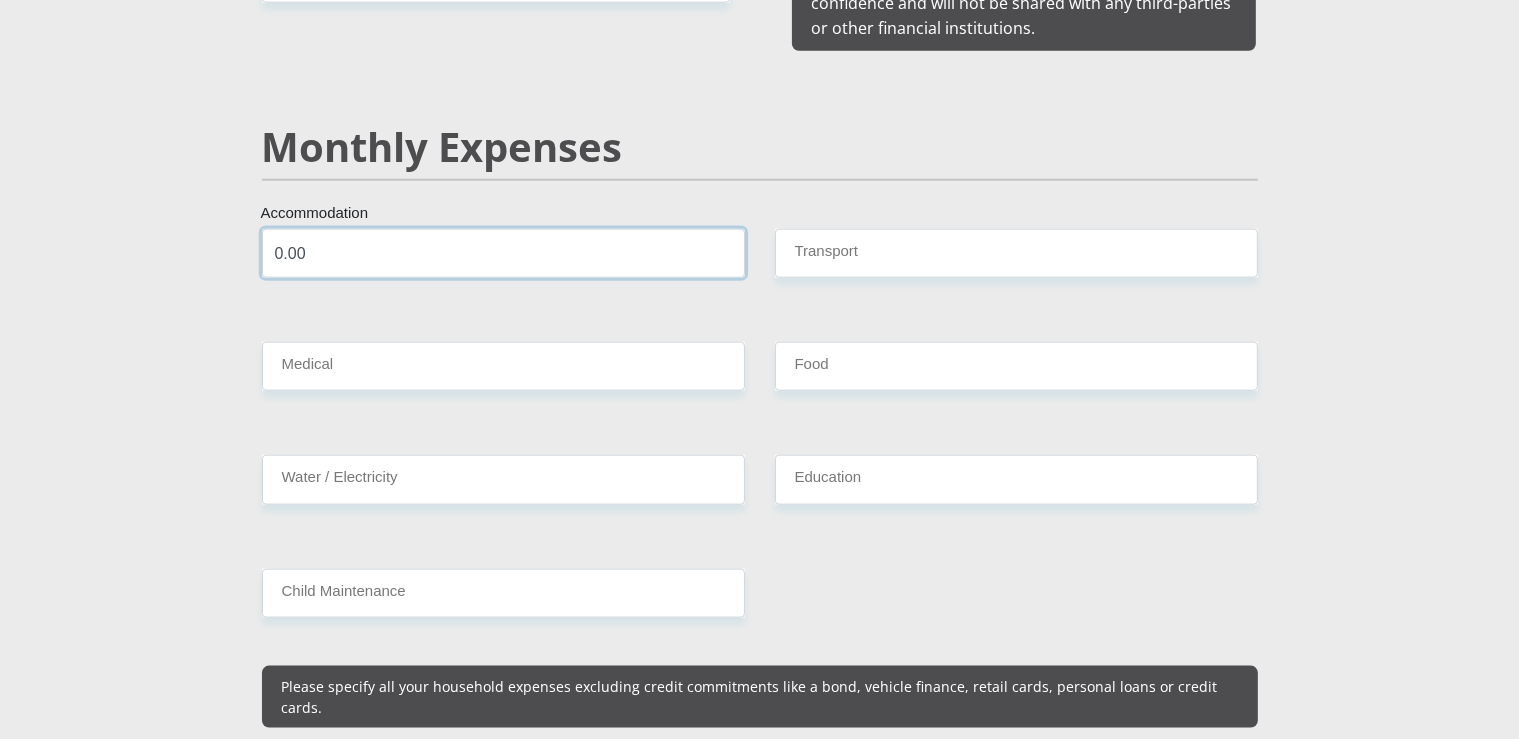 type on "0.00" 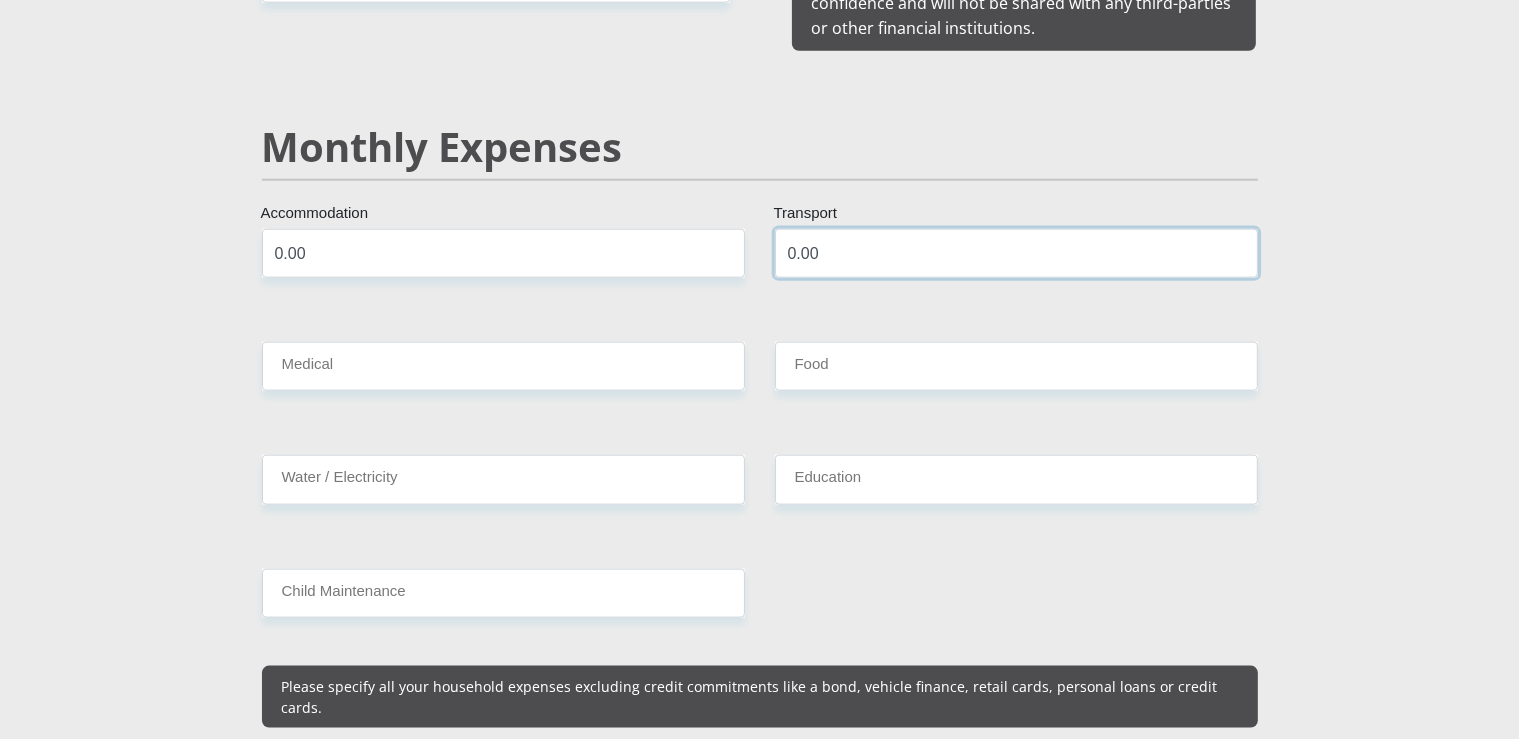 type on "0.00" 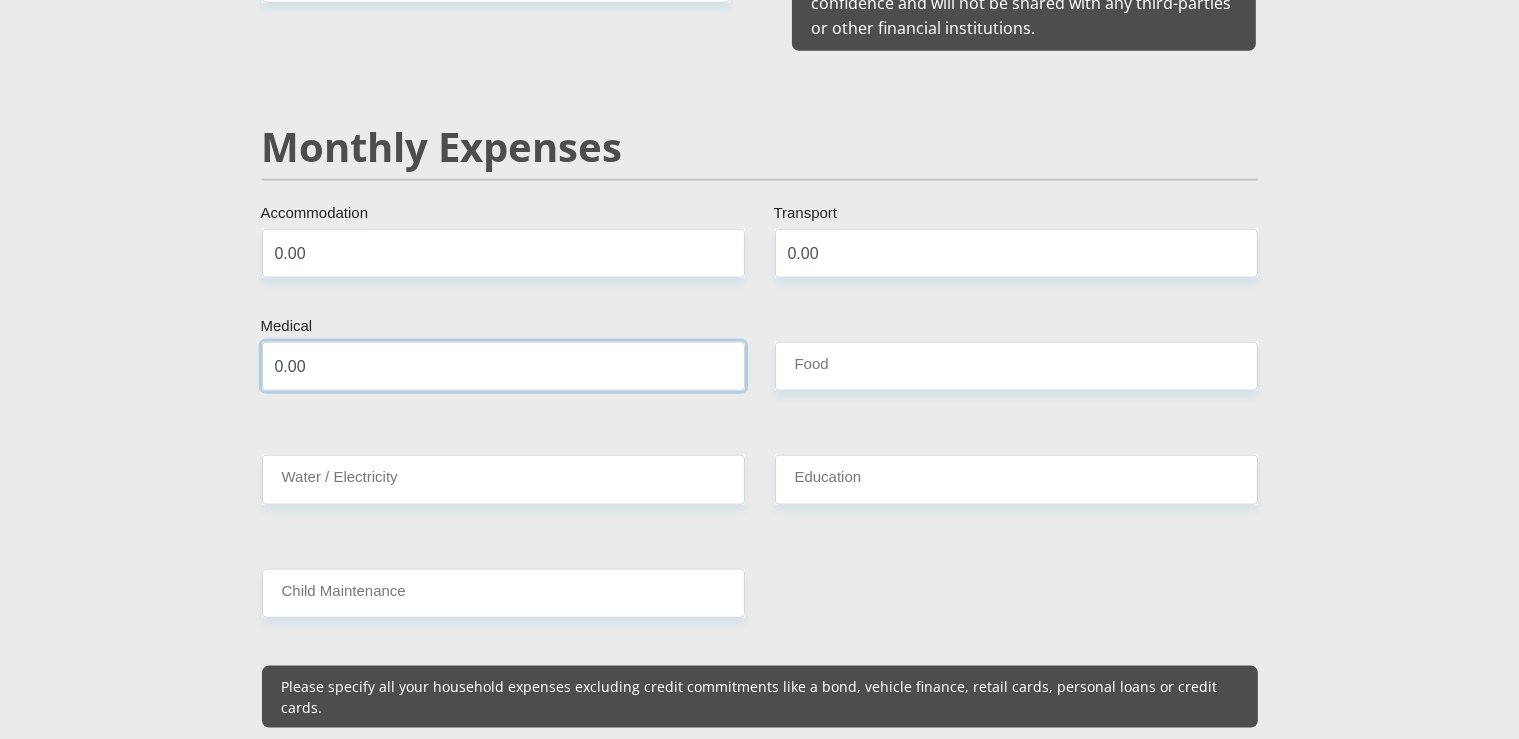 type on "0.00" 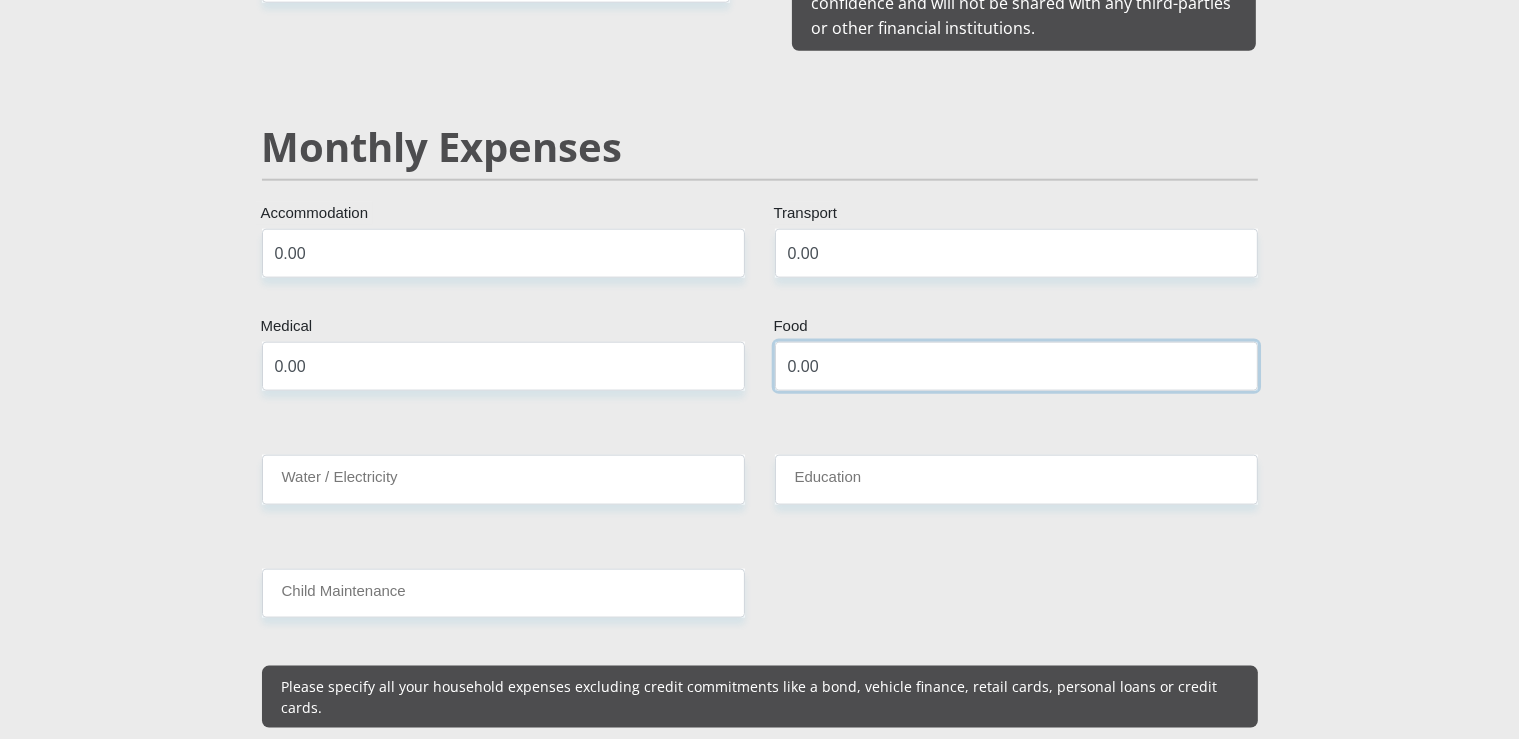 type on "0.00" 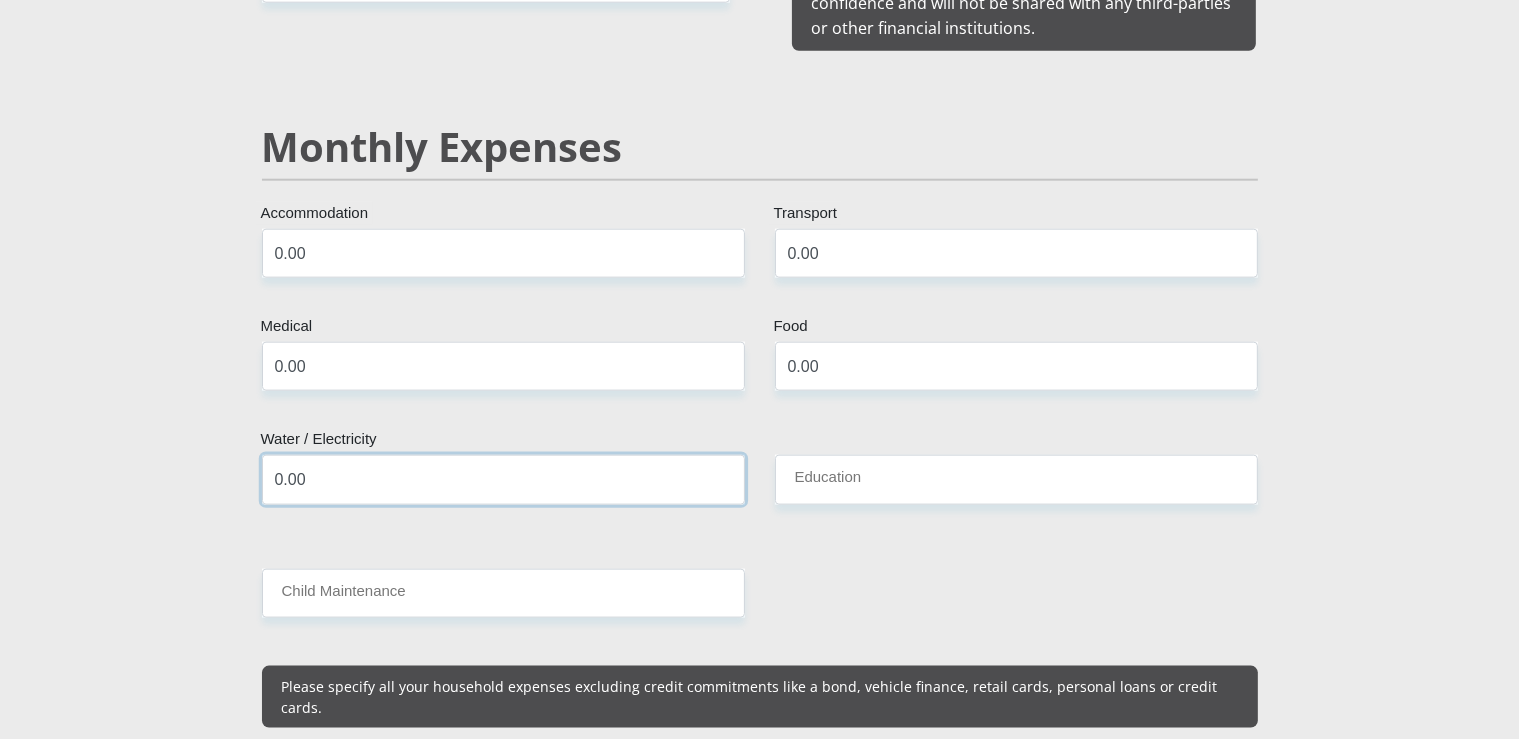 type on "0.00" 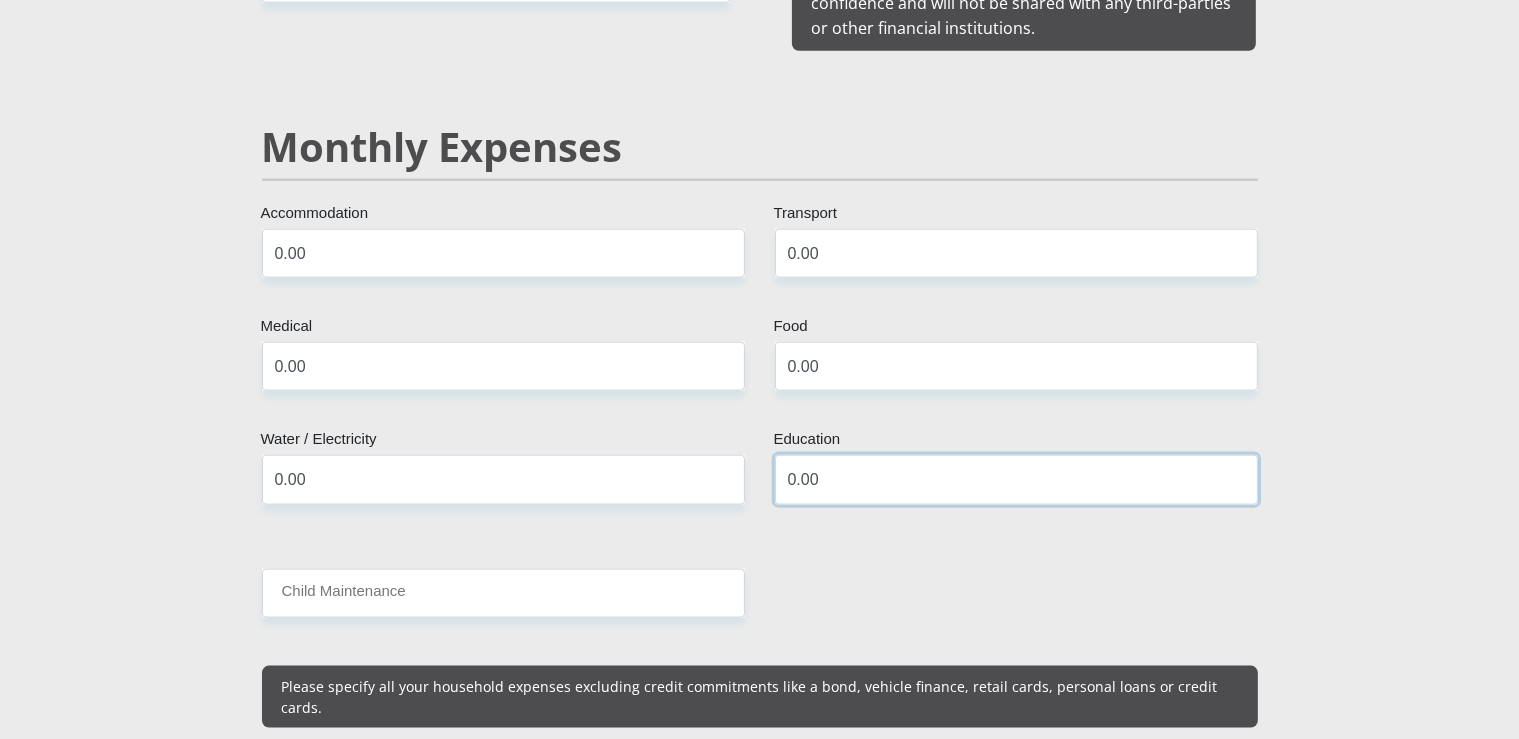 type on "0.00" 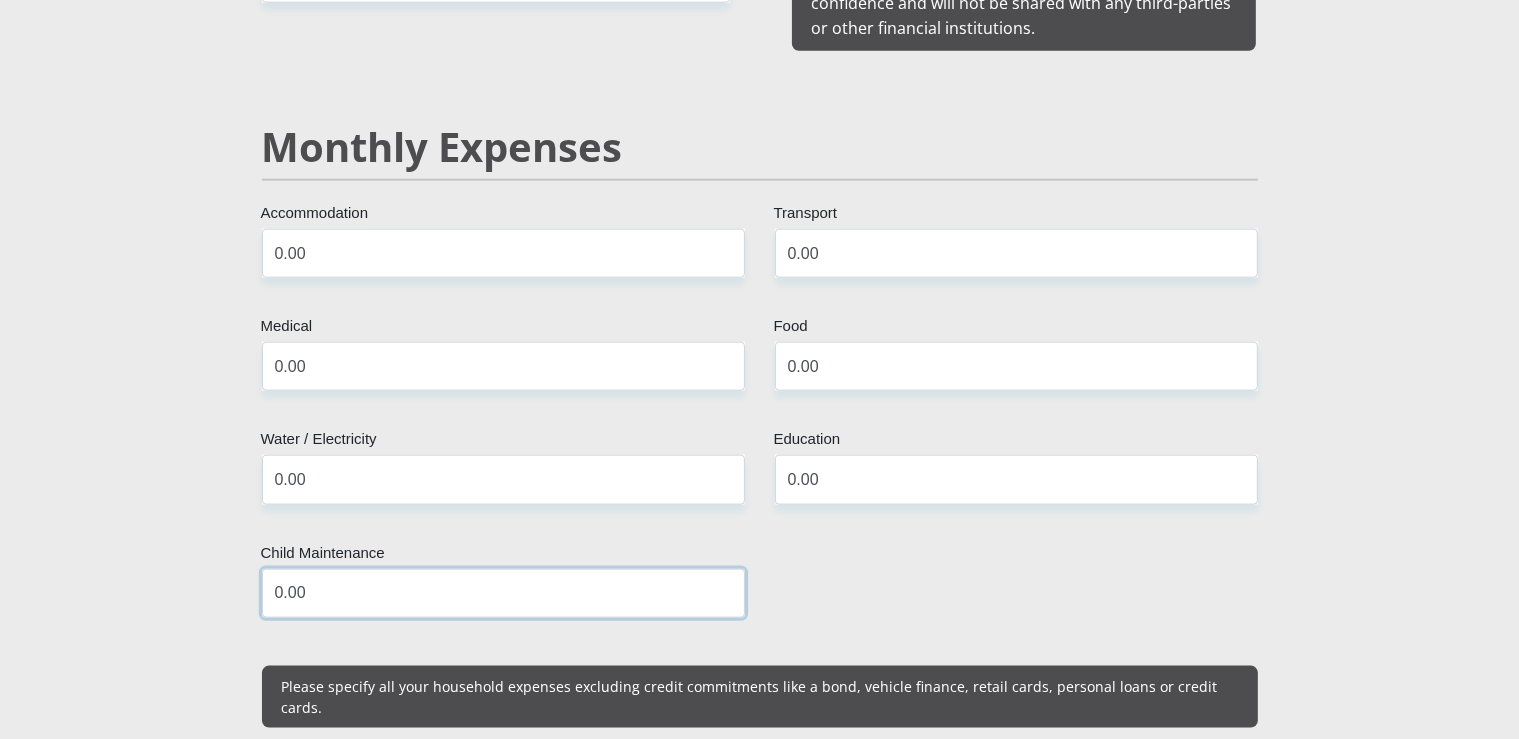 type on "0.00" 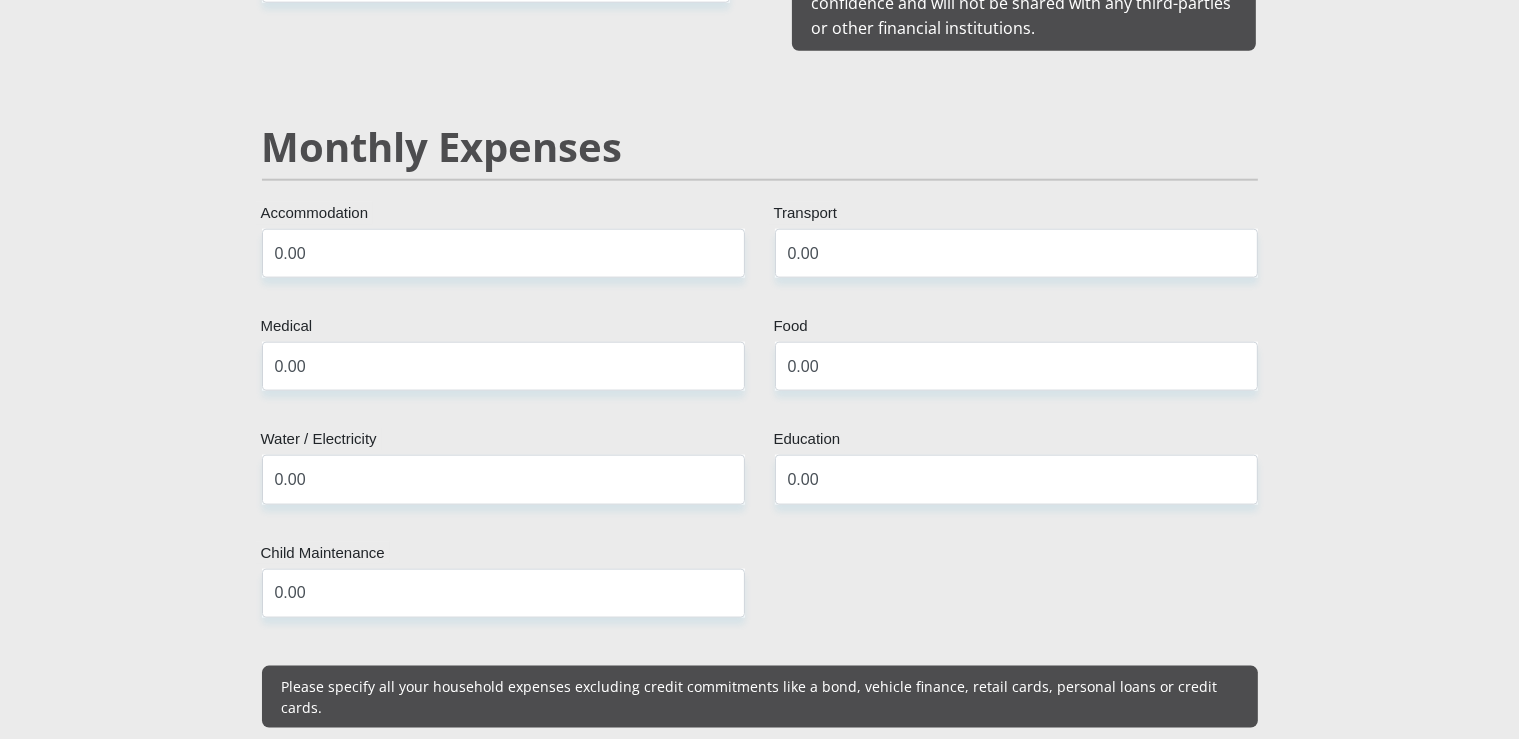 scroll, scrollTop: 2818, scrollLeft: 0, axis: vertical 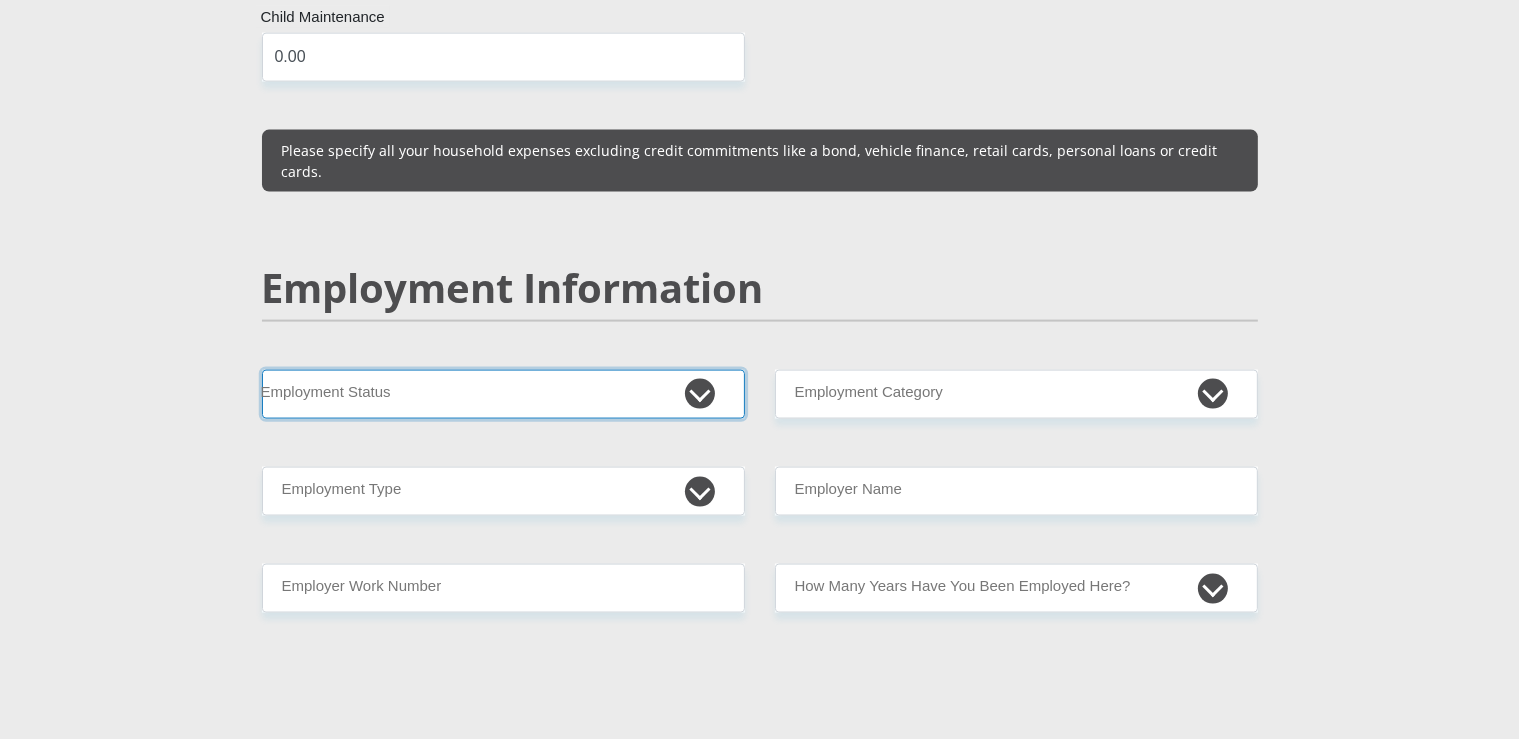 click on "Permanent/Full-time
Part-time/Casual
Contract Worker
Self-Employed
Housewife
Retired
Student
Medically Boarded
Disability
Unemployed" at bounding box center (503, 393) 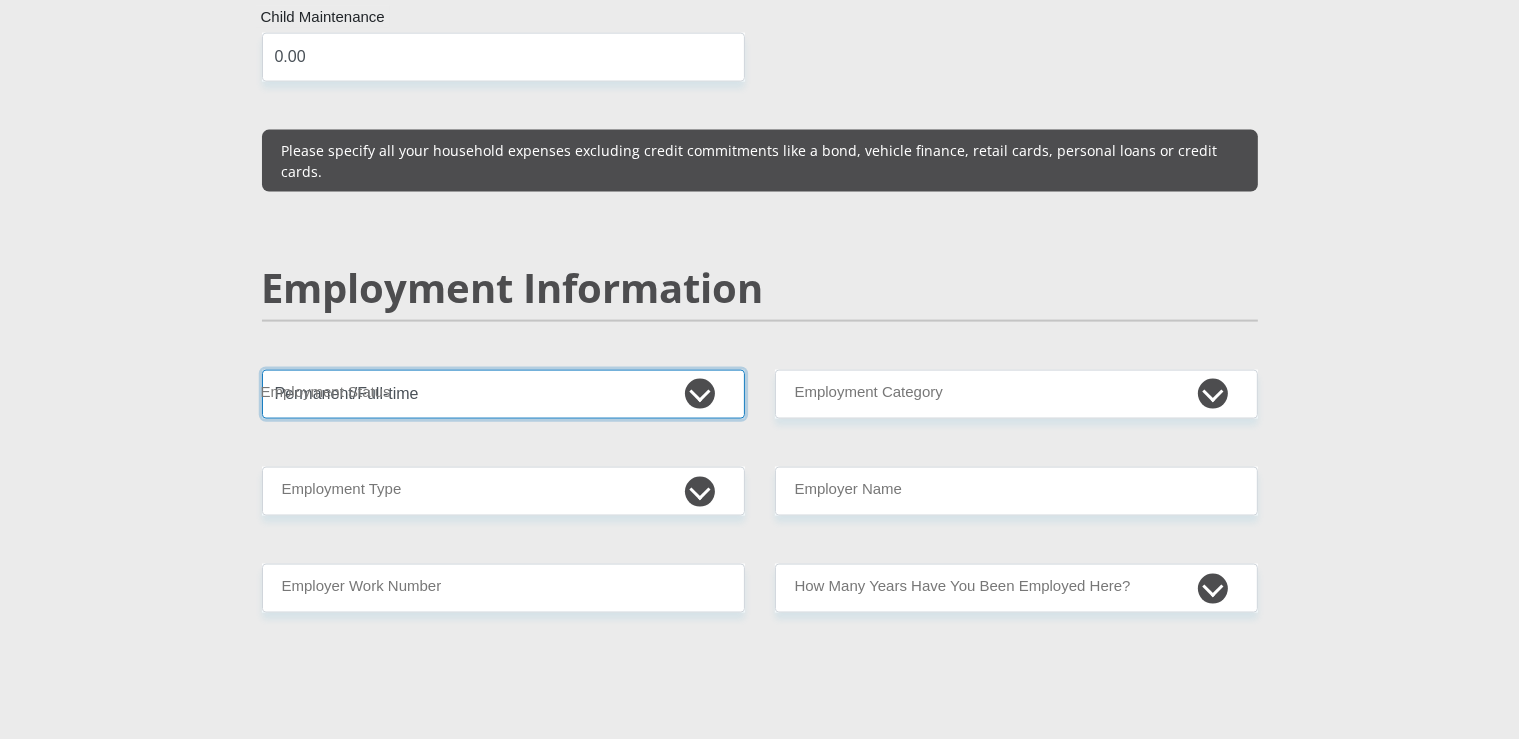 click on "Permanent/Full-time" at bounding box center [0, 0] 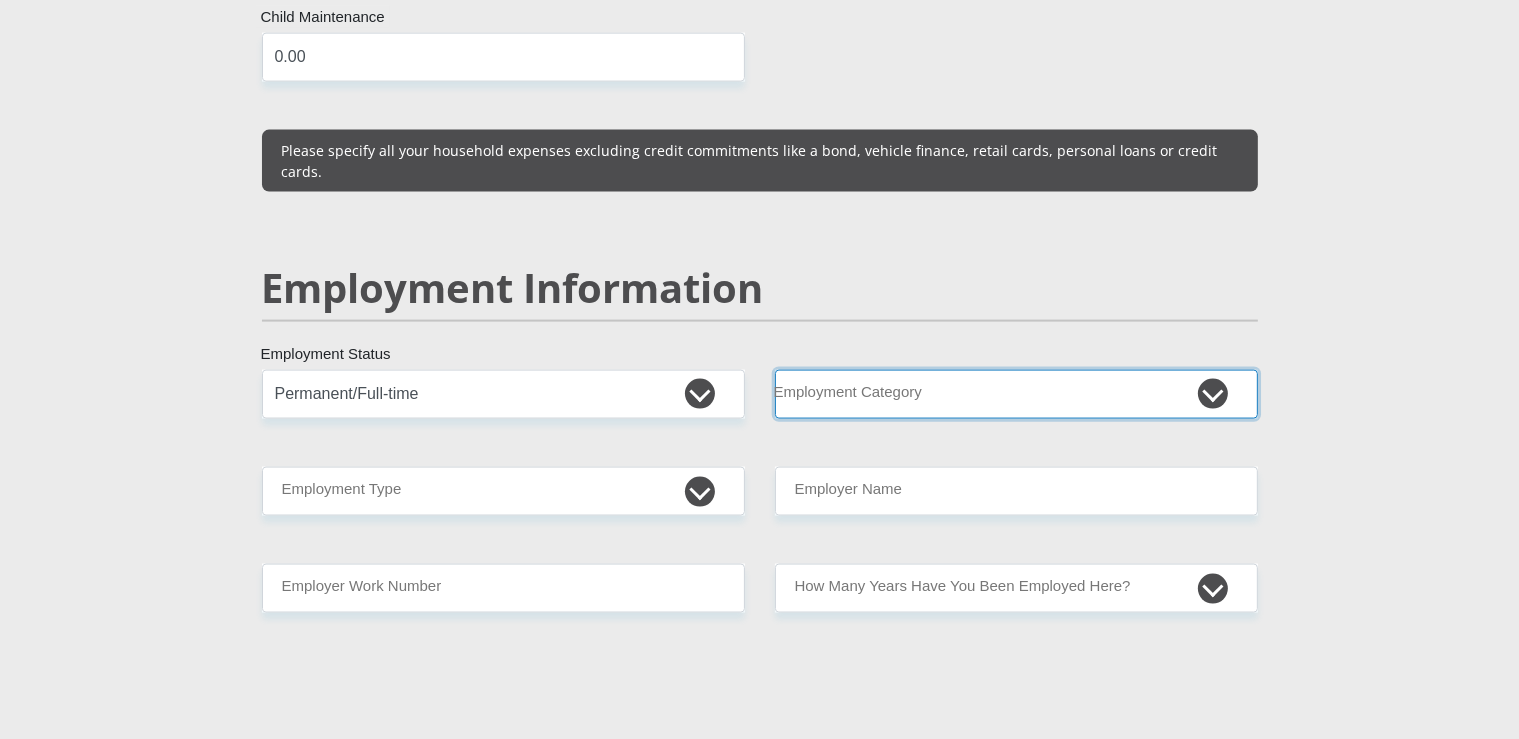 click on "AGRICULTURE
ALCOHOL & TOBACCO
CONSTRUCTION MATERIALS
METALLURGY
EQUIPMENT FOR RENEWABLE ENERGY
SPECIALIZED CONTRACTORS
CAR
GAMING (INCL. INTERNET
OTHER WHOLESALE
UNLICENSED PHARMACEUTICALS
CURRENCY EXCHANGE HOUSES
OTHER FINANCIAL INSTITUTIONS & INSURANCE
REAL ESTATE AGENTS
OIL & GAS
OTHER MATERIALS (E.G. IRON ORE)
PRECIOUS STONES & PRECIOUS METALS
POLITICAL ORGANIZATIONS
RELIGIOUS ORGANIZATIONS(NOT SECTS)
ACTI. HAVING BUSINESS DEAL WITH PUBLIC ADMINISTRATION
LAUNDROMATS" at bounding box center [1016, 393] 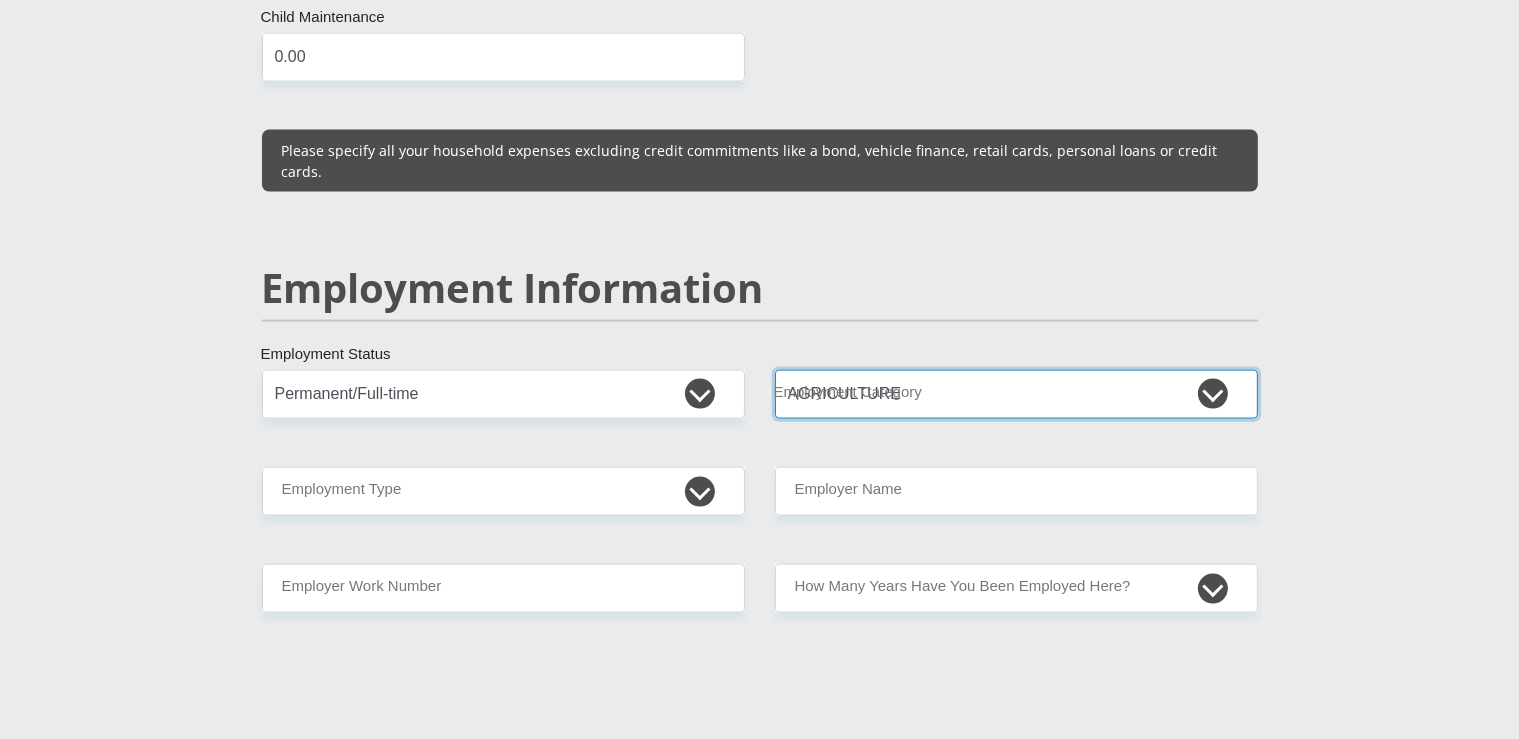 click on "AGRICULTURE" at bounding box center [0, 0] 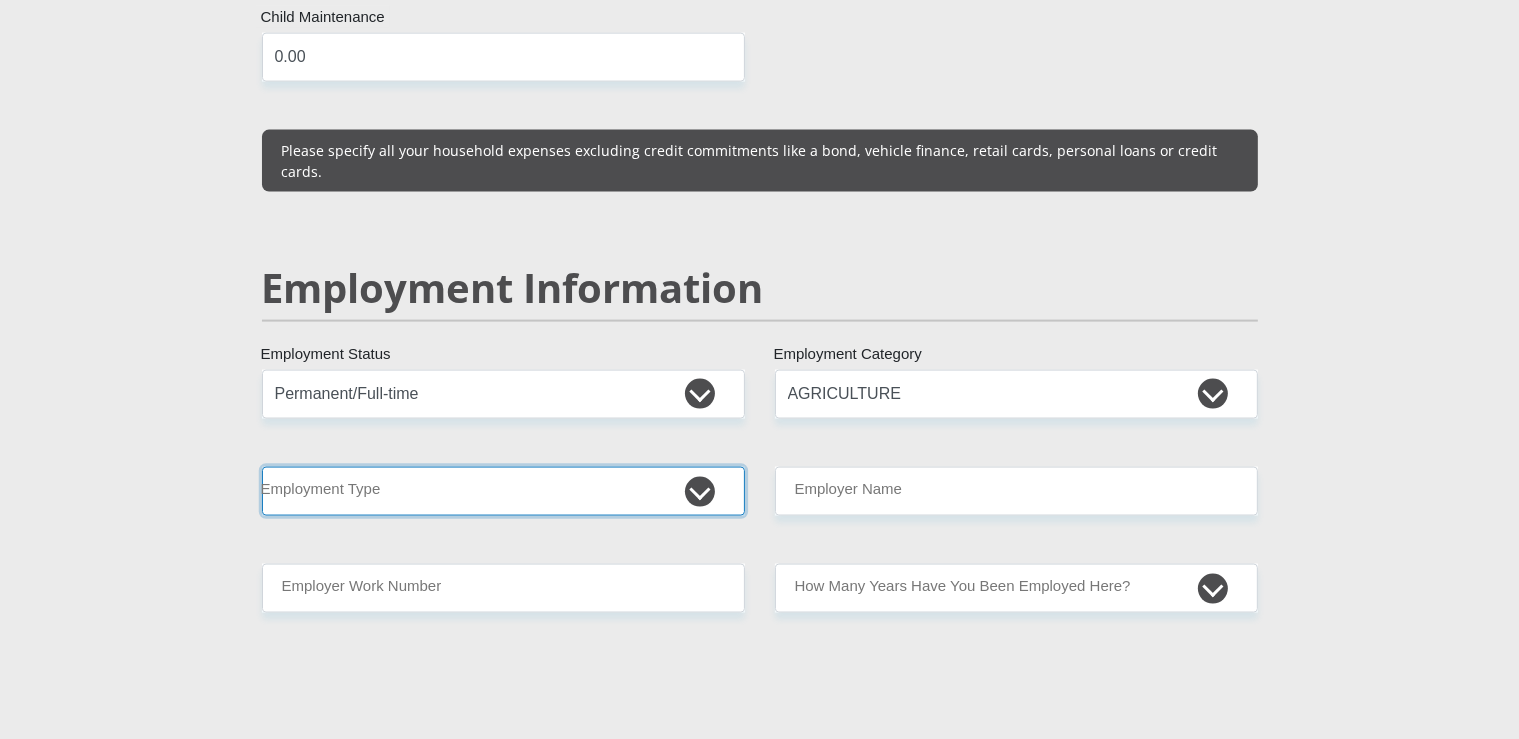 click on "College/Lecturer
Craft Seller
Creative
Driver
Executive
Farmer
Forces - Non Commissioned
Forces - Officer
Hawker
Housewife
Labourer
Licenced Professional
Manager
Miner
Non Licenced Professional
Office Staff/Clerk
Outside Worker
Pensioner
Permanent Teacher
Production/Manufacturing
Sales
Self-Employed
Semi-Professional Worker
Service Industry  Social Worker  Student" at bounding box center (503, 490) 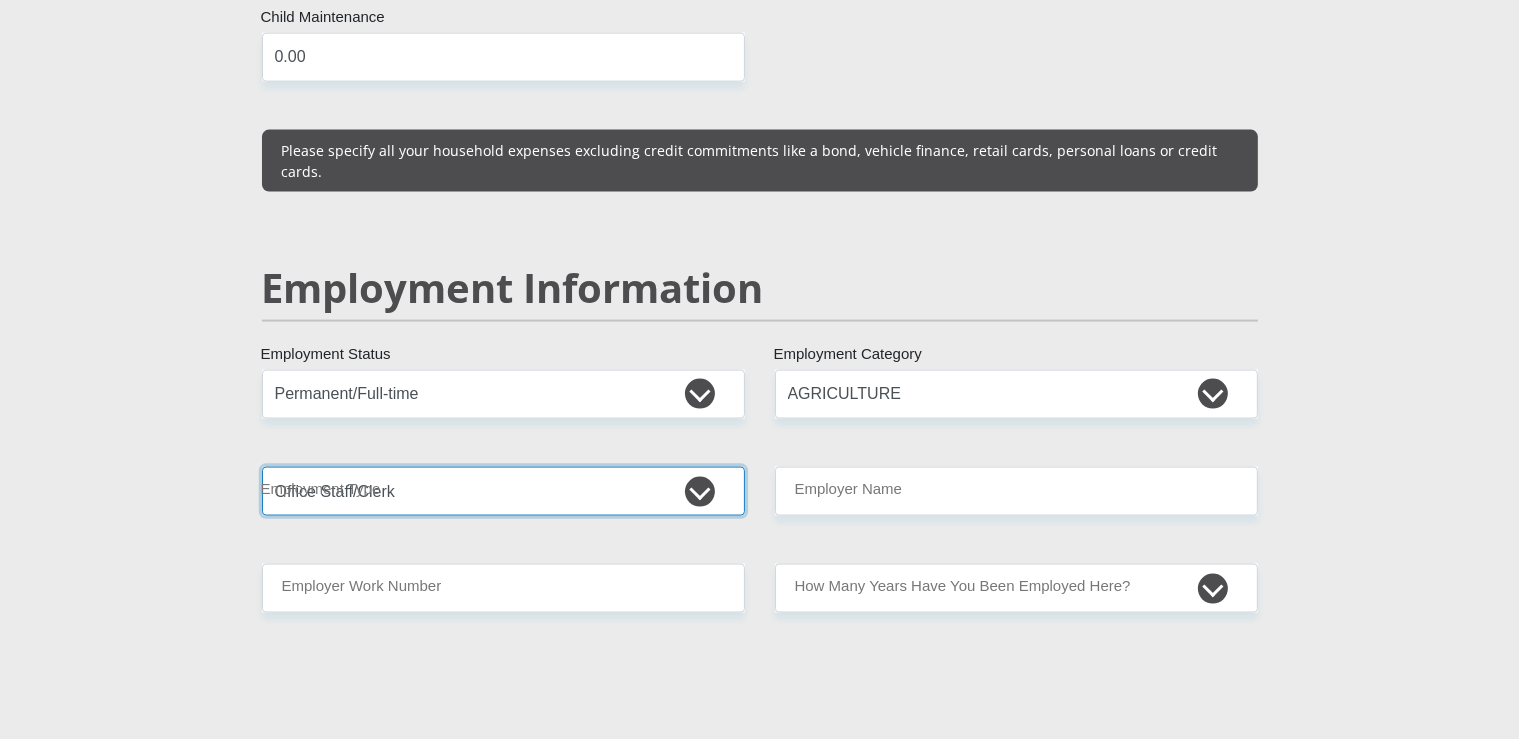 click on "Office Staff/Clerk" at bounding box center [0, 0] 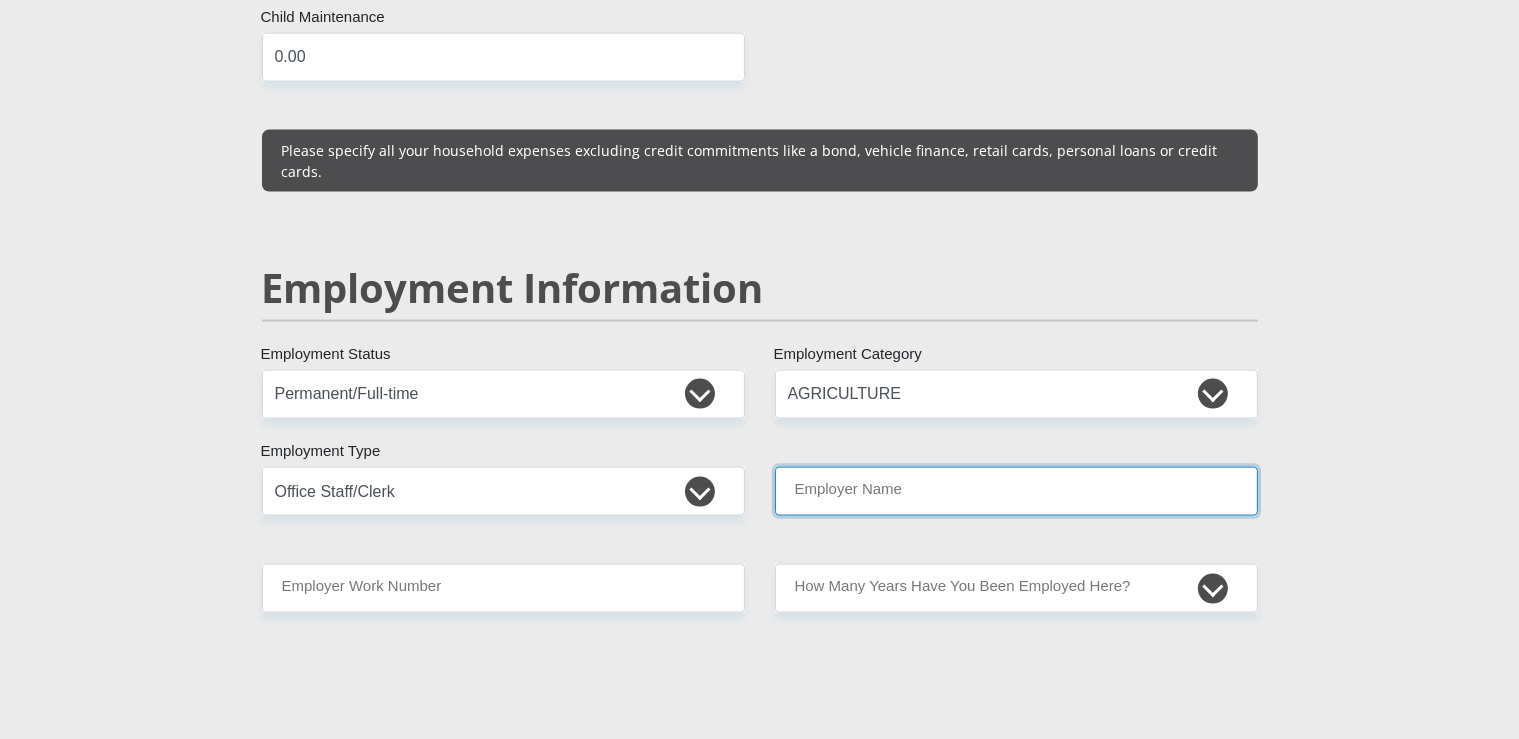 click on "Employer Name" at bounding box center [1016, 490] 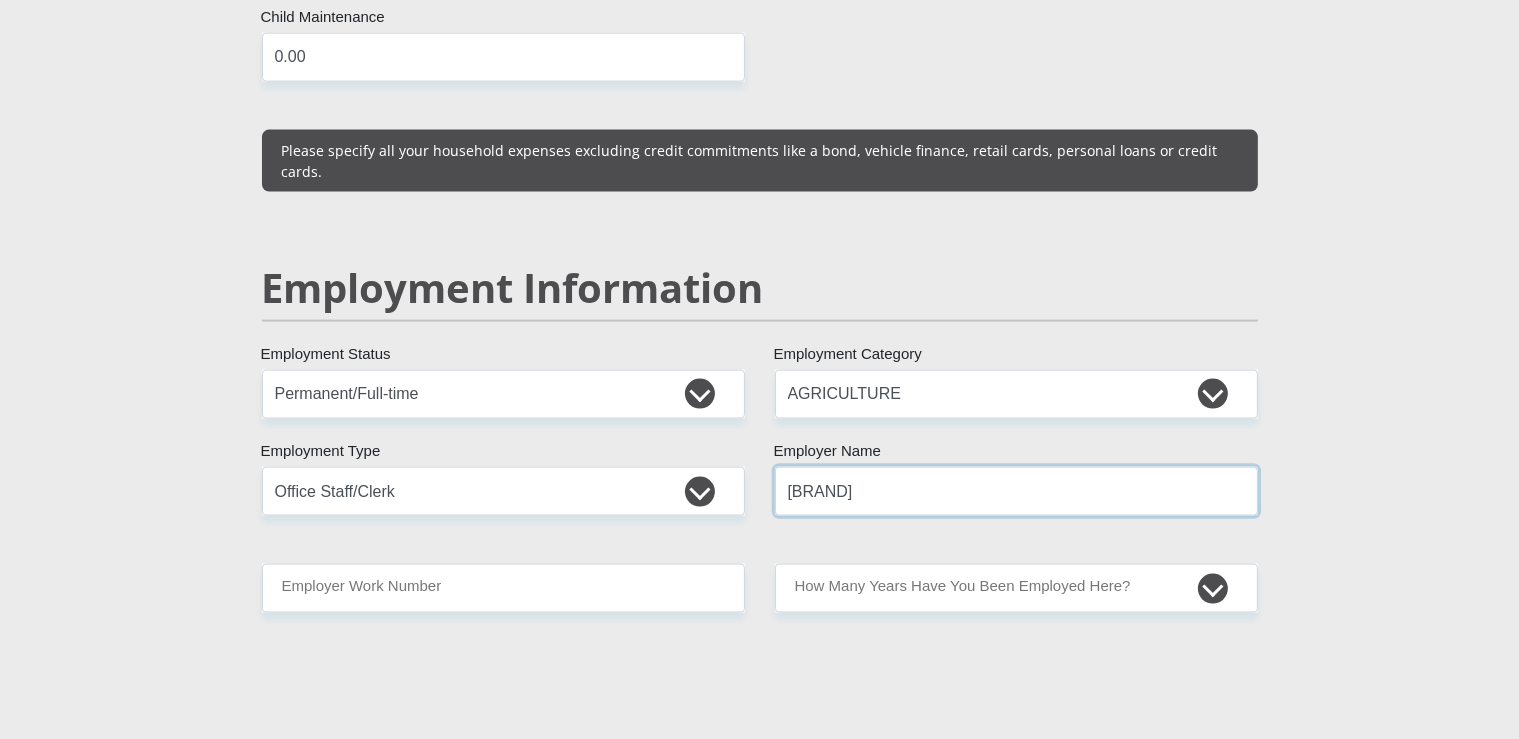 type on "[BRAND]" 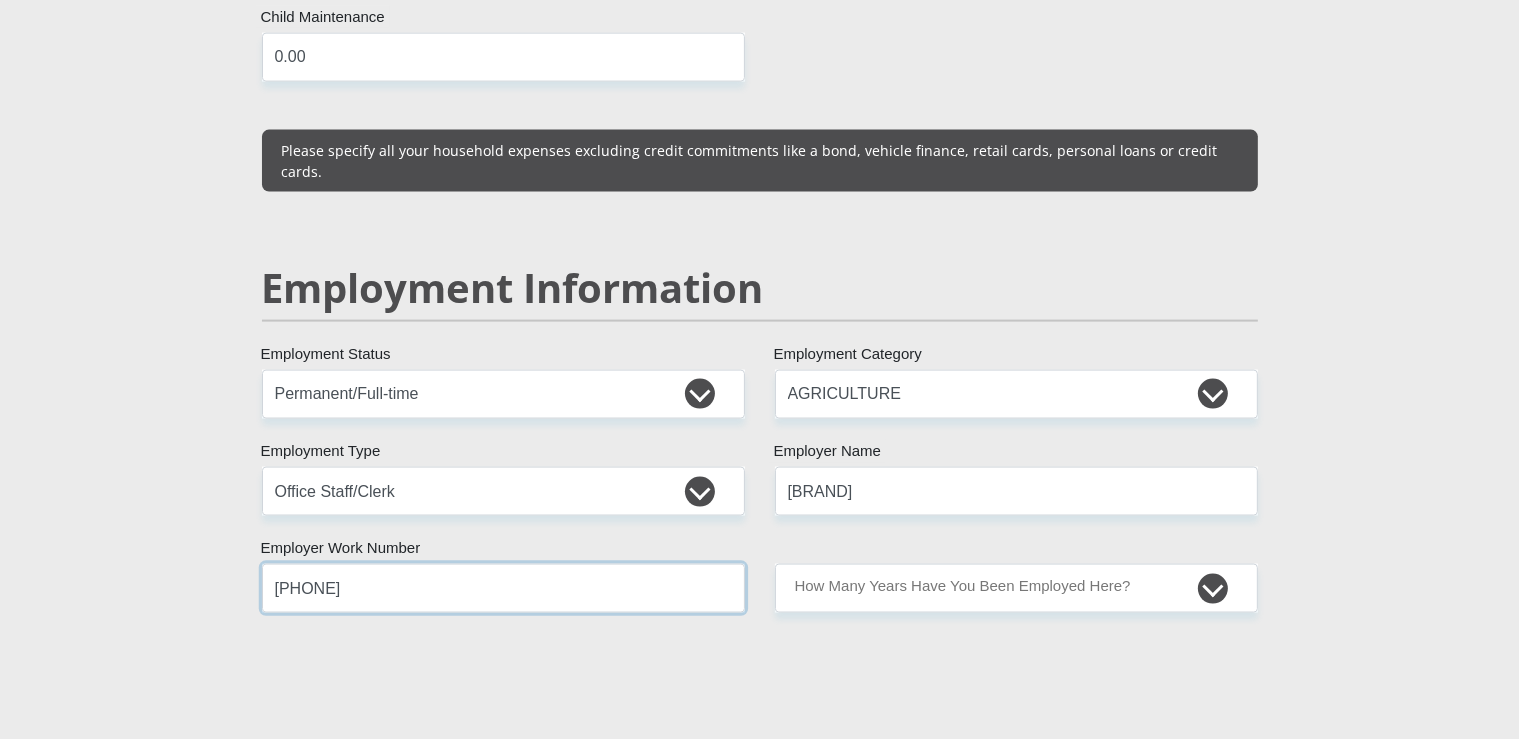 type on "[PHONE]" 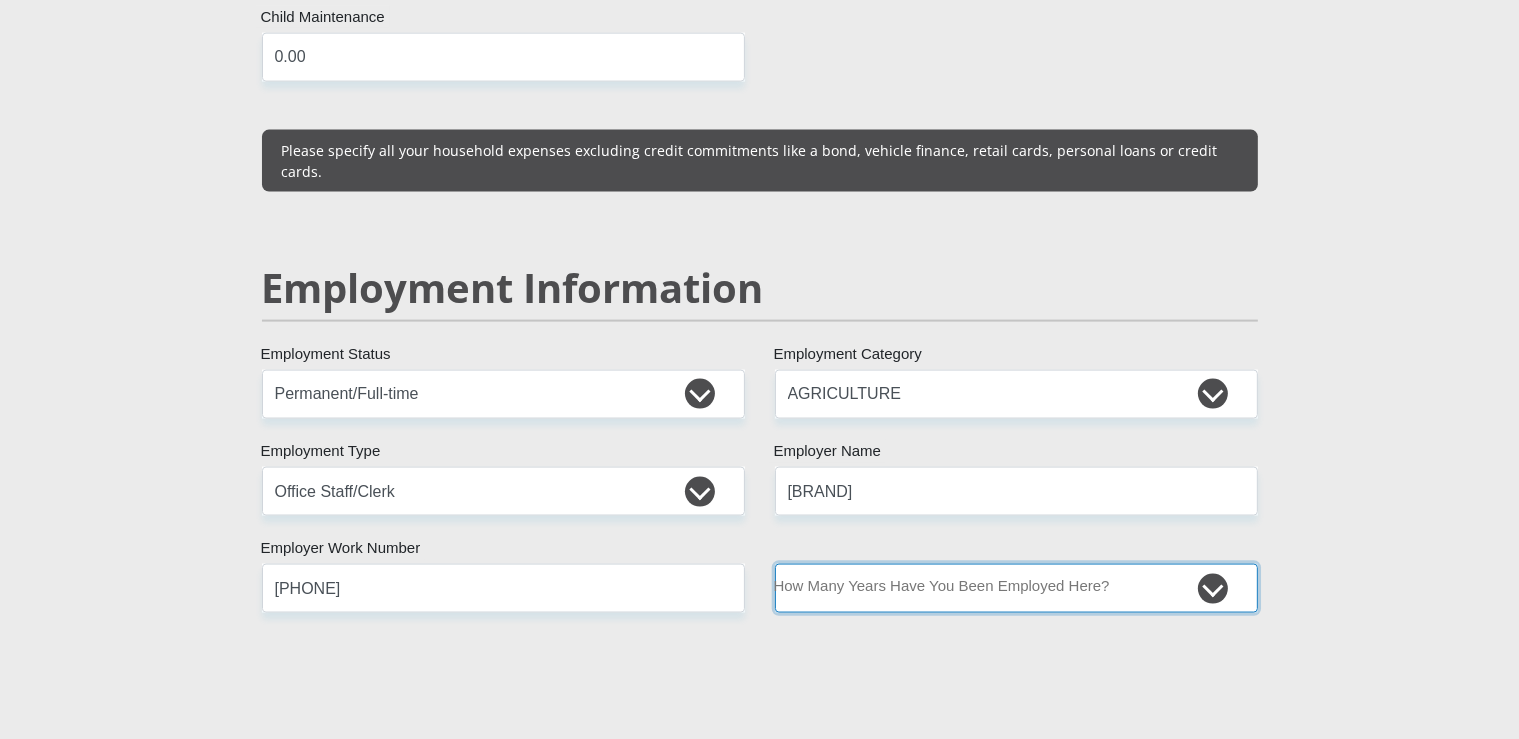 click on "less than 1 year
1-3 years
3-5 years
5+ years" at bounding box center [1016, 587] 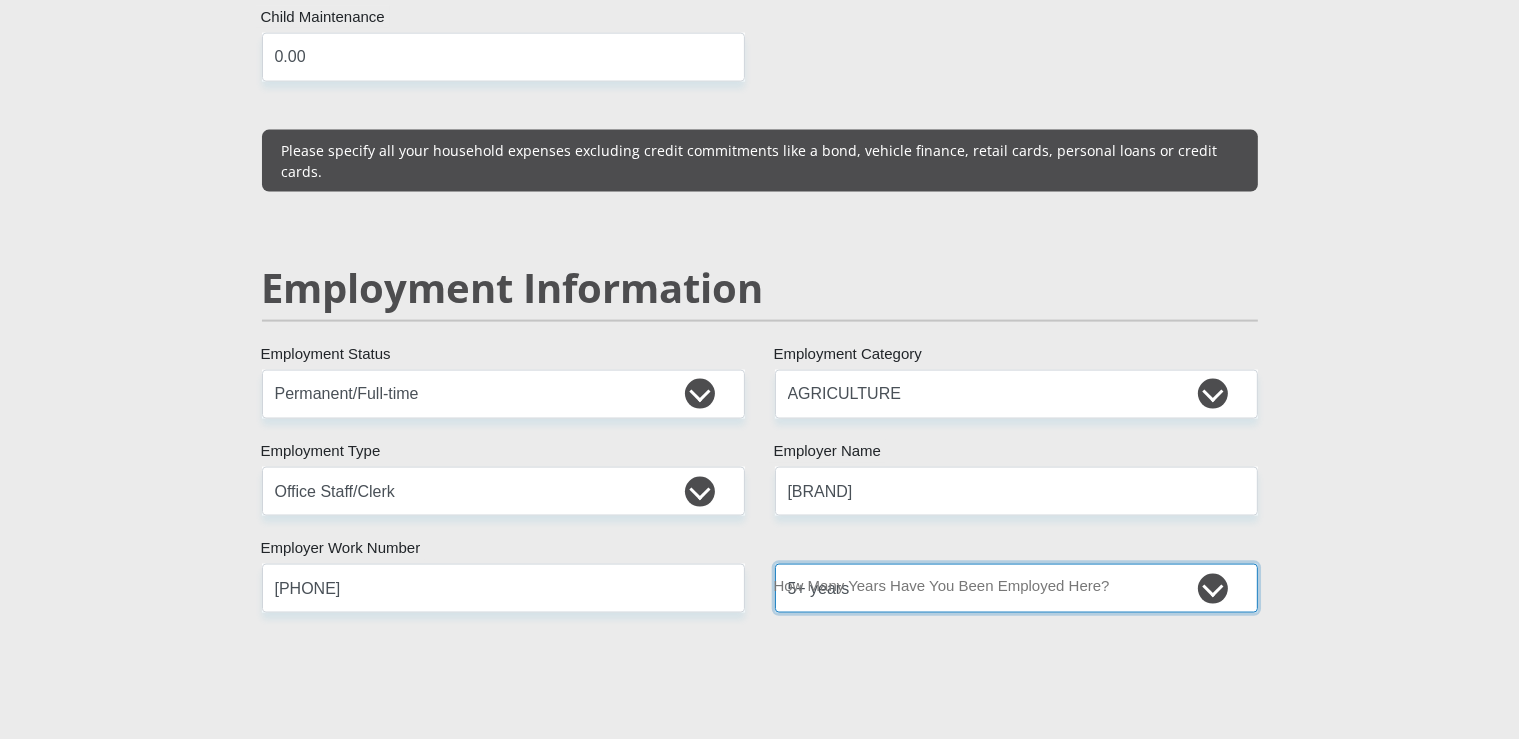 click on "5+ years" at bounding box center (0, 0) 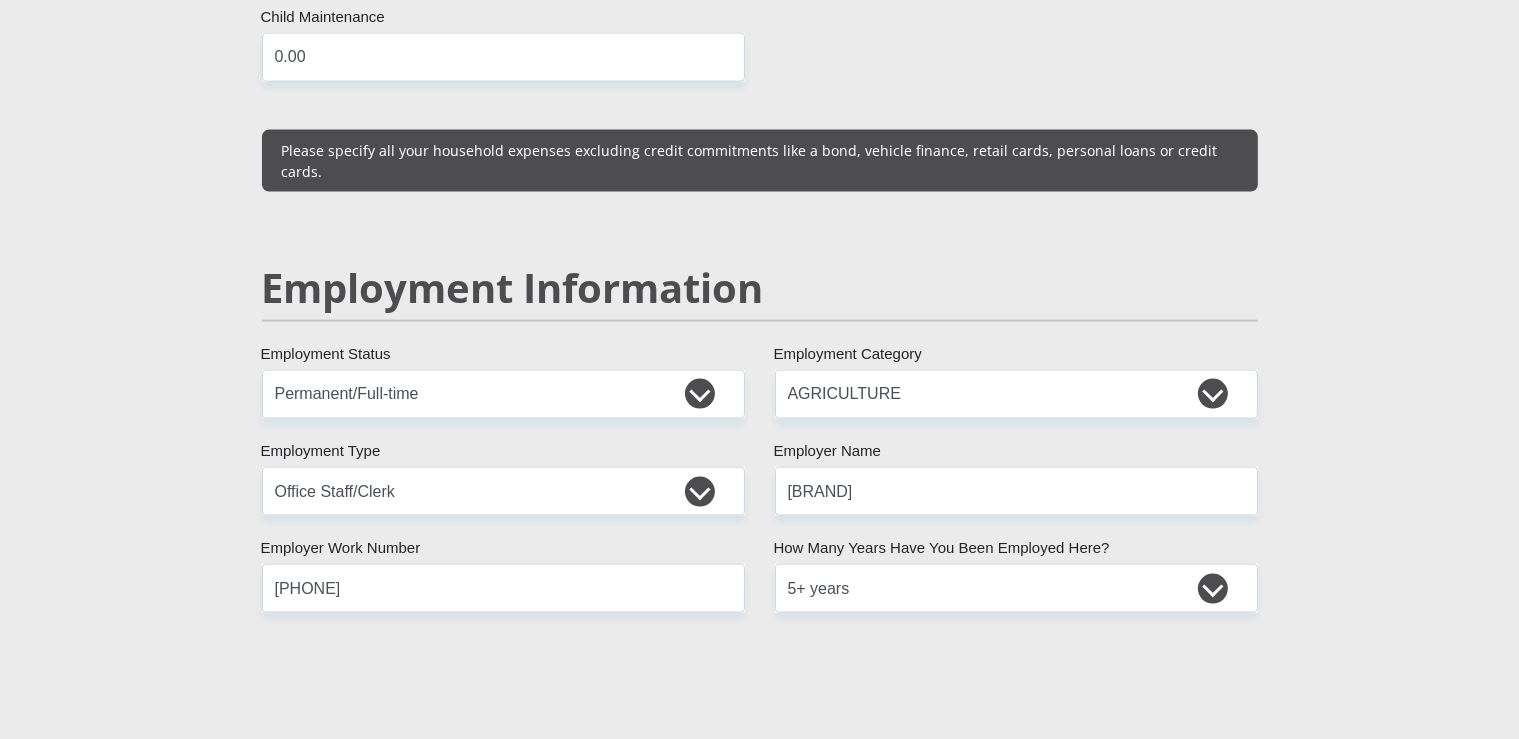 click on "Personal Details
Mr
Ms
Mrs
Dr
Other
Title
[FIRST]
First Name
[LAST]
Surname
[ID NUMBER]
South African ID Number
Please input valid ID number
South Africa
Afghanistan
Aland Islands
Albania
Algeria
America Samoa
American Virgin Islands
Andorra
Angola
Anguilla  Antarctica" at bounding box center (760, 374) 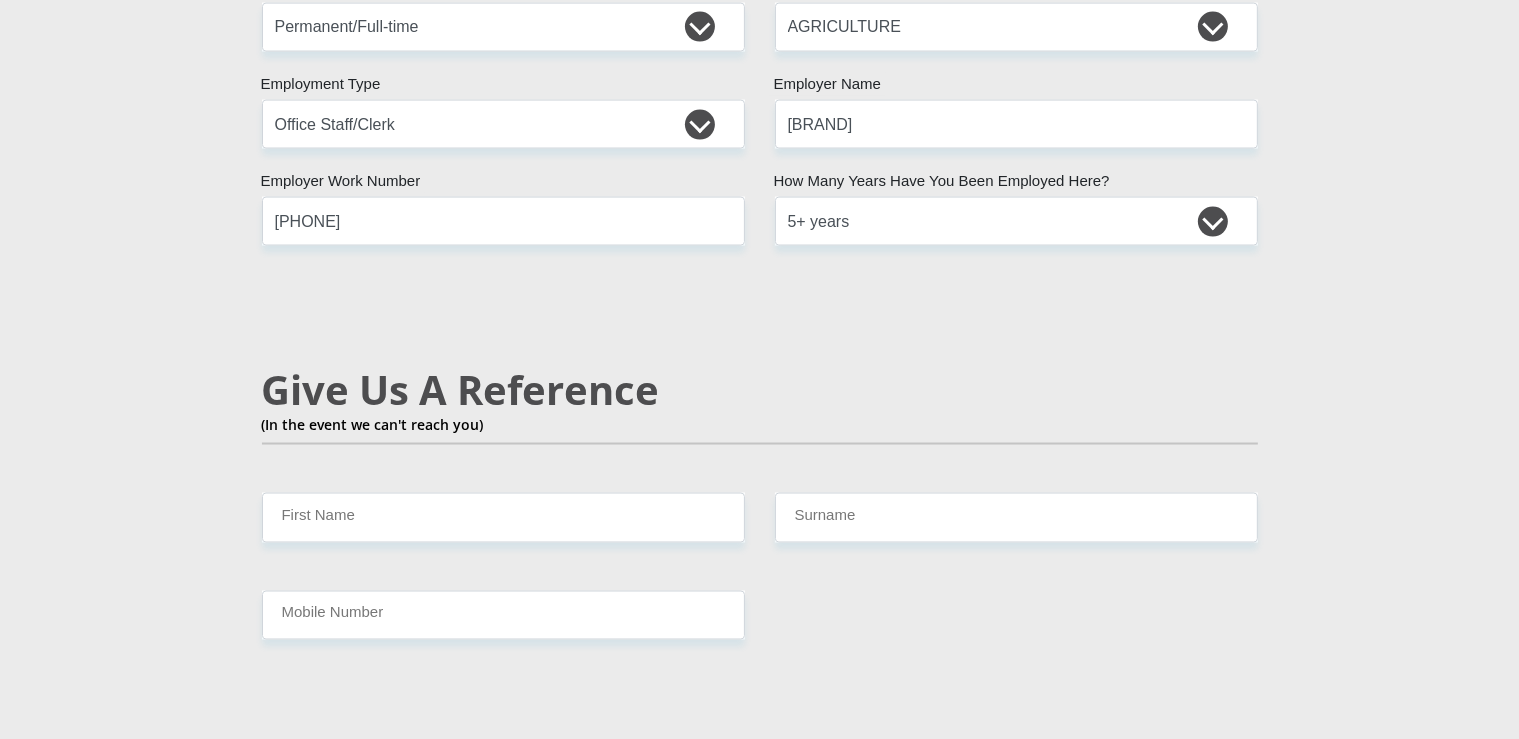 scroll, scrollTop: 3346, scrollLeft: 0, axis: vertical 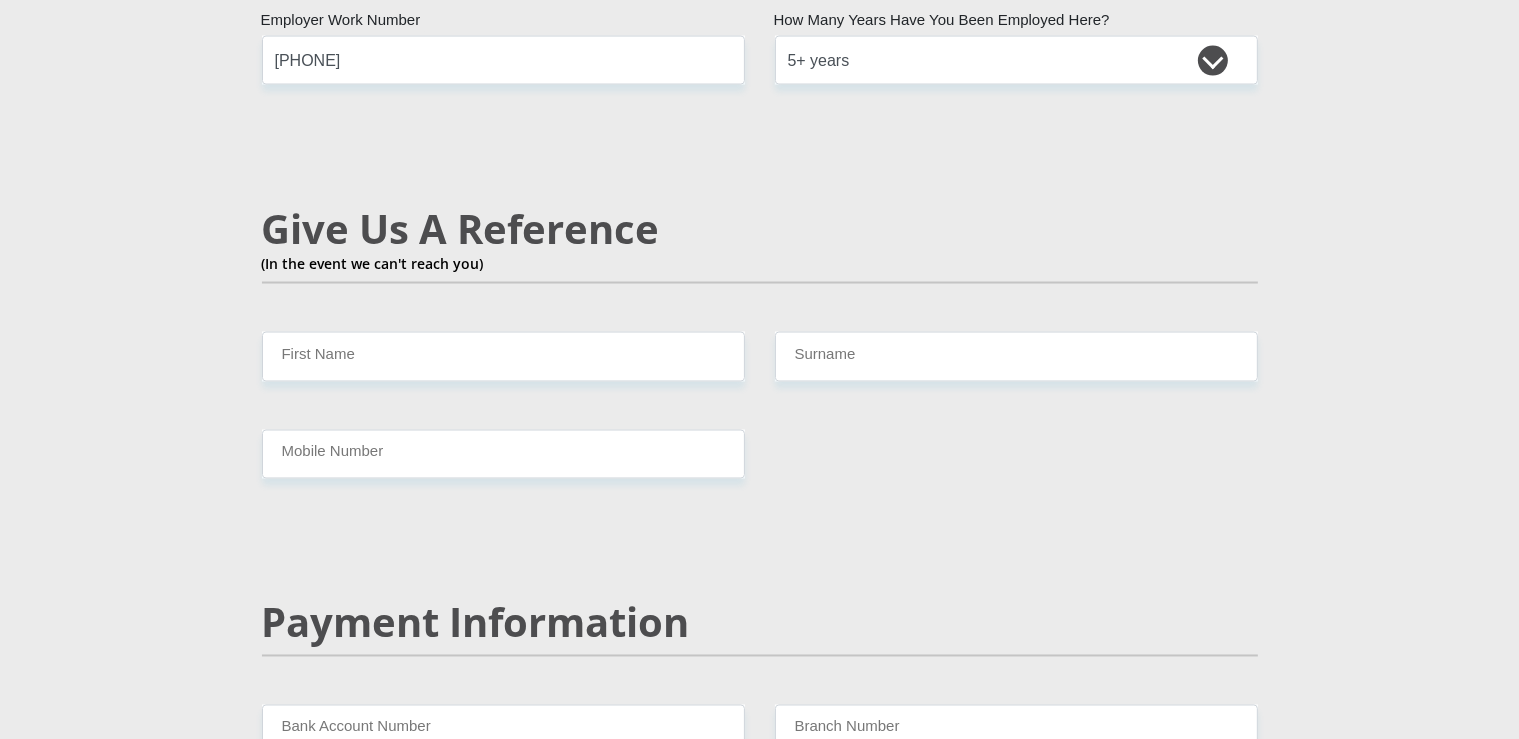 click on "Personal Details
Mr
Ms
Mrs
Dr
Other
Title
[FIRST]
First Name
[LAST]
Surname
[ID NUMBER]
South African ID Number
Please input valid ID number
South Africa
Afghanistan
Aland Islands
Albania
Algeria
America Samoa
American Virgin Islands
Andorra
Angola
Anguilla
Antarctica
Antigua and Barbuda
Argentina" at bounding box center (760, -168) 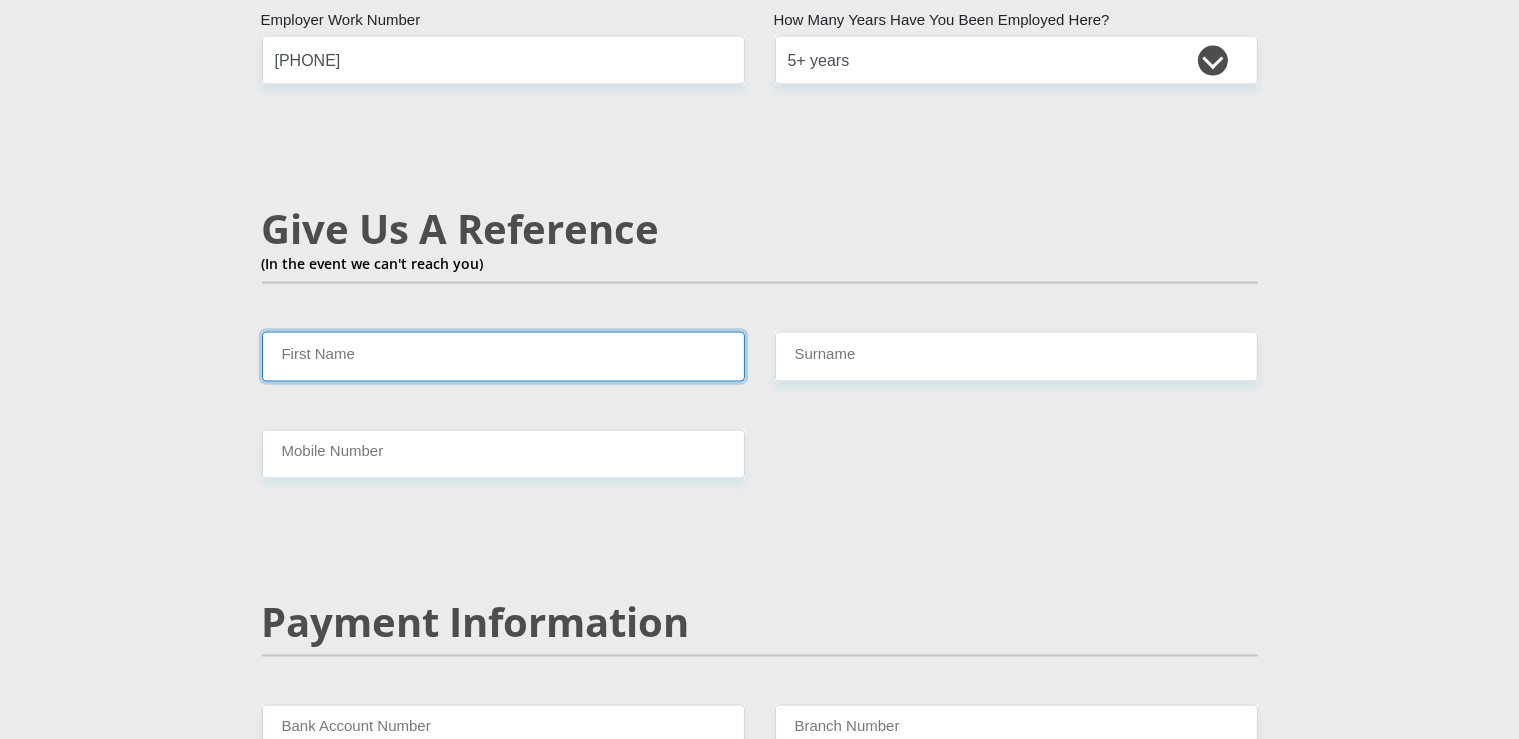 click on "First Name" at bounding box center (503, 355) 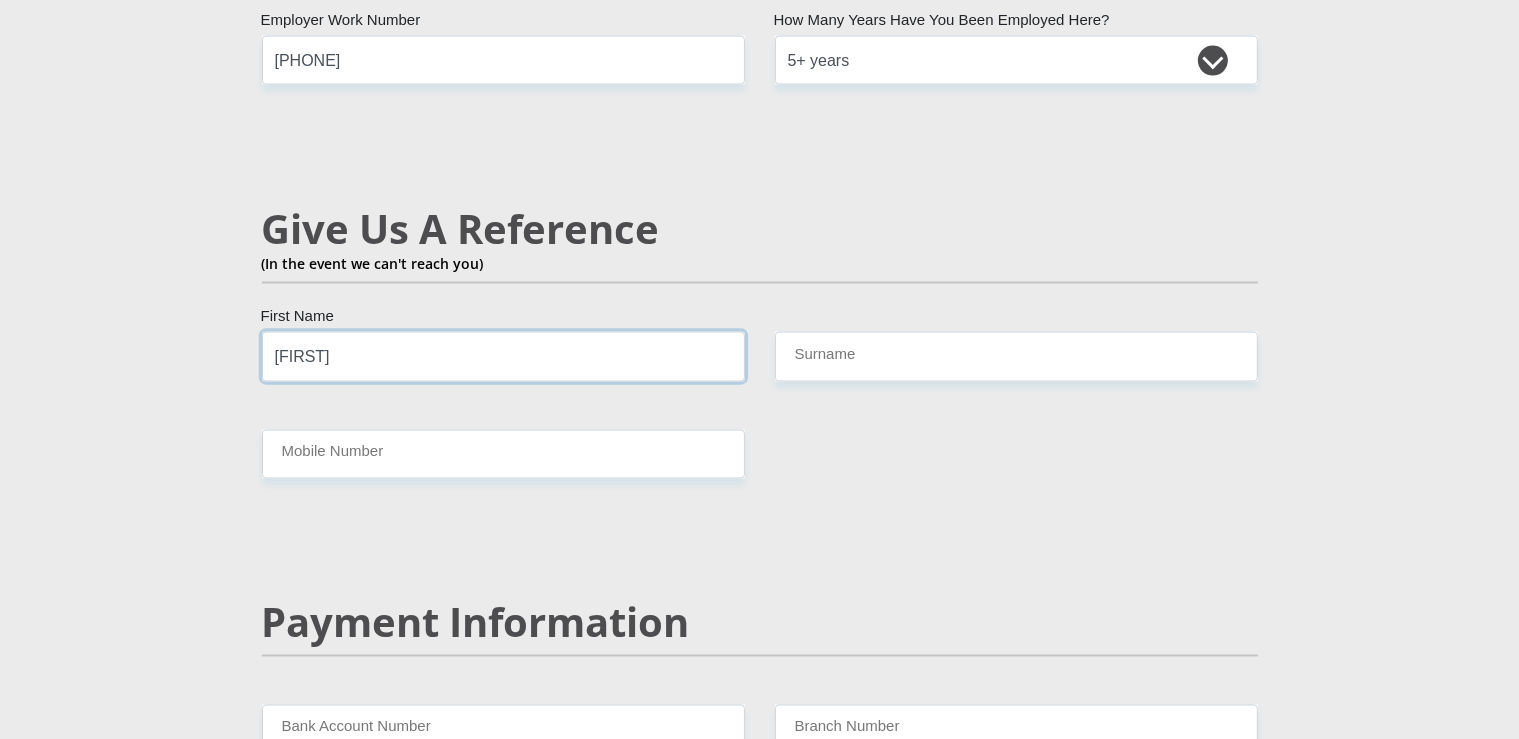 type on "[FIRST]" 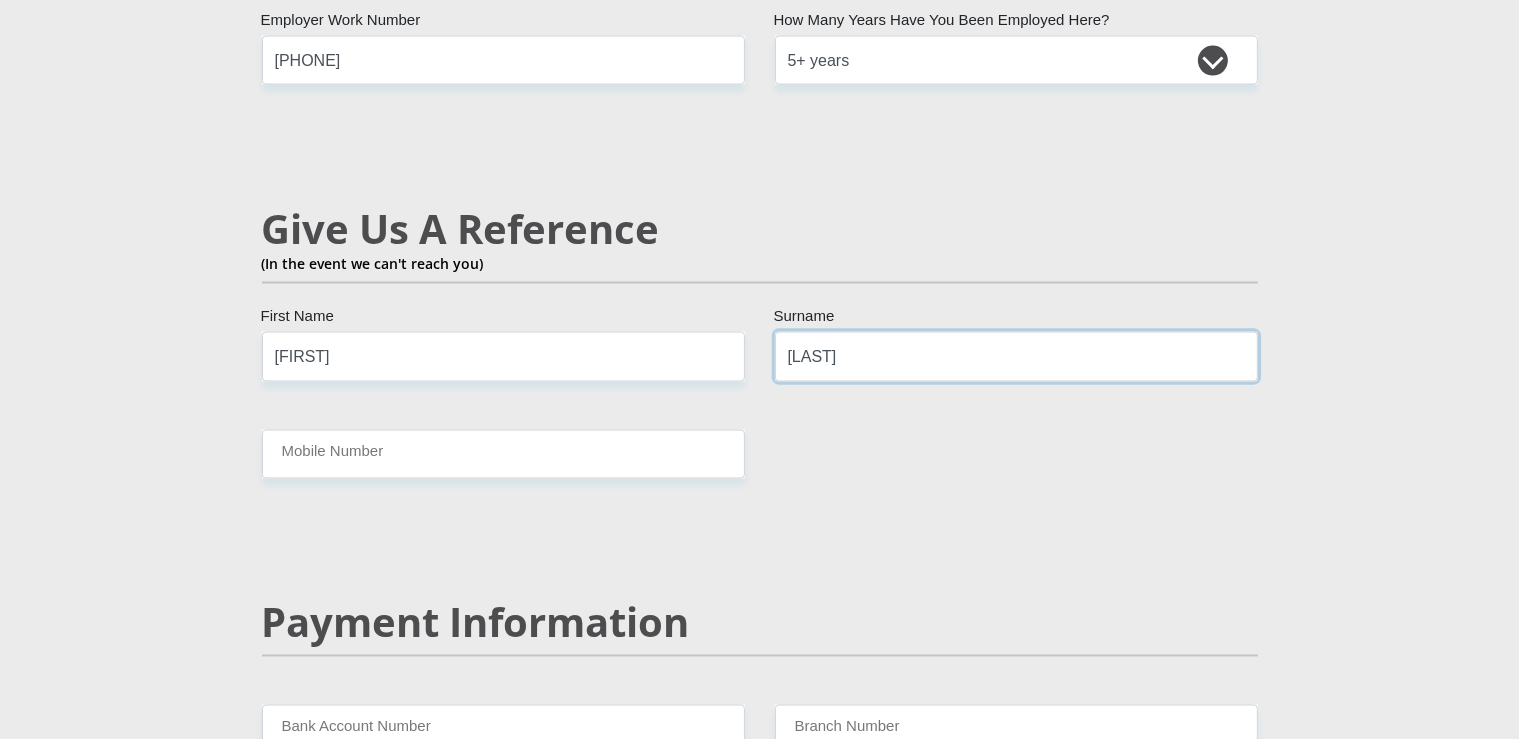 type on "[LAST]" 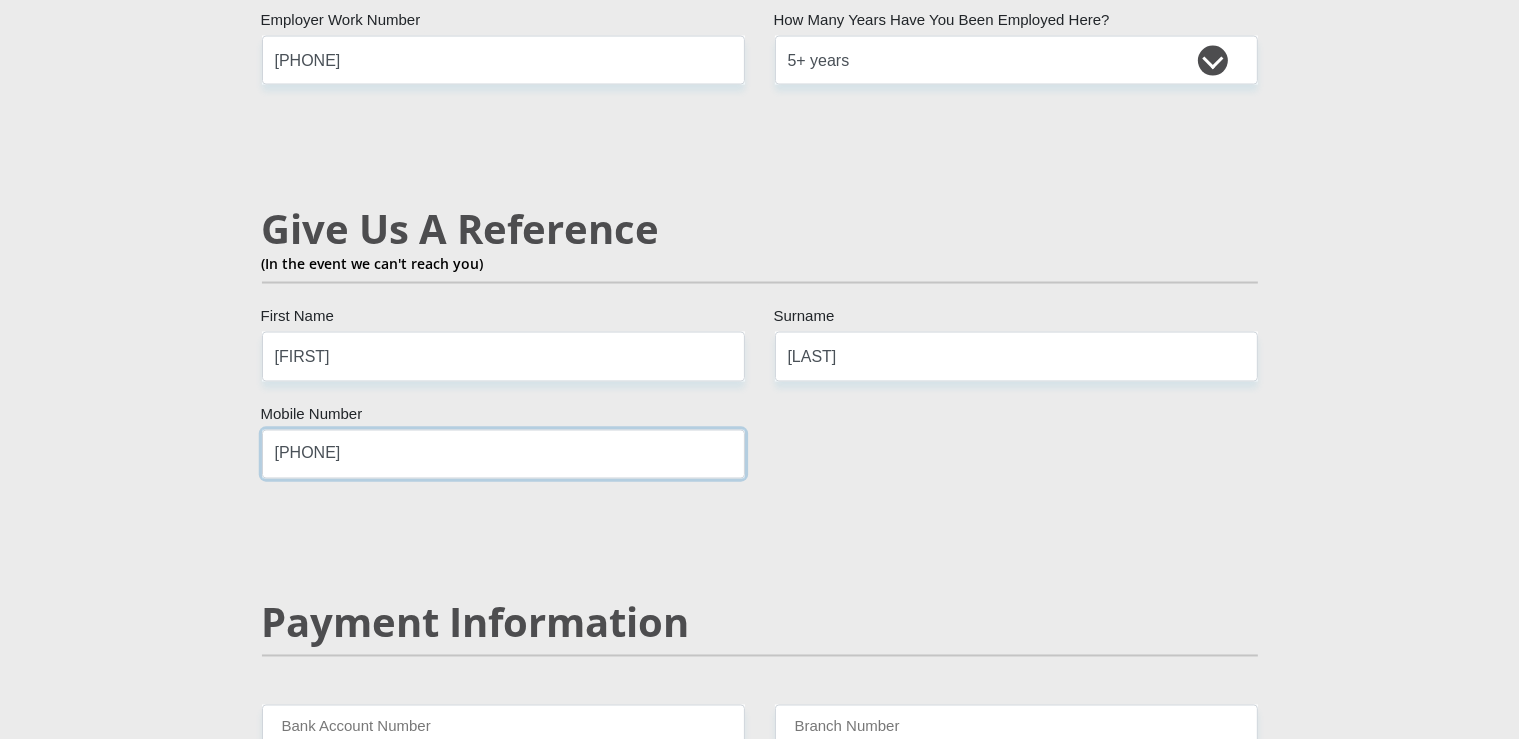 type on "[PHONE]" 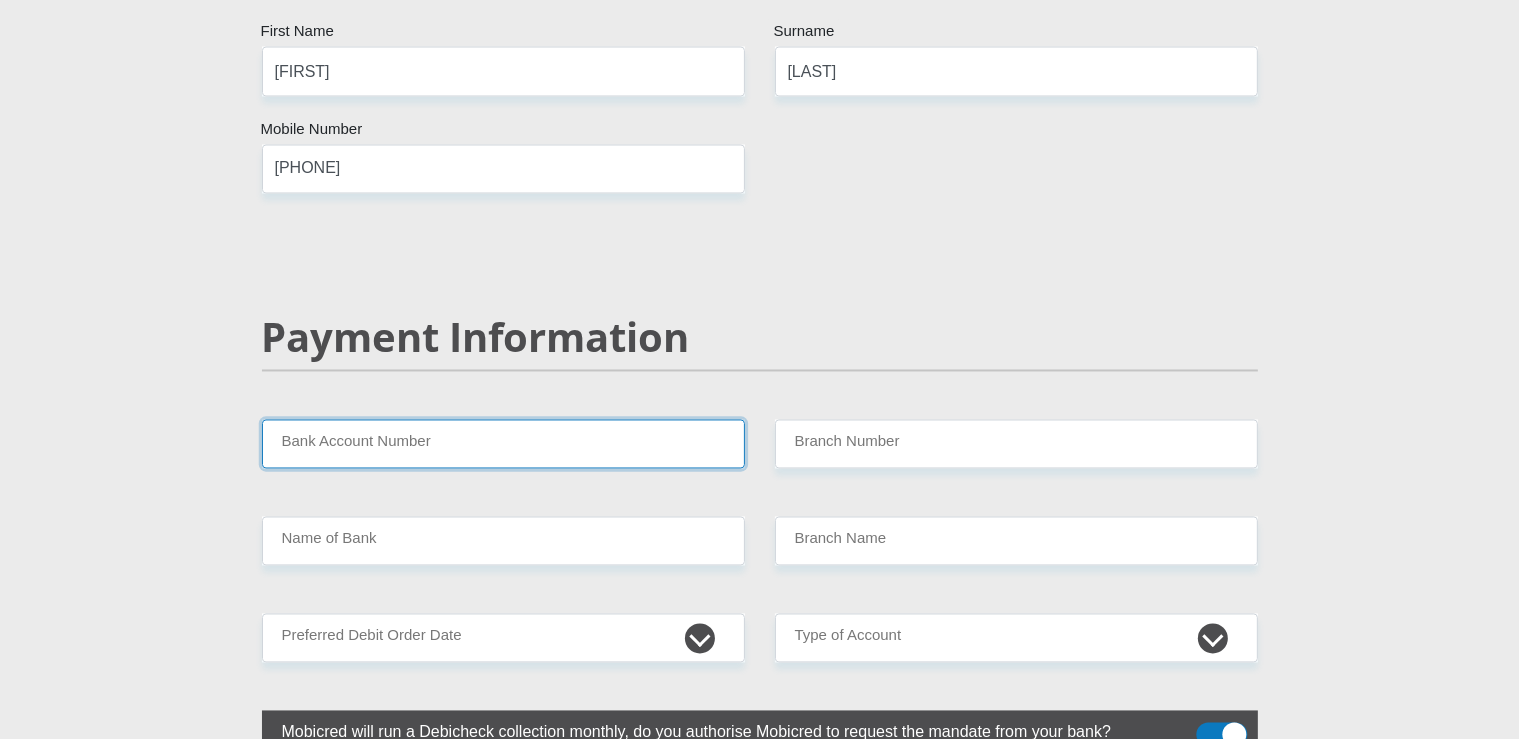 scroll, scrollTop: 3768, scrollLeft: 0, axis: vertical 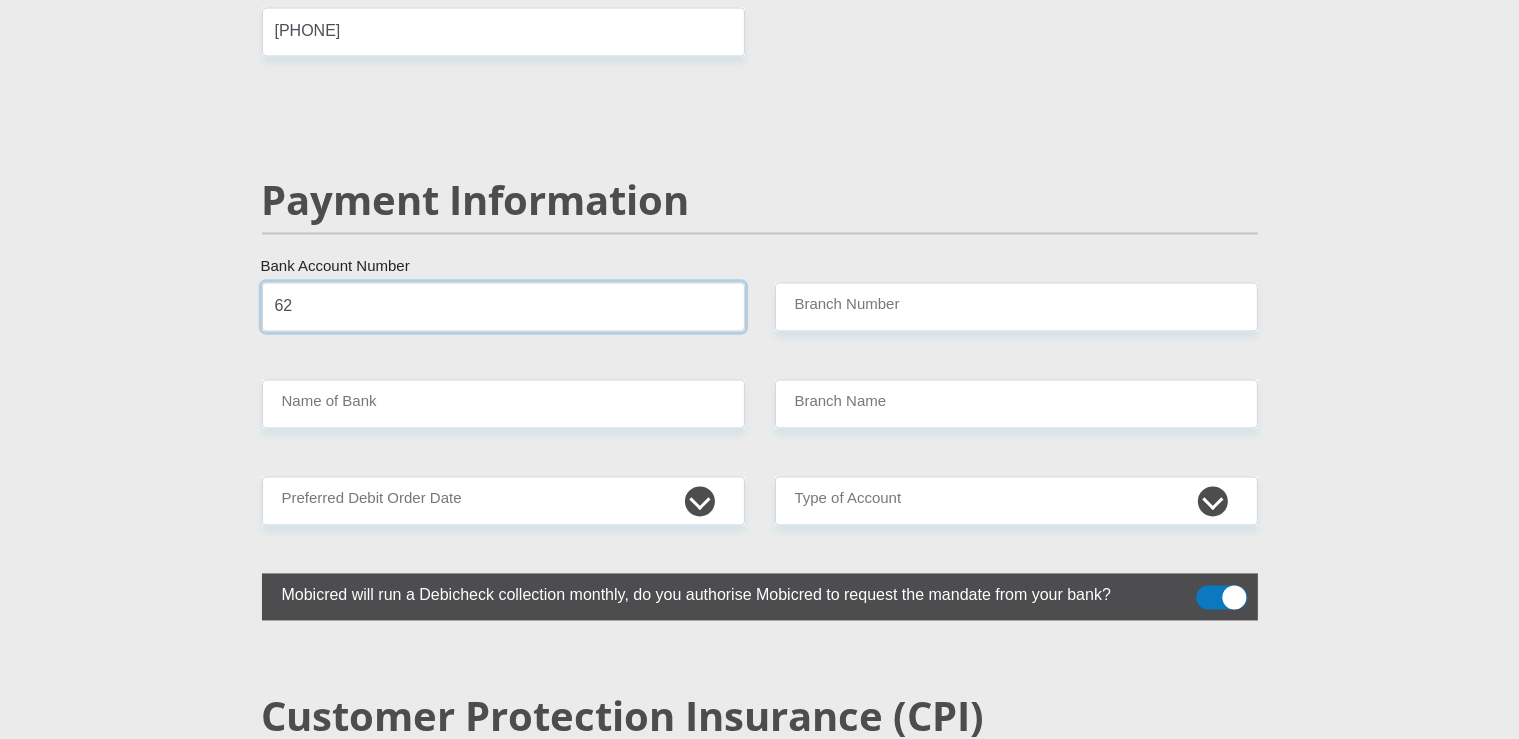 type on "6" 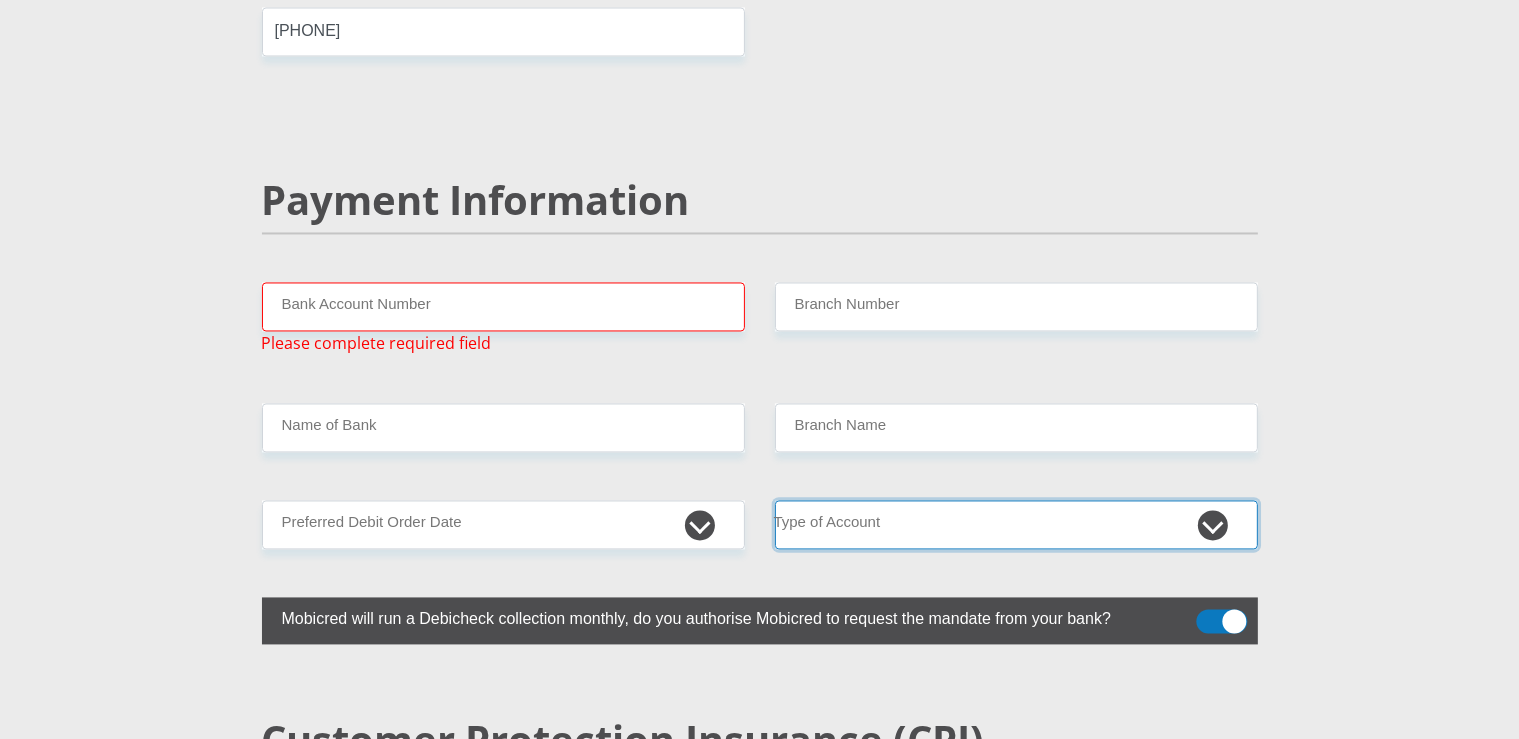 click on "Cheque
Savings" at bounding box center [1016, 524] 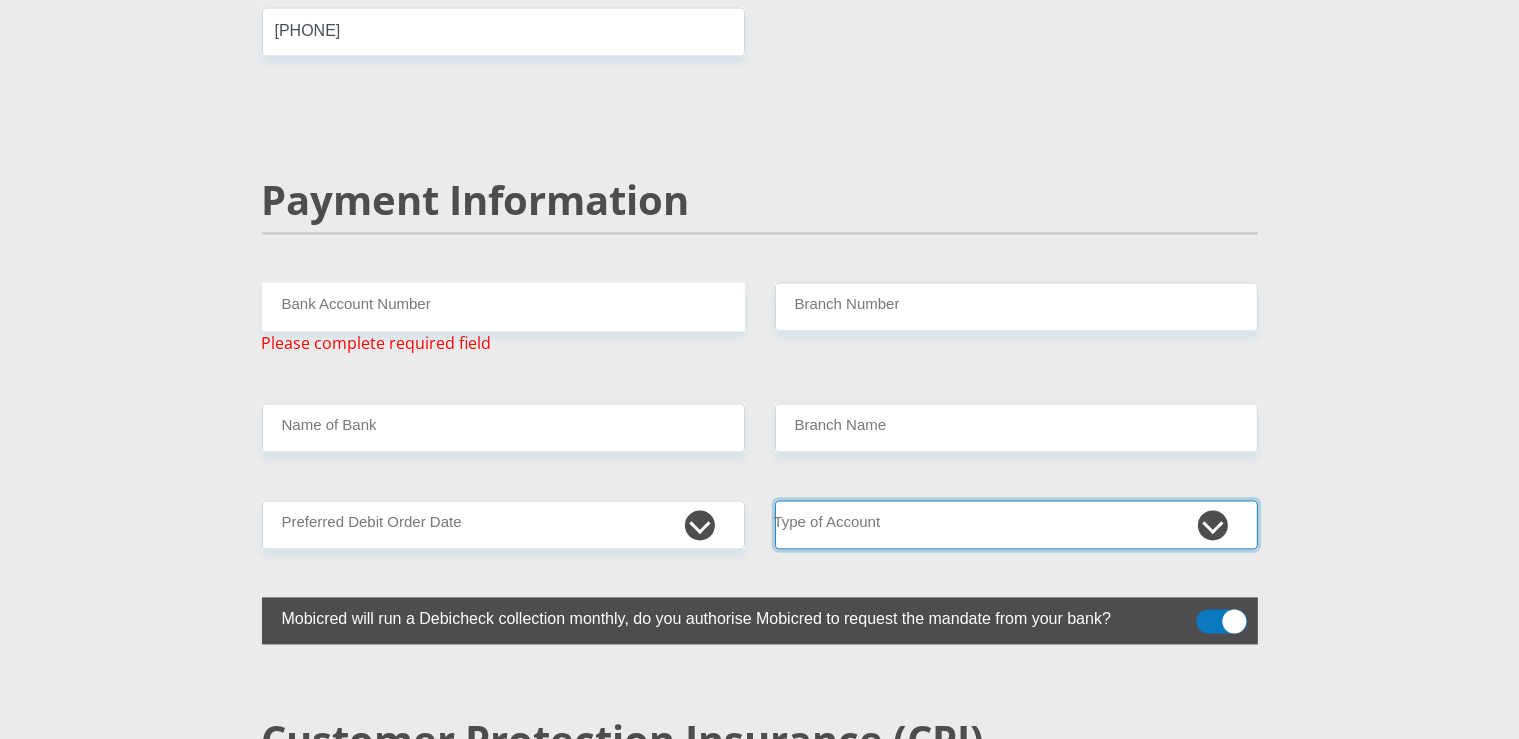 click on "Cheque
Savings" at bounding box center (1016, 524) 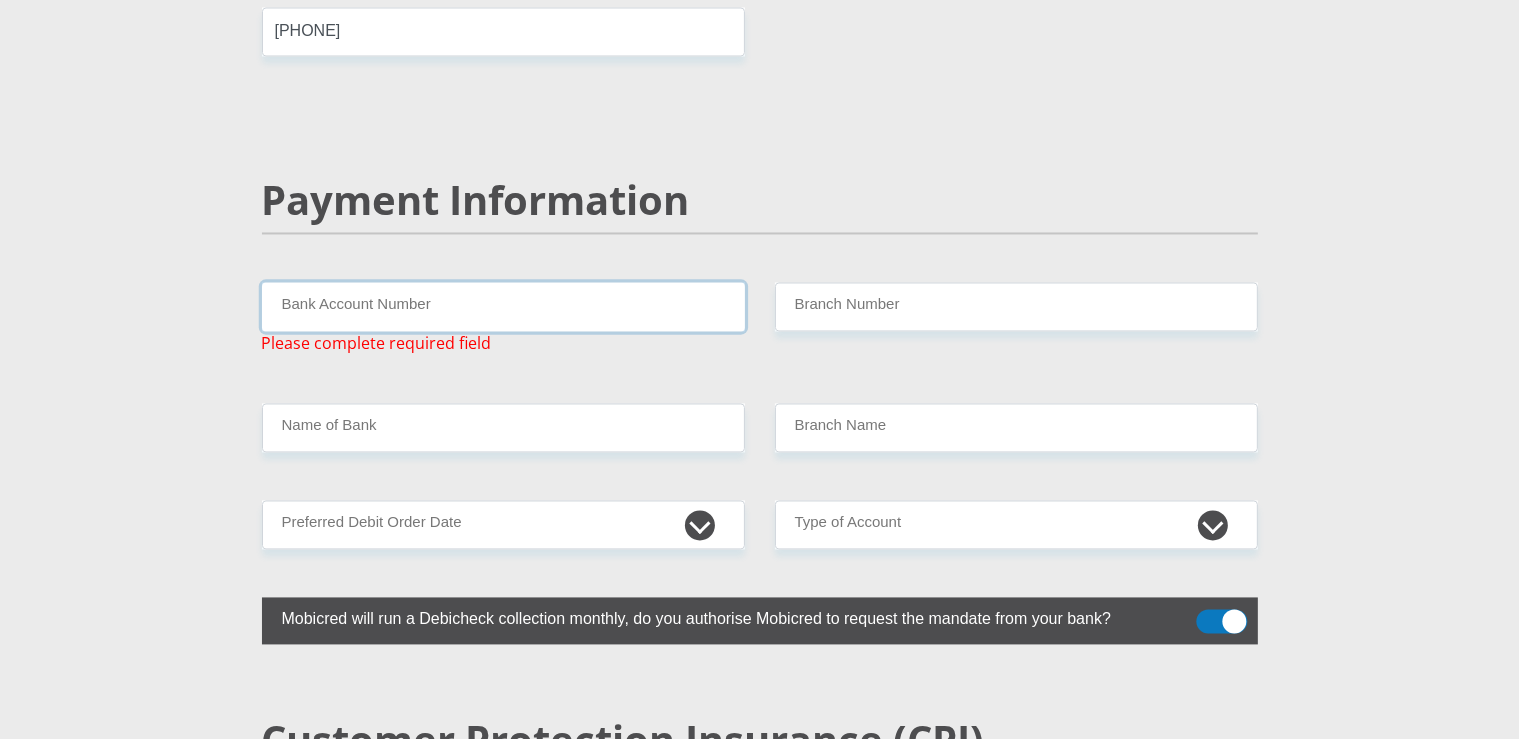 click on "Bank Account Number" at bounding box center [503, 306] 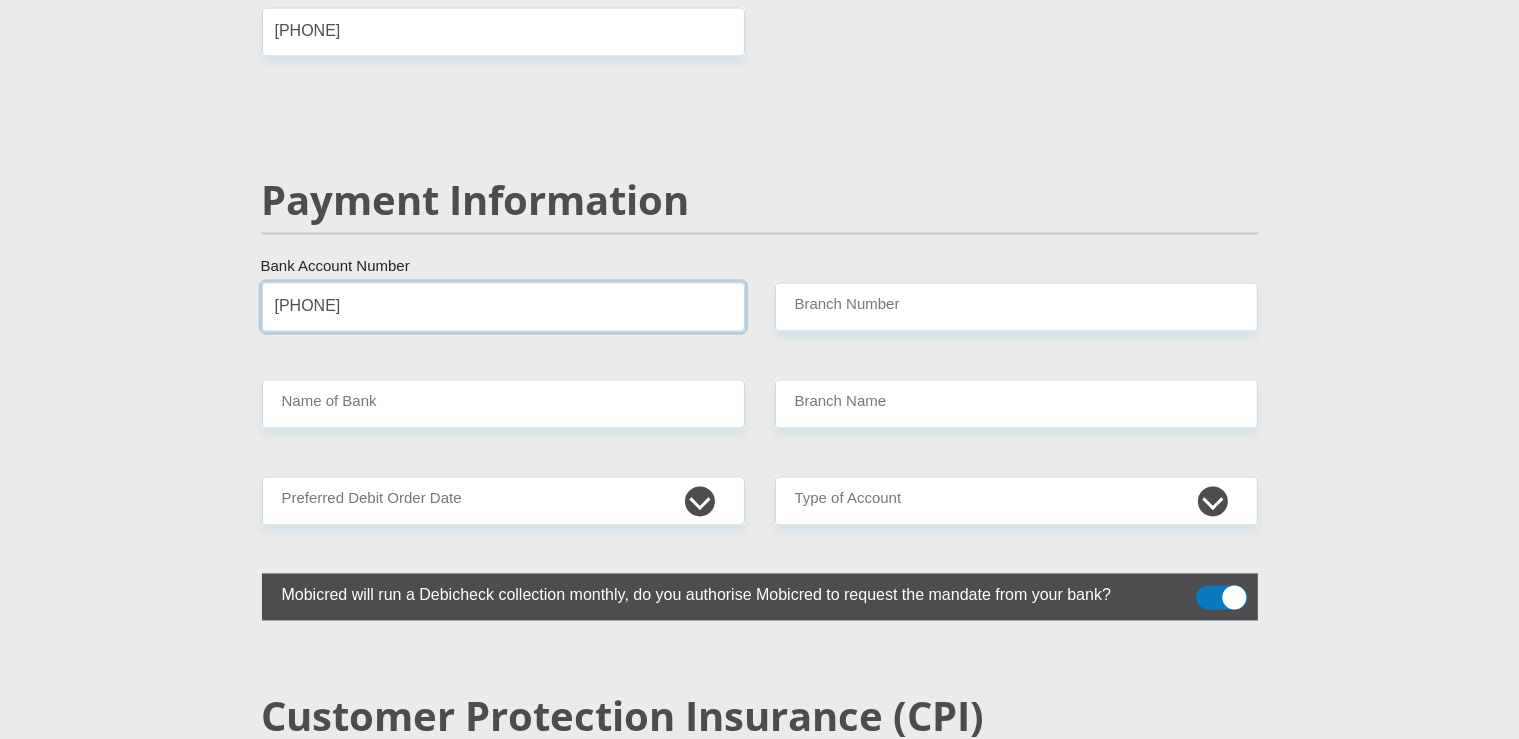 type on "[PHONE]" 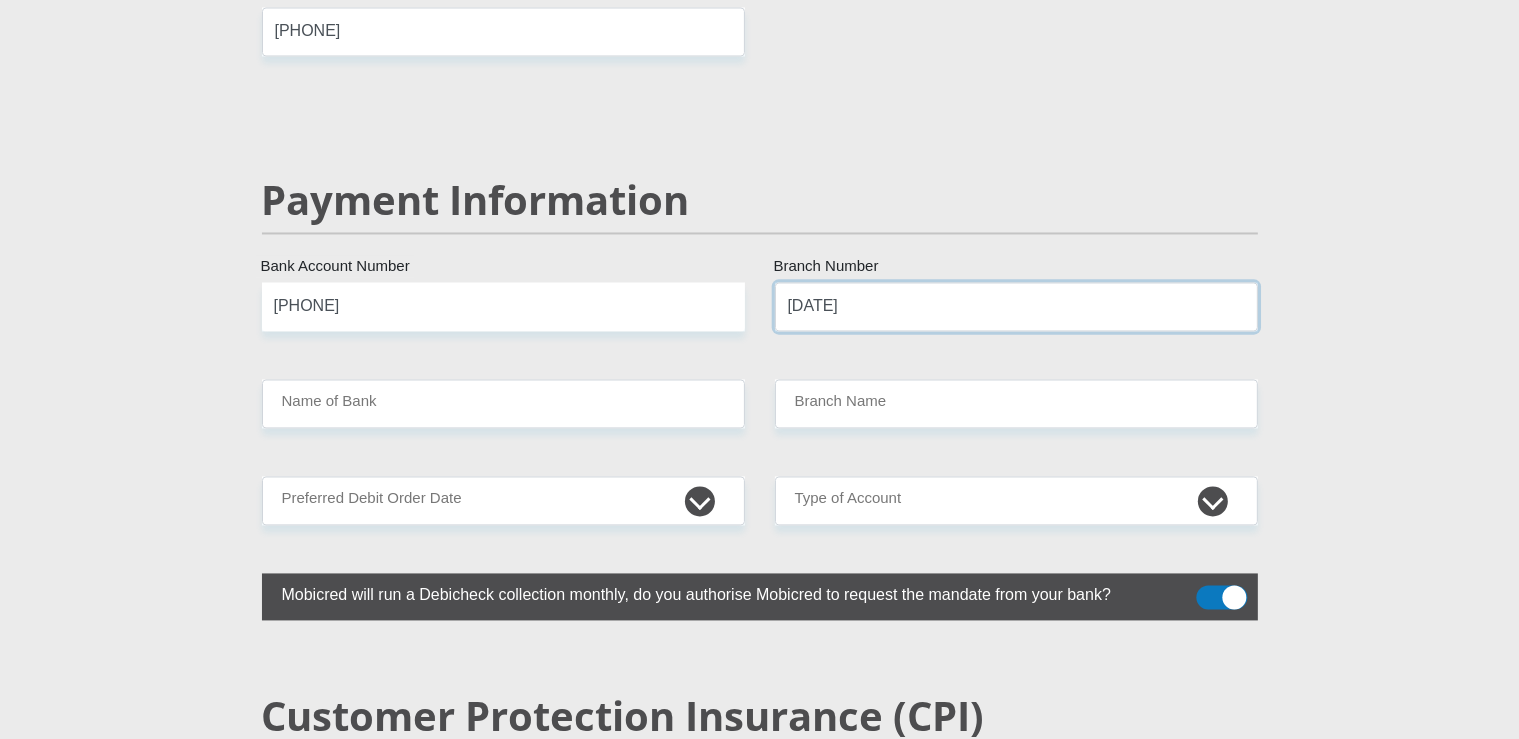 type on "[DATE]" 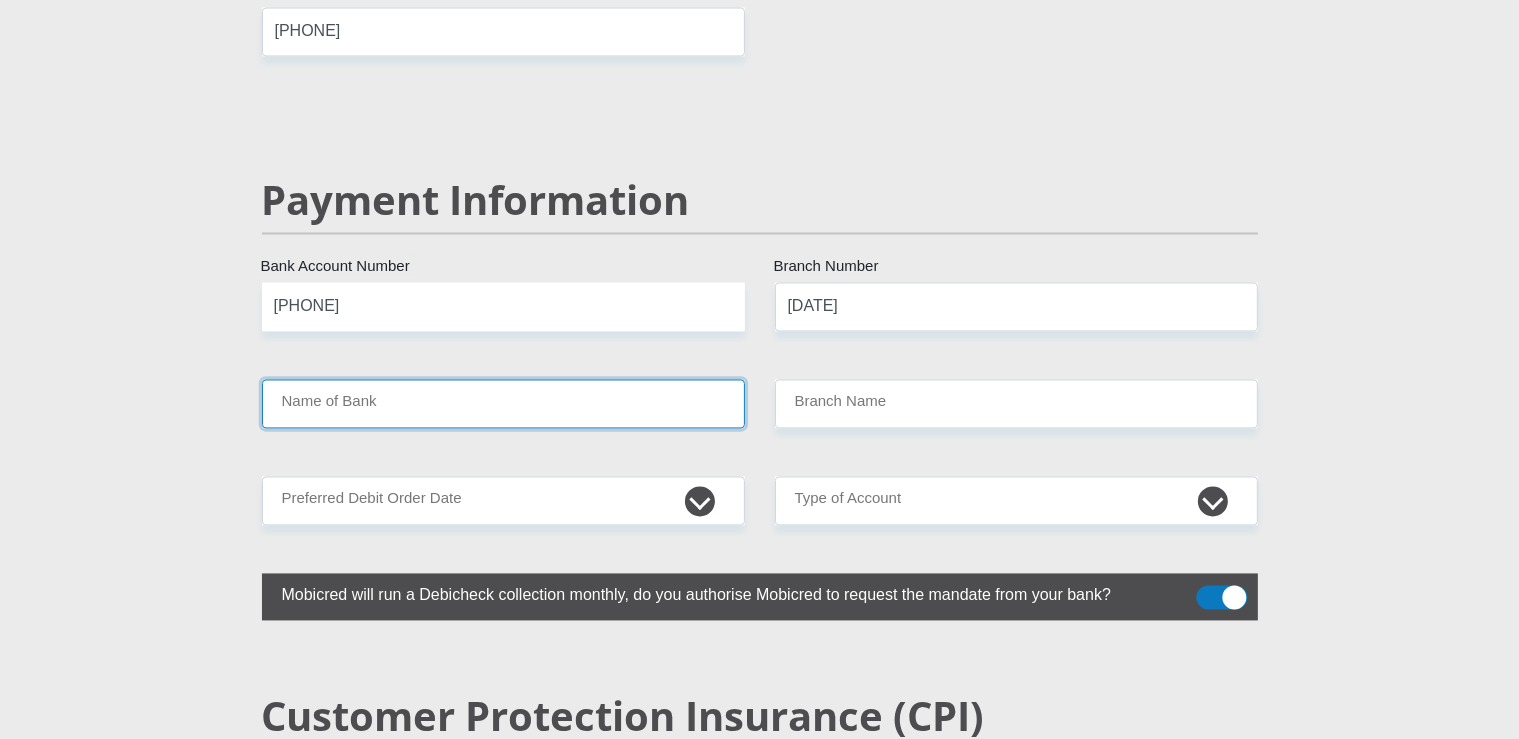 type on "FIRSTRAND BANK" 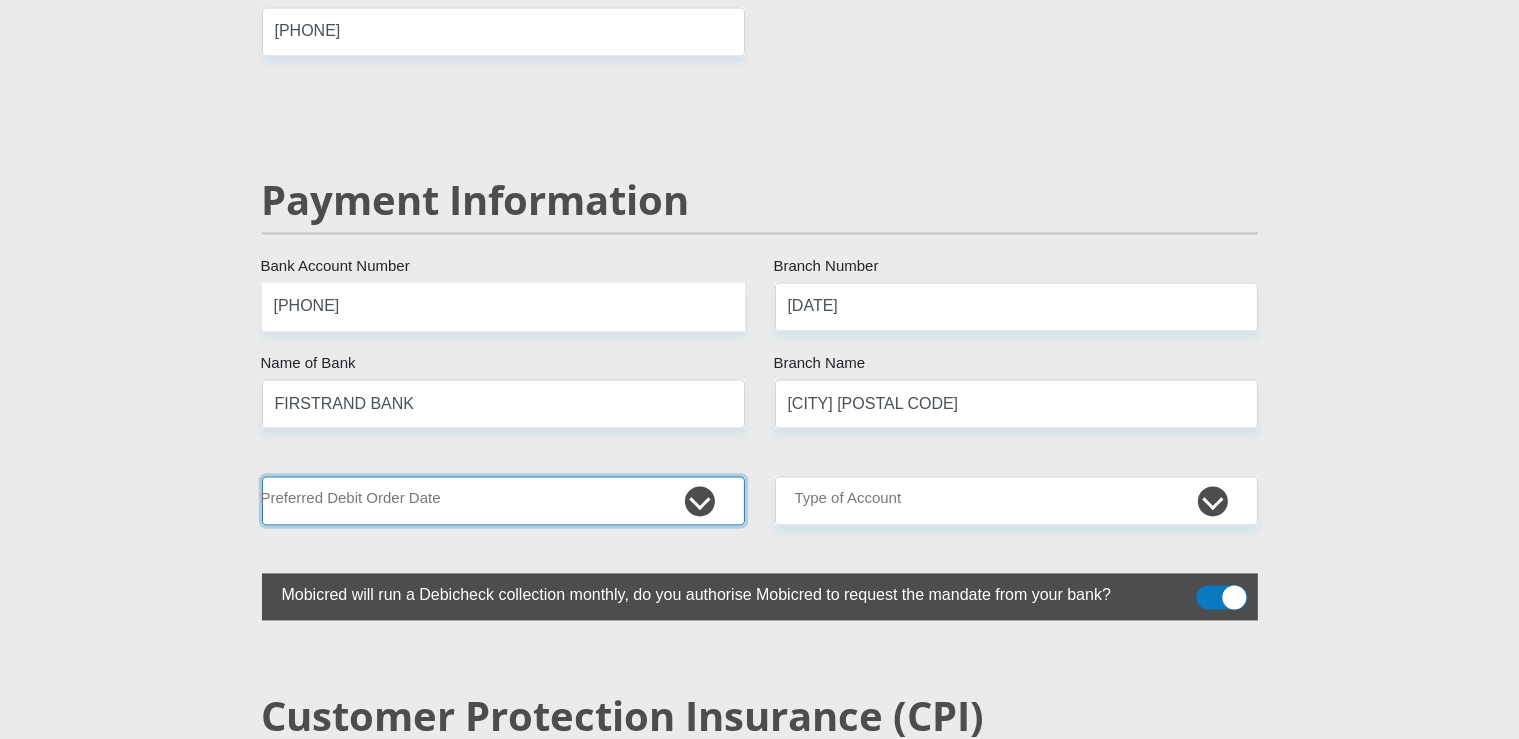 click on "1st
2nd
3rd
4th
5th
7th
18th
19th
20th
21st
22nd
23rd
24th
25th
26th
27th
28th
29th
30th" at bounding box center (503, 500) 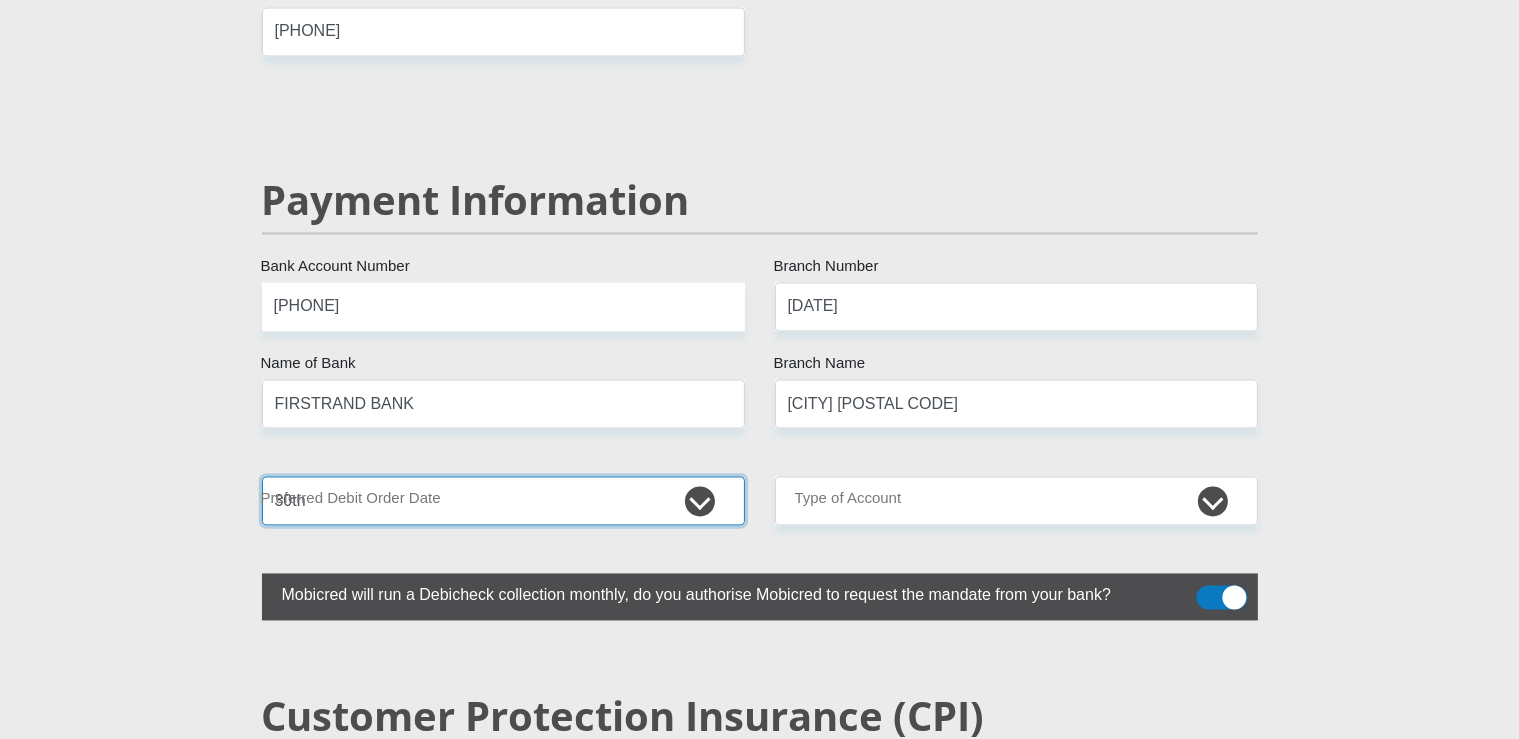 click on "30th" at bounding box center (0, 0) 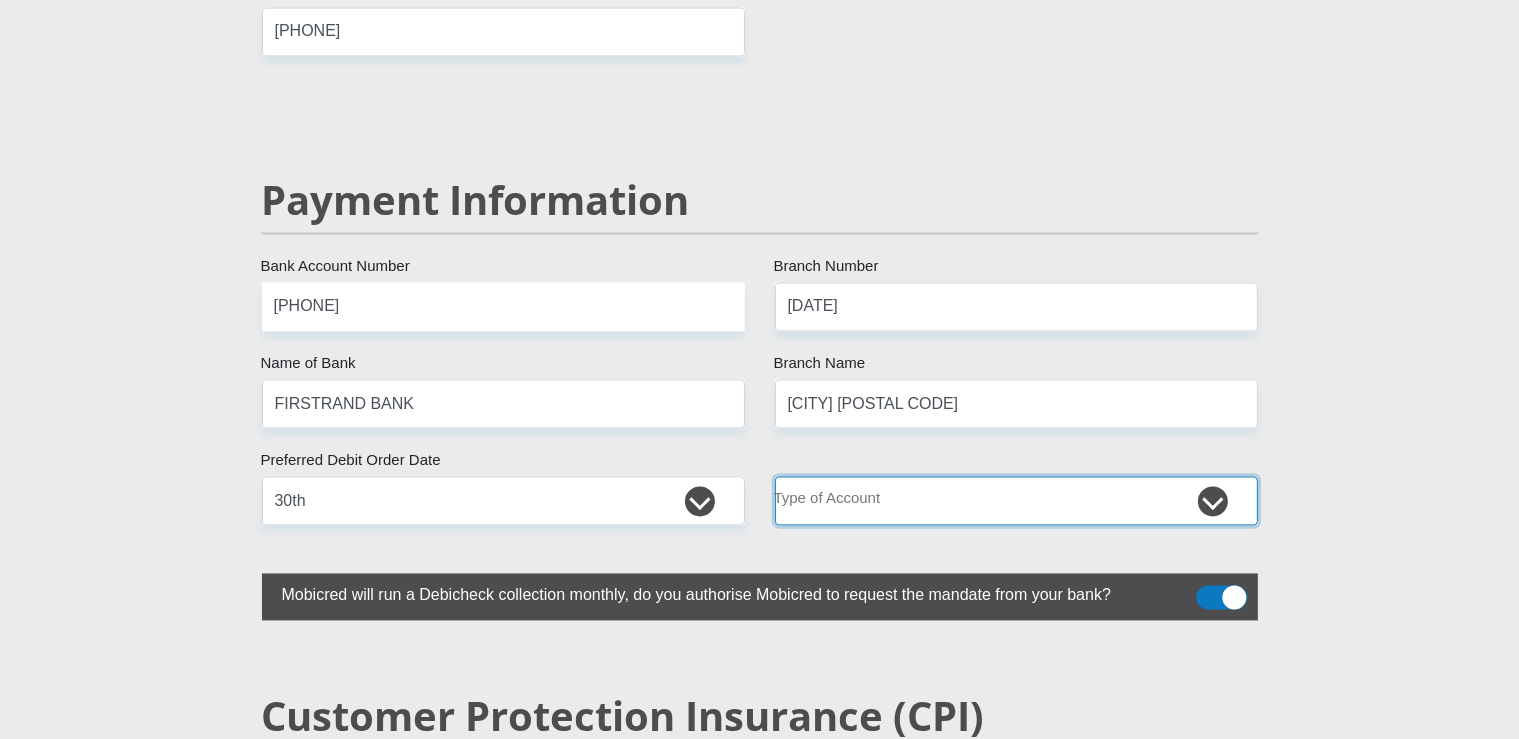 click on "Cheque
Savings" at bounding box center (1016, 500) 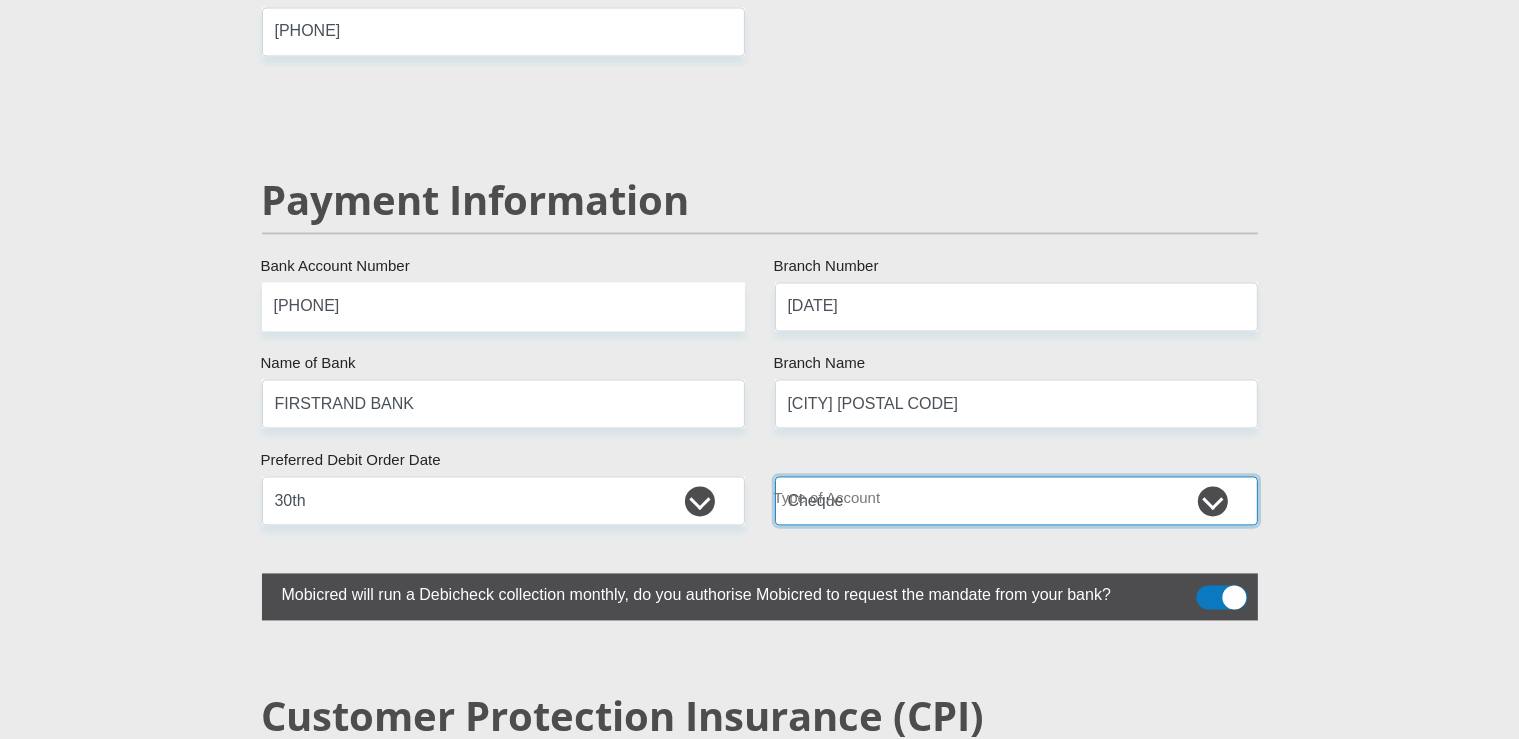 click on "Cheque" at bounding box center (0, 0) 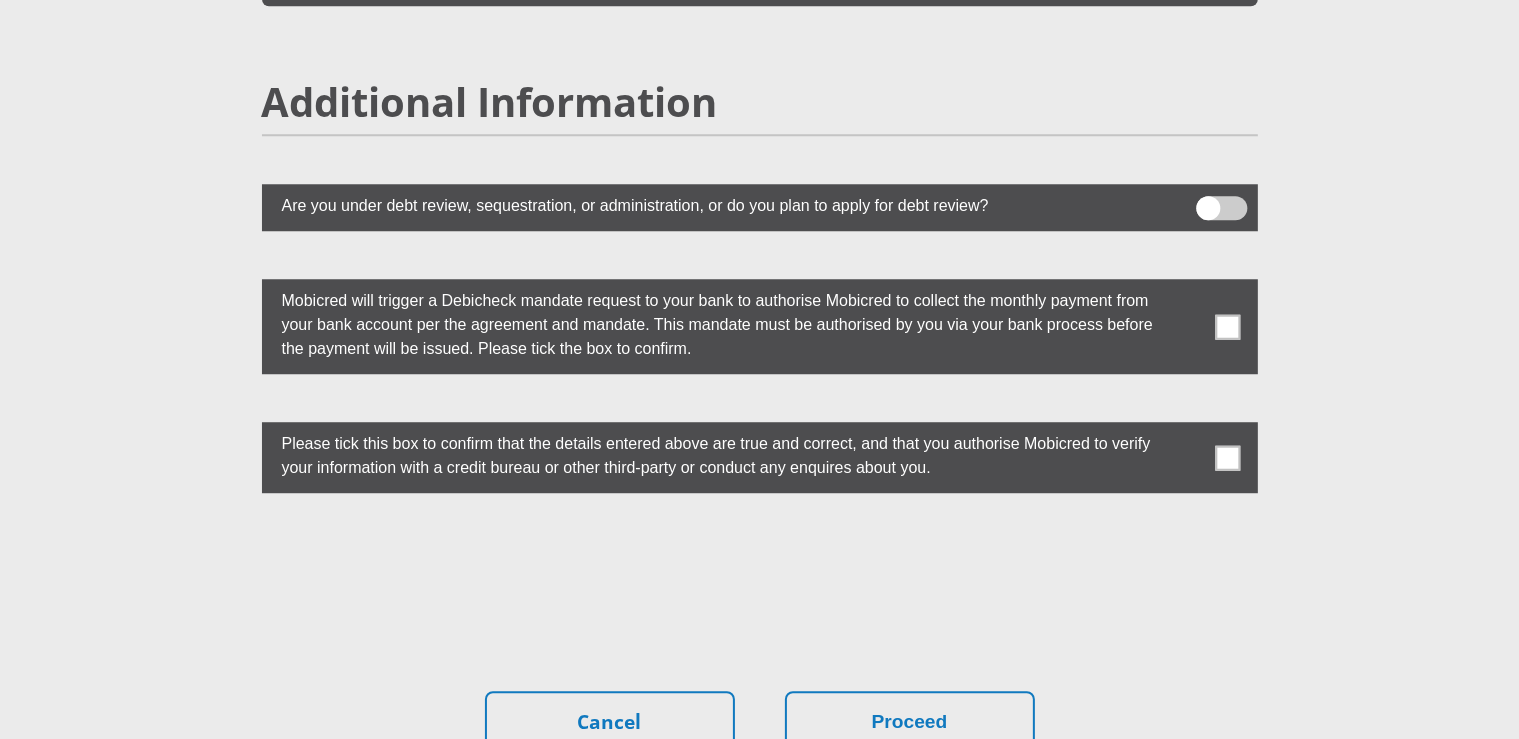 scroll, scrollTop: 5458, scrollLeft: 0, axis: vertical 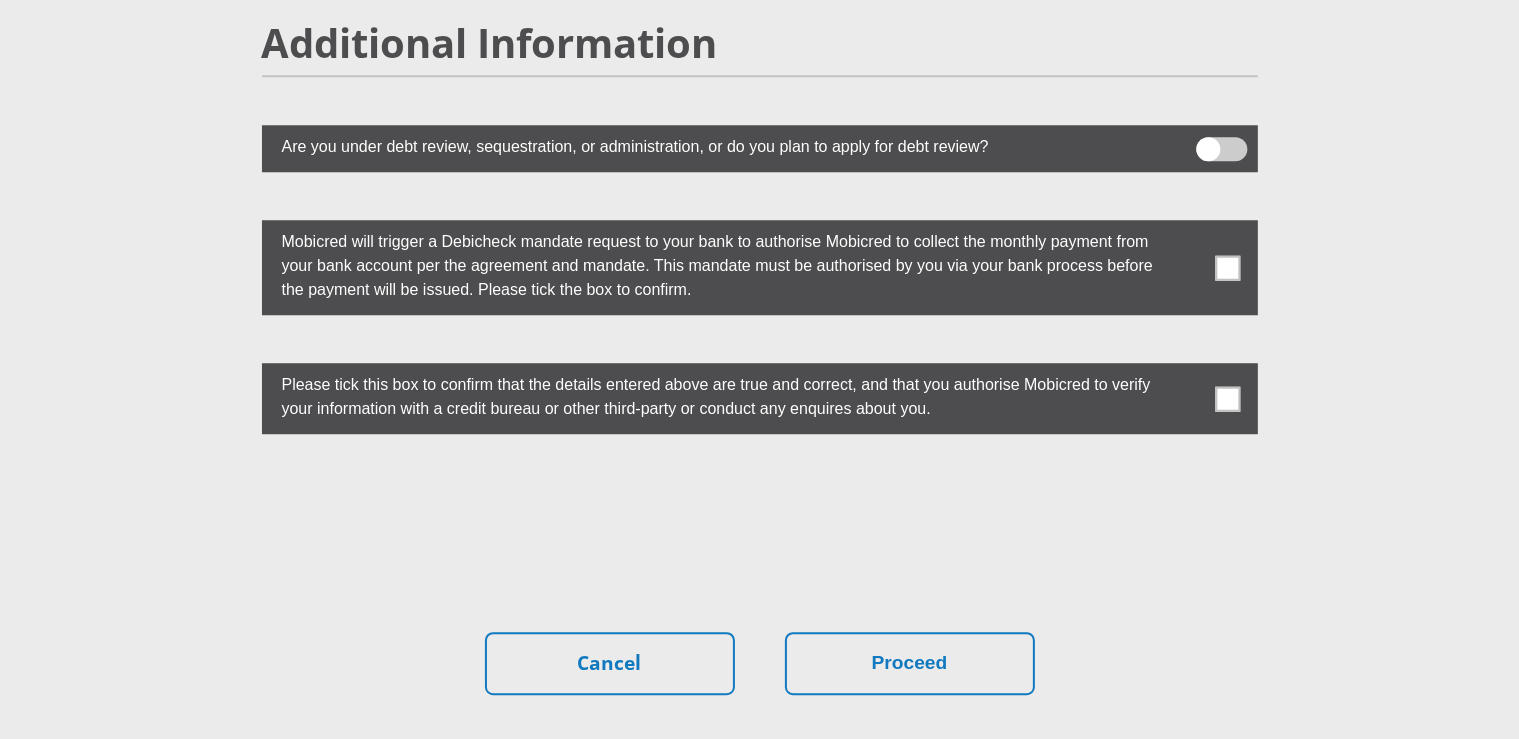 click at bounding box center [1227, 398] 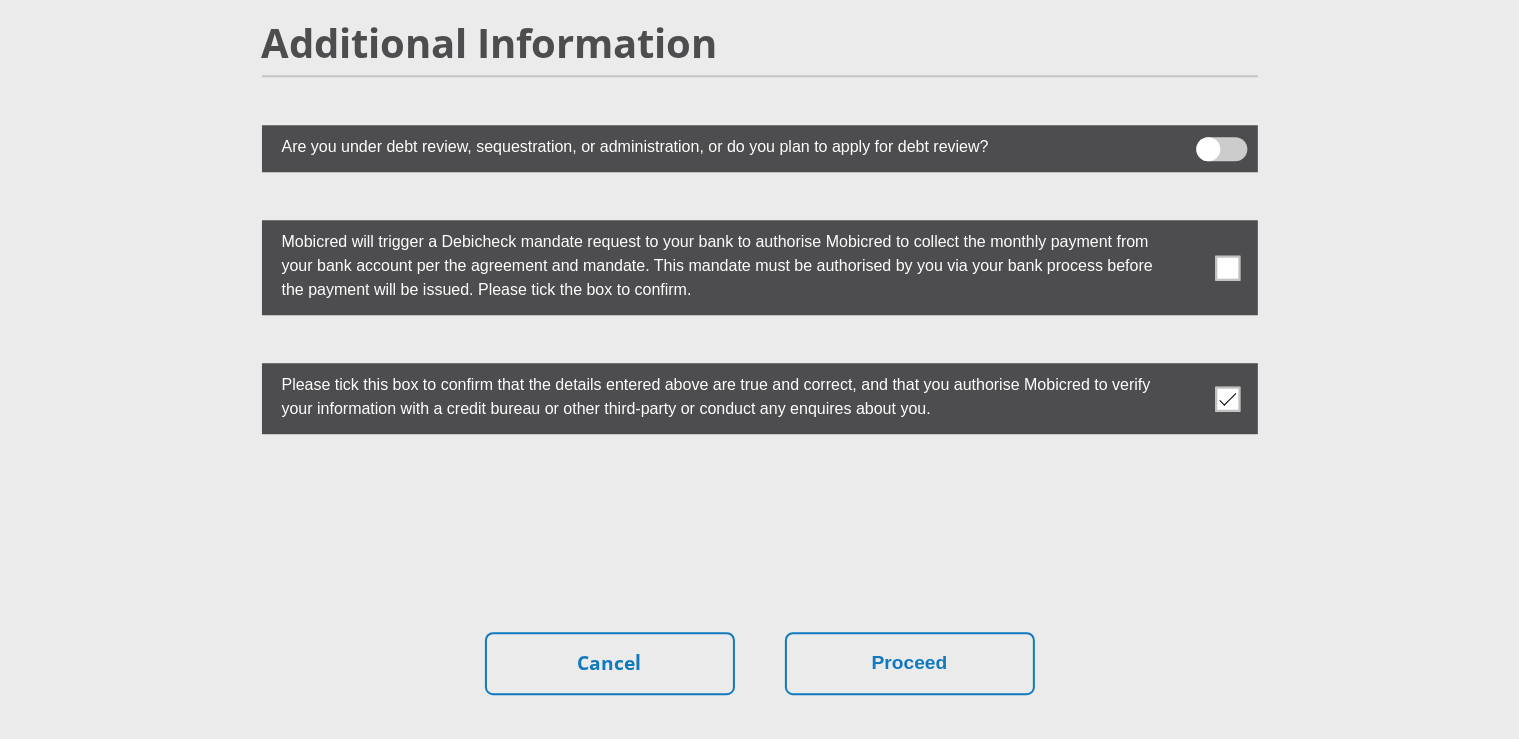 click at bounding box center (1227, 267) 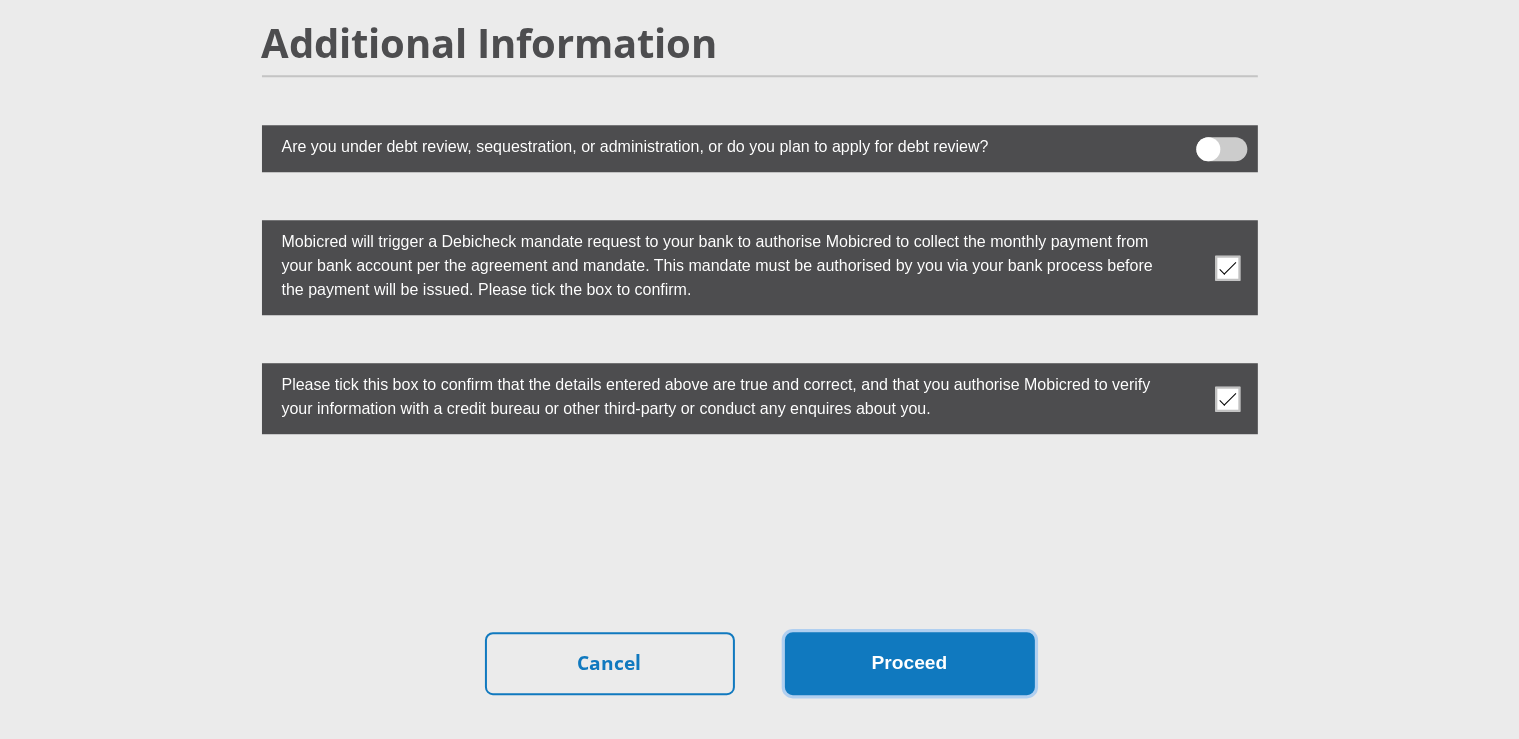 click on "Proceed" at bounding box center (910, 663) 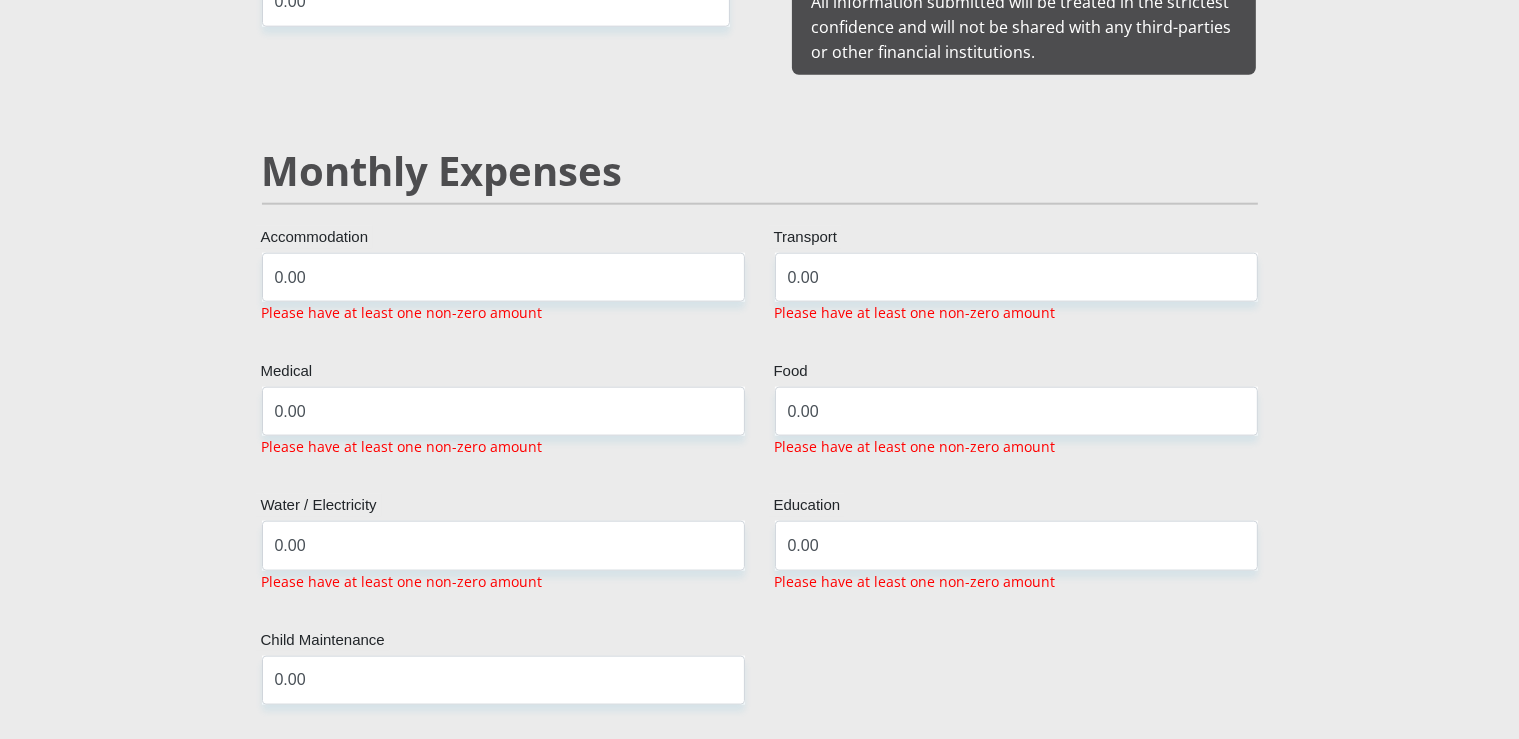 scroll, scrollTop: 2256, scrollLeft: 0, axis: vertical 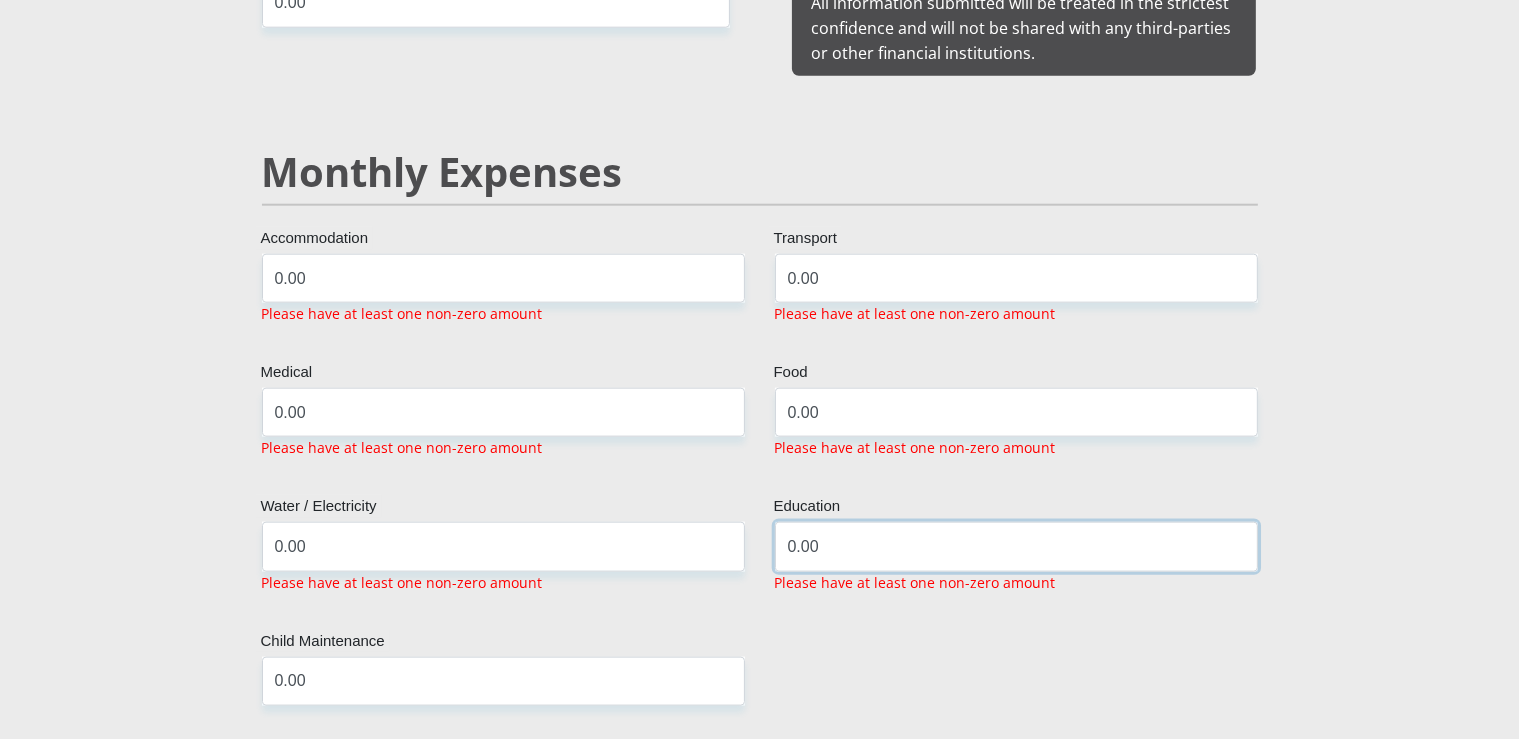 click on "0.00" at bounding box center [1016, 546] 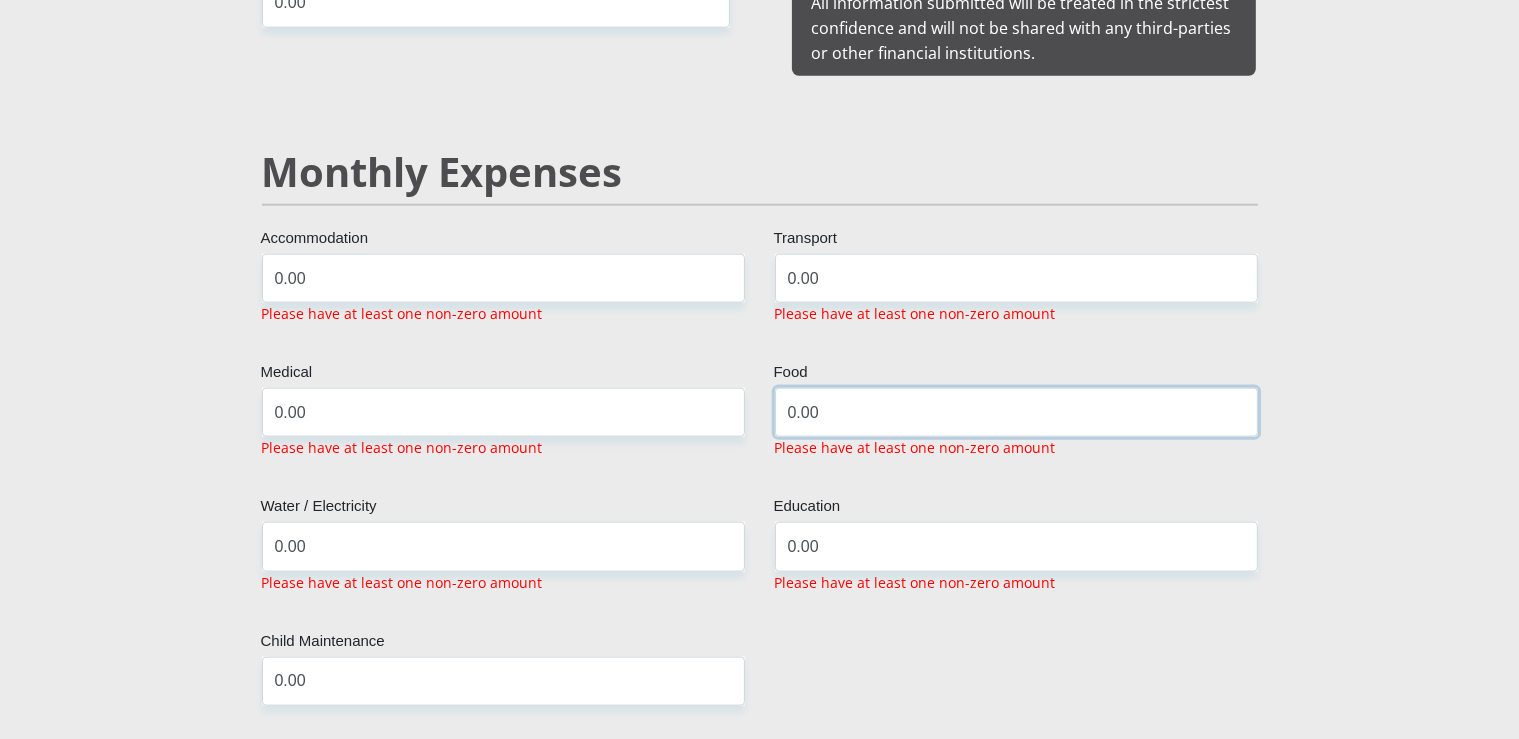 click on "0.00" at bounding box center (1016, 412) 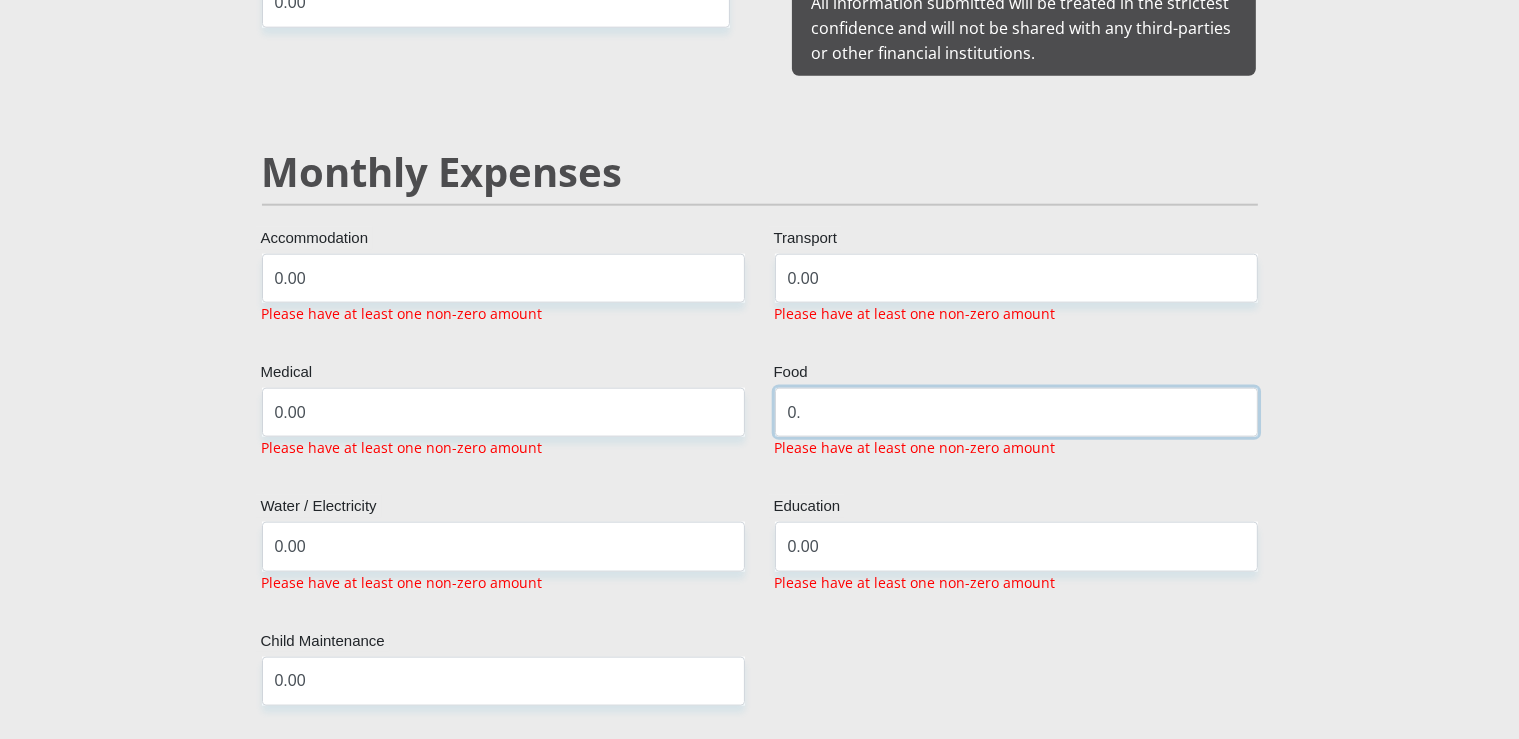 type on "0" 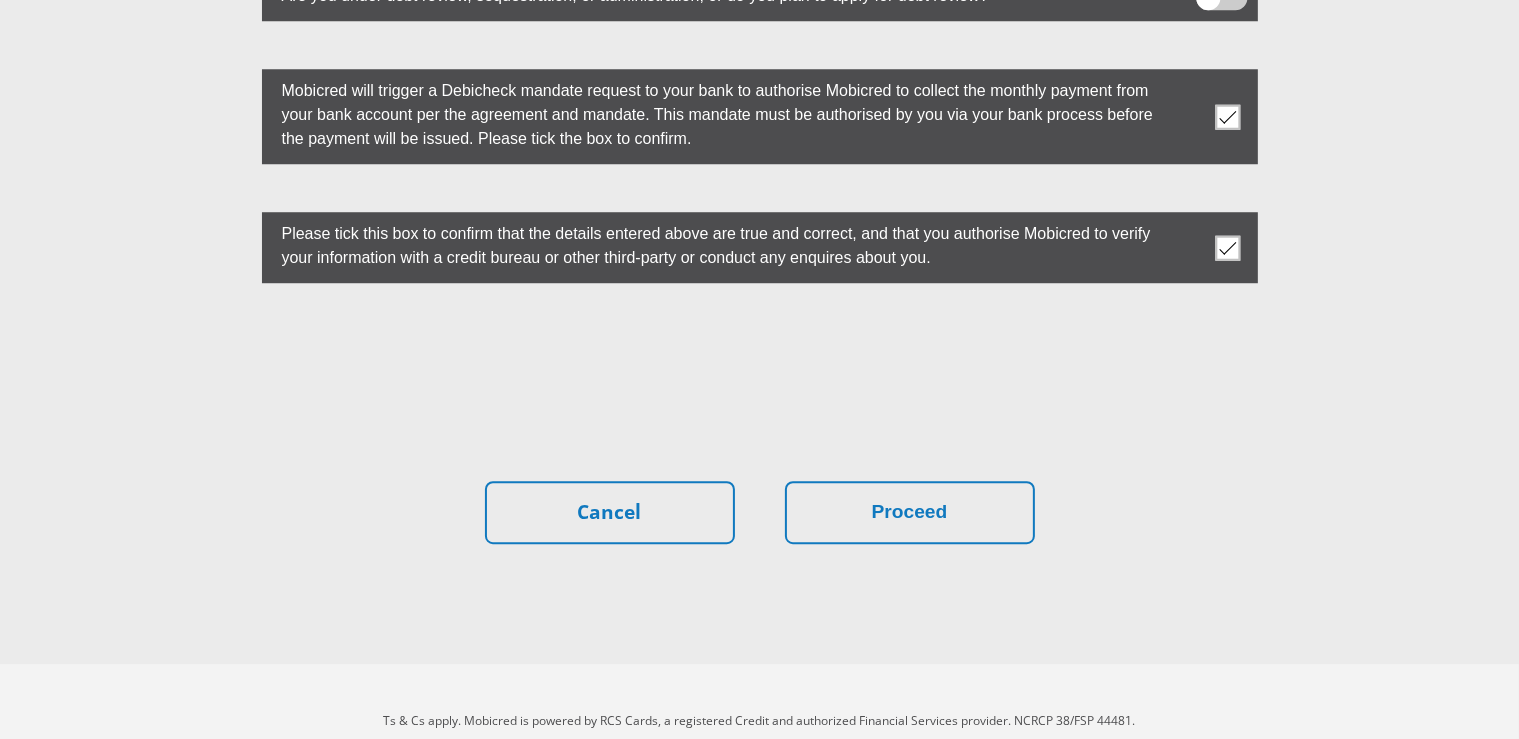 scroll, scrollTop: 5622, scrollLeft: 0, axis: vertical 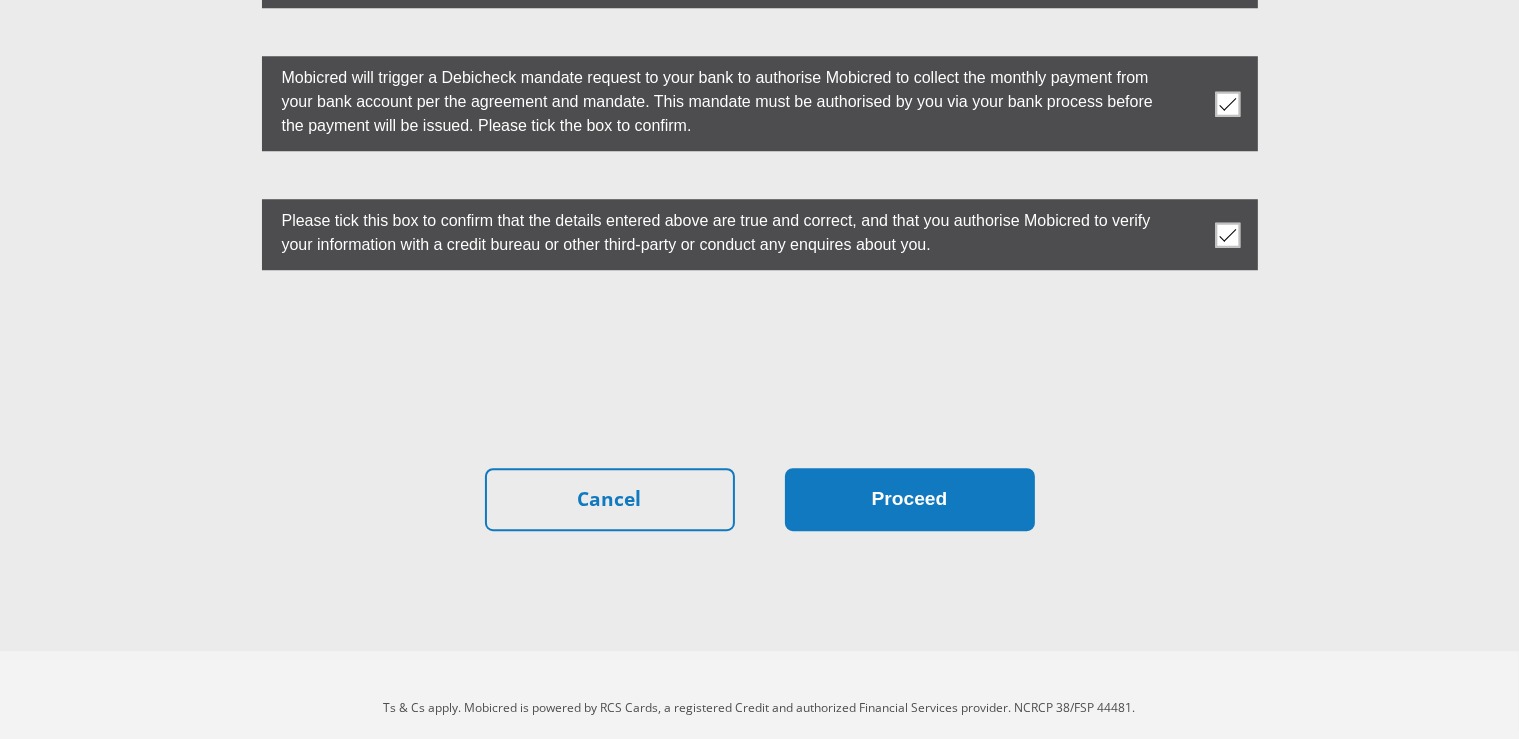 type on "500.00" 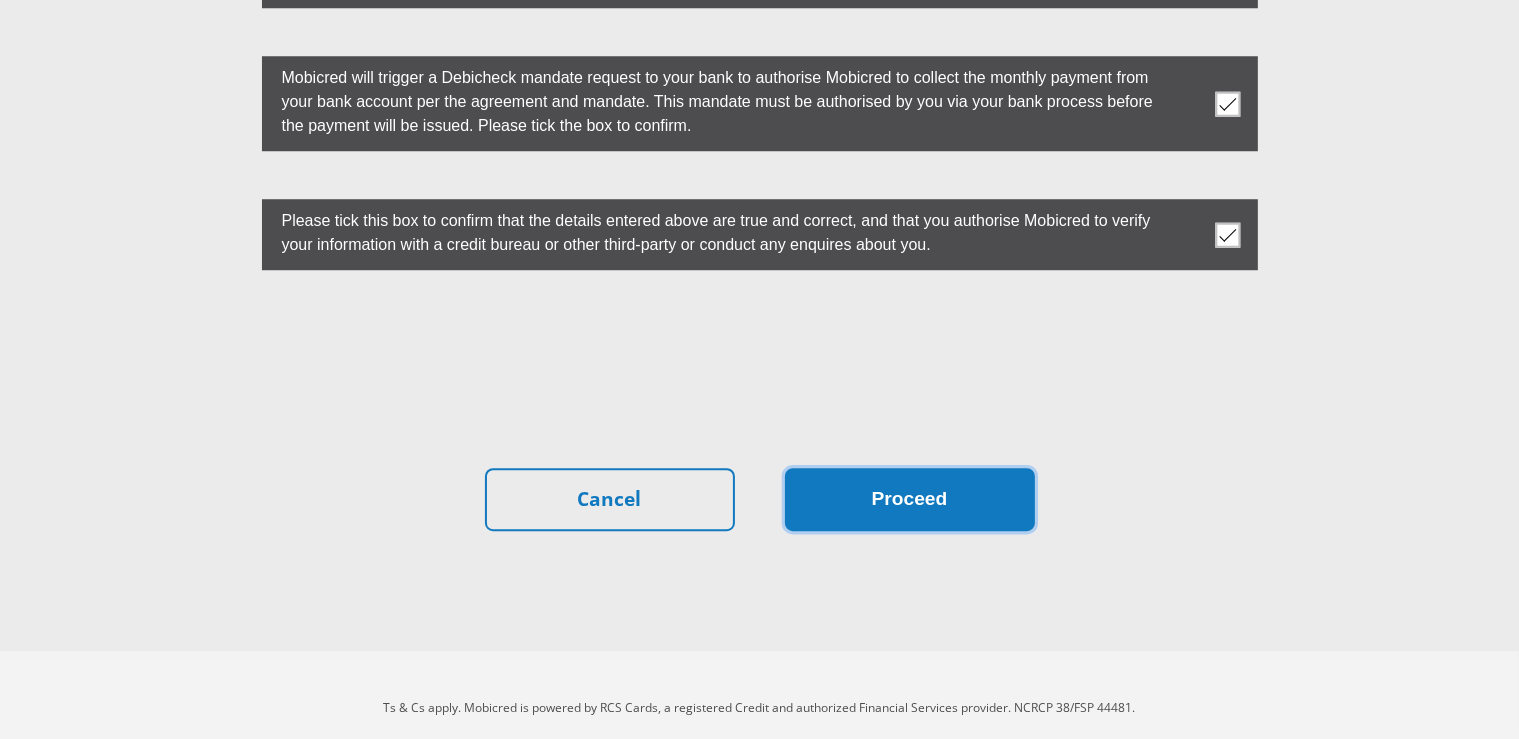 click on "Proceed" at bounding box center [910, 499] 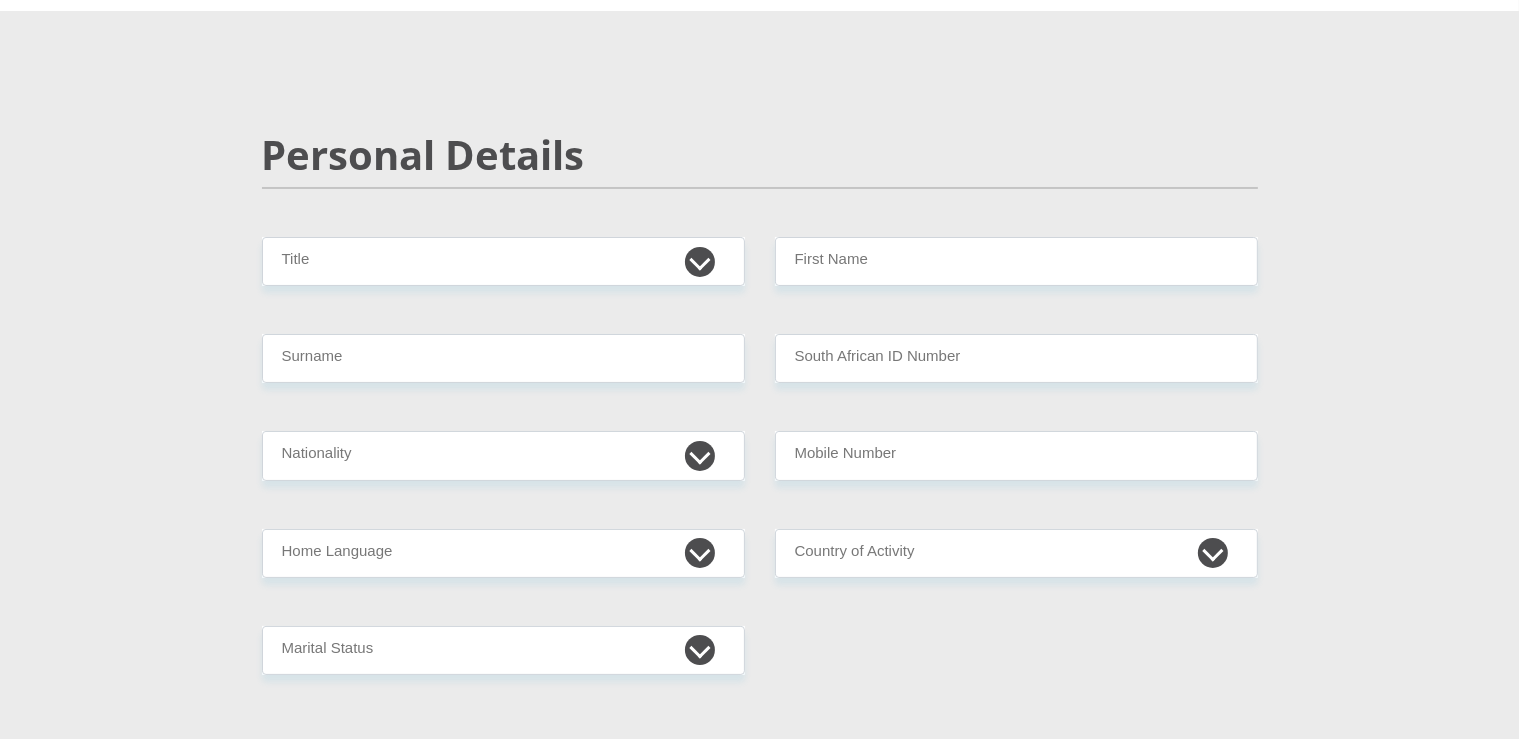 scroll, scrollTop: 0, scrollLeft: 0, axis: both 